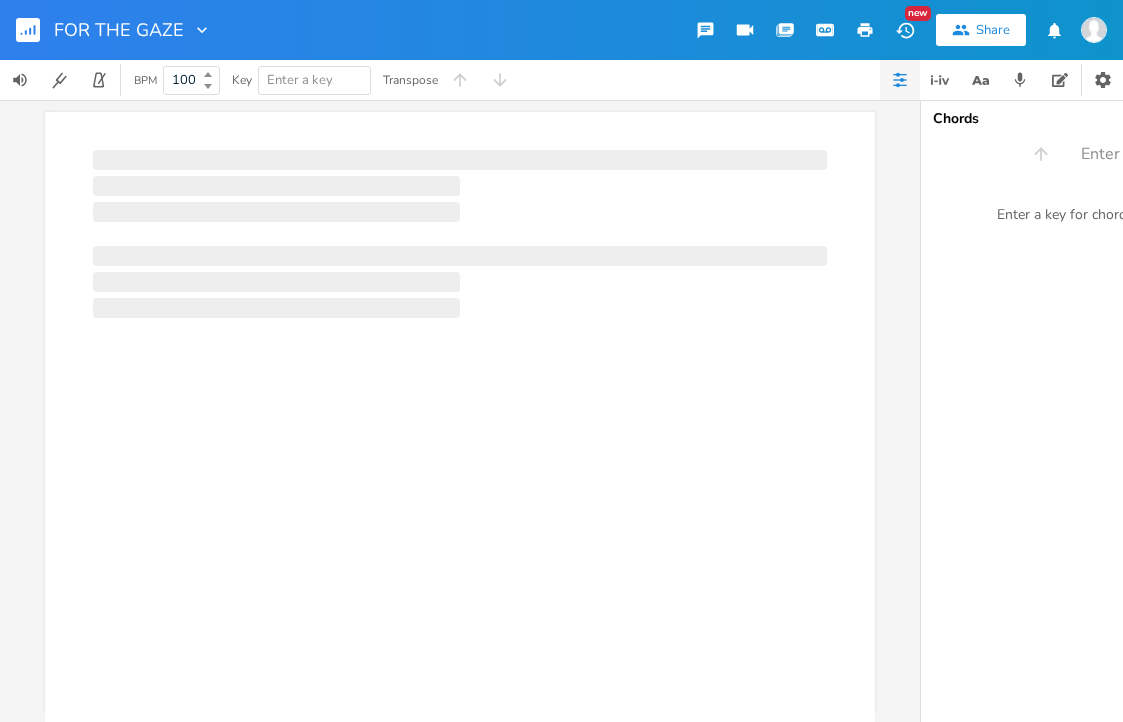 scroll, scrollTop: 0, scrollLeft: 0, axis: both 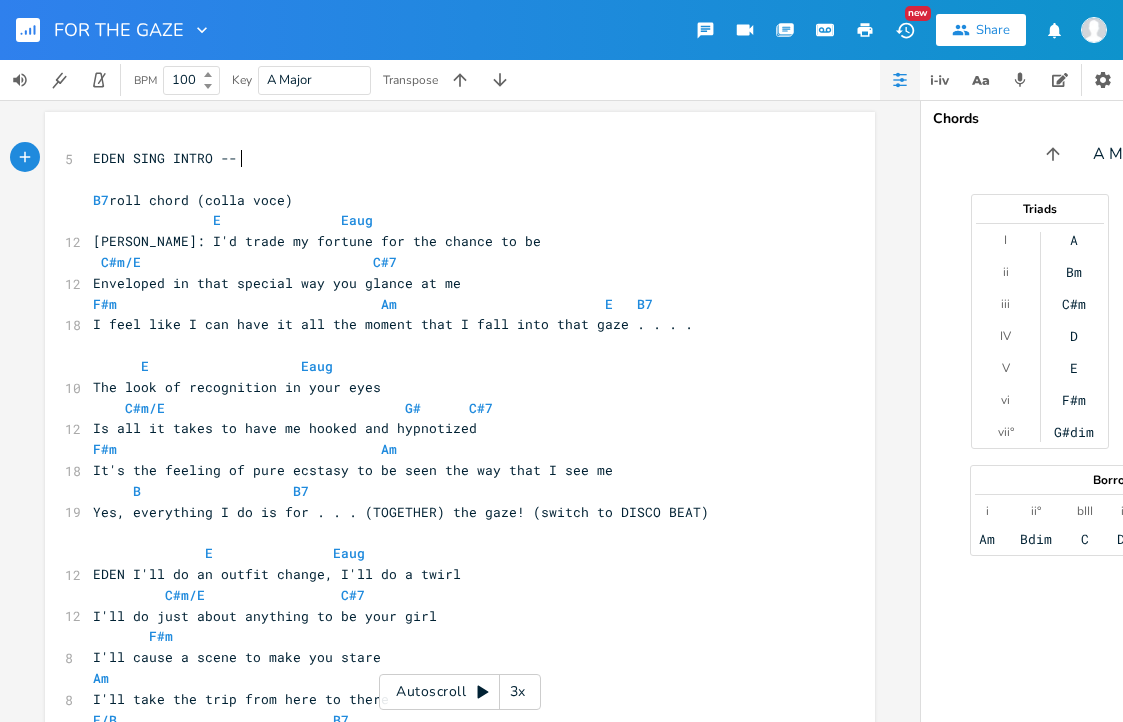 click on "EDEN SING INTRO --" at bounding box center [450, 158] 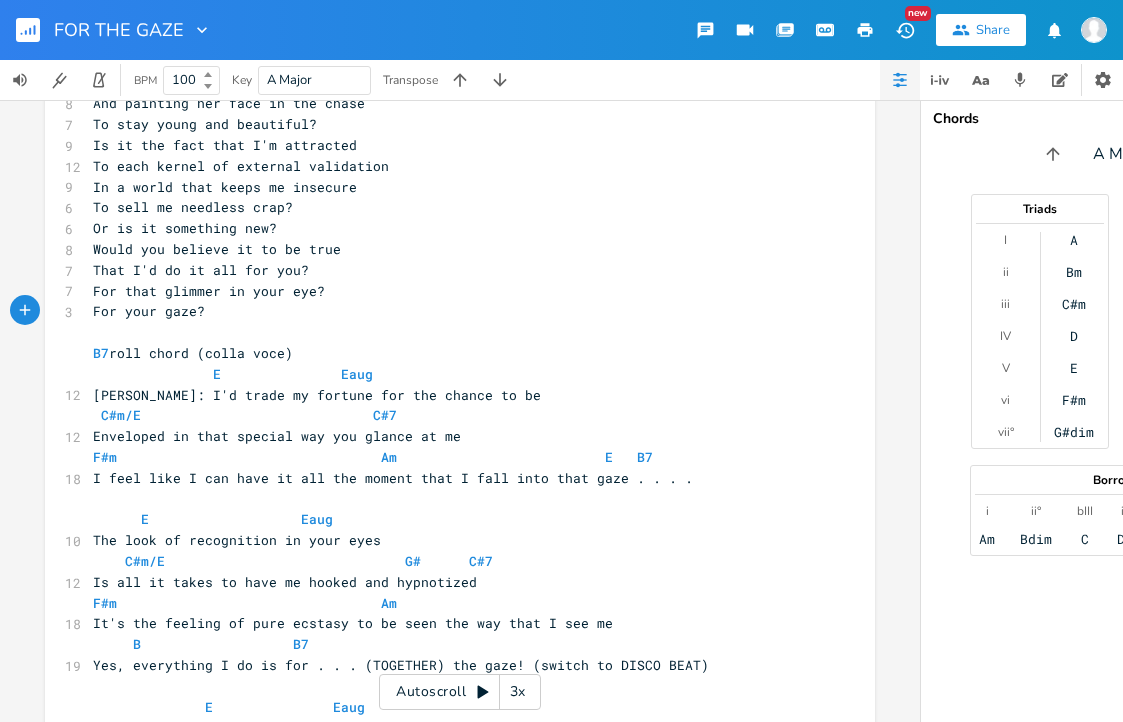 scroll, scrollTop: 120, scrollLeft: 0, axis: vertical 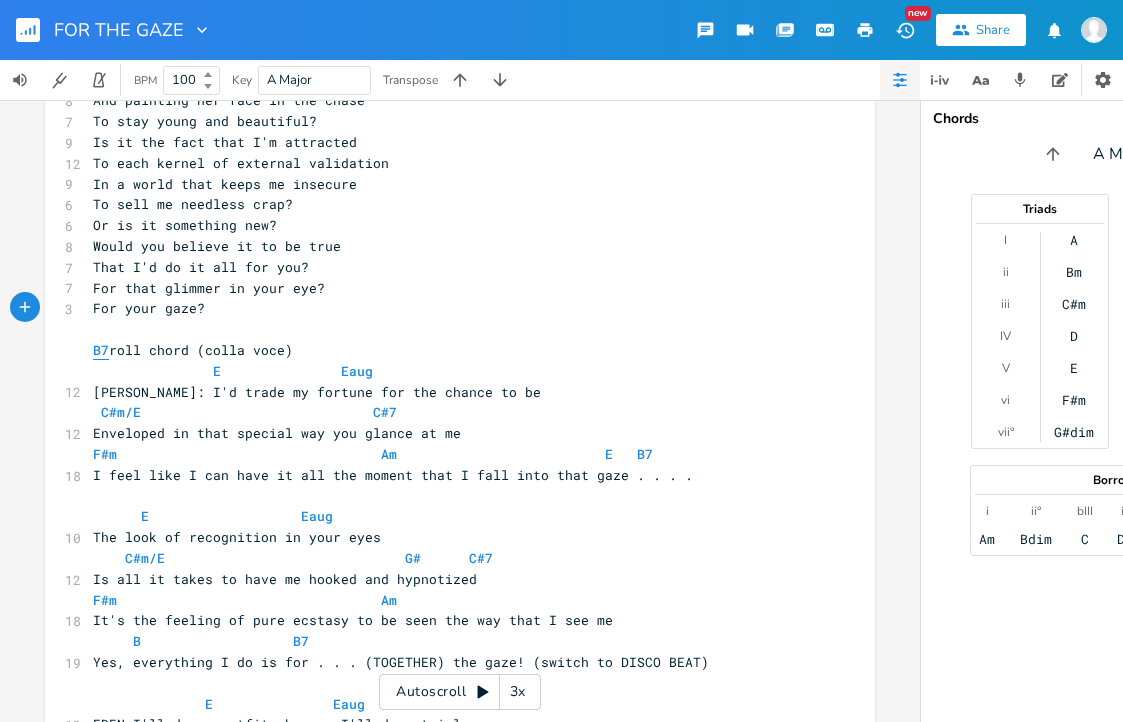 click on "B7" at bounding box center [101, 350] 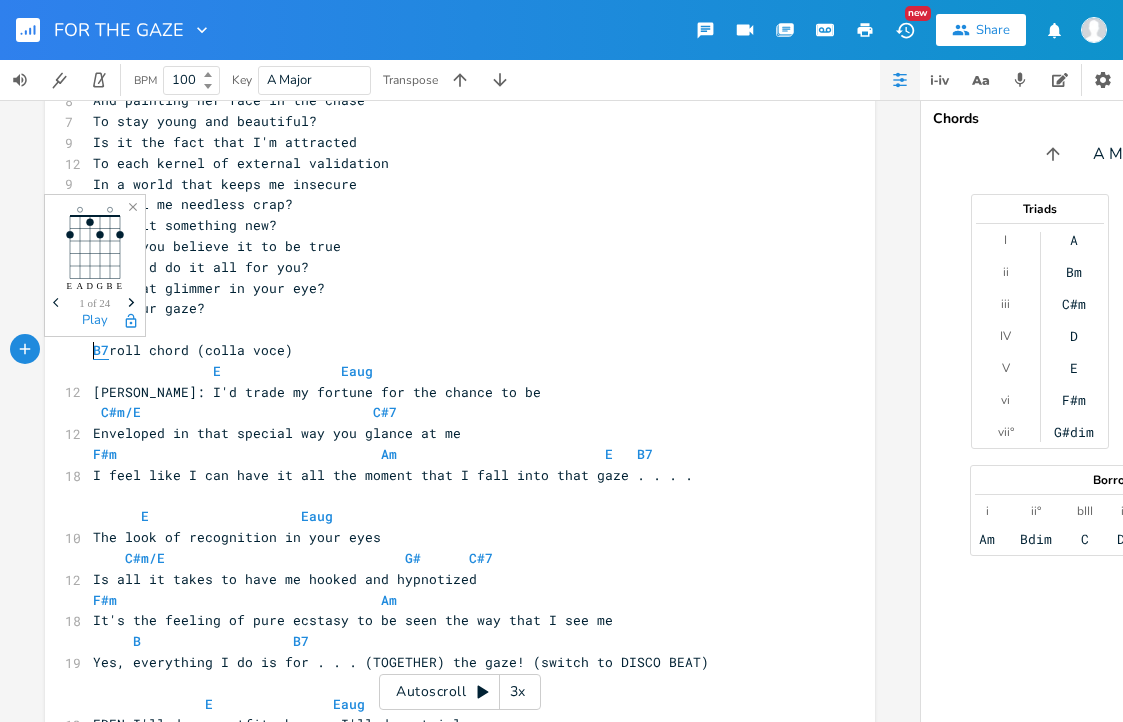 type on "*" 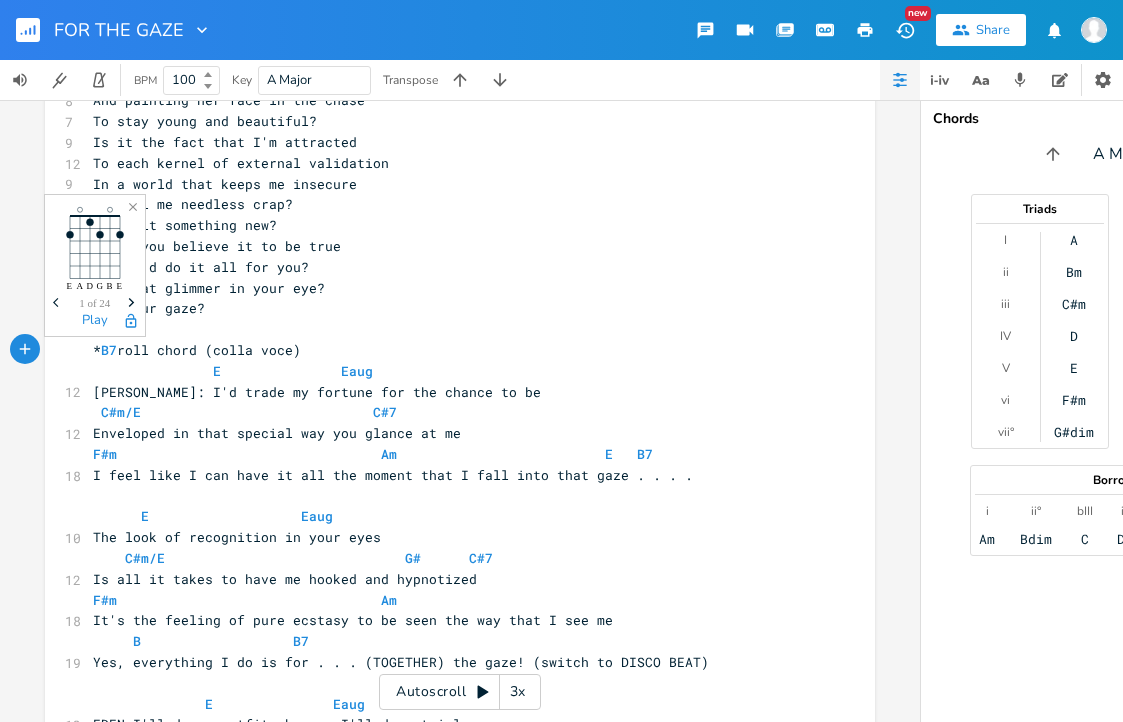 click on "*  B7  roll chord (colla voce)" at bounding box center [450, 350] 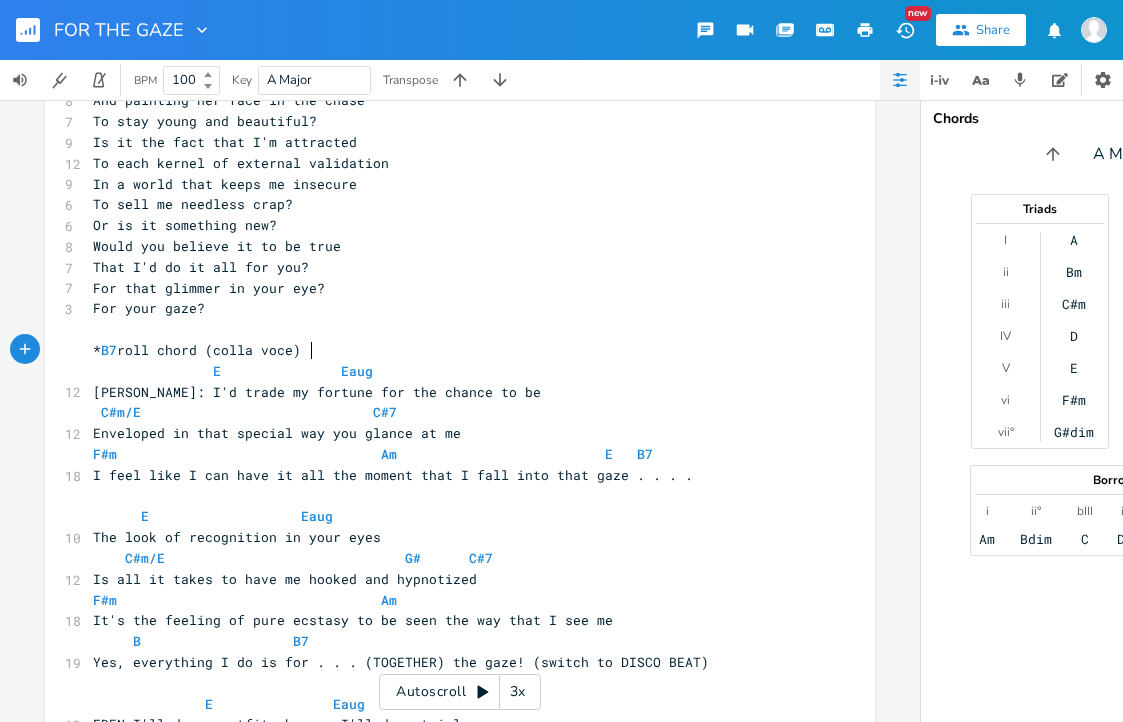 type on "*" 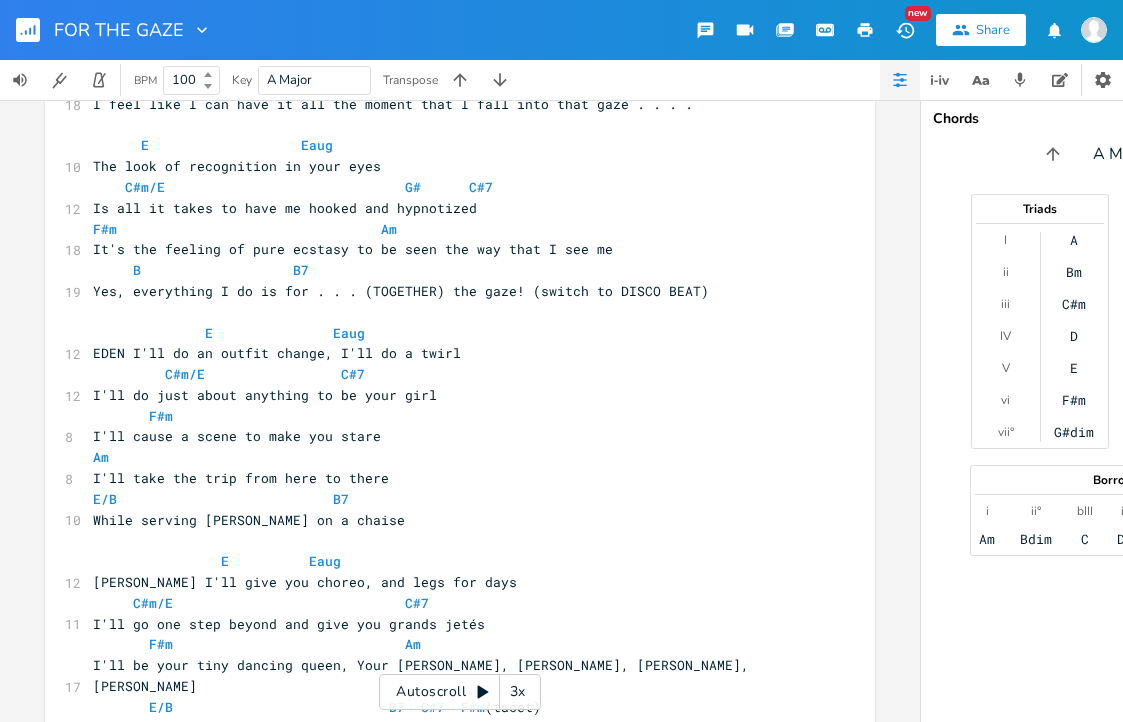 scroll, scrollTop: 499, scrollLeft: 0, axis: vertical 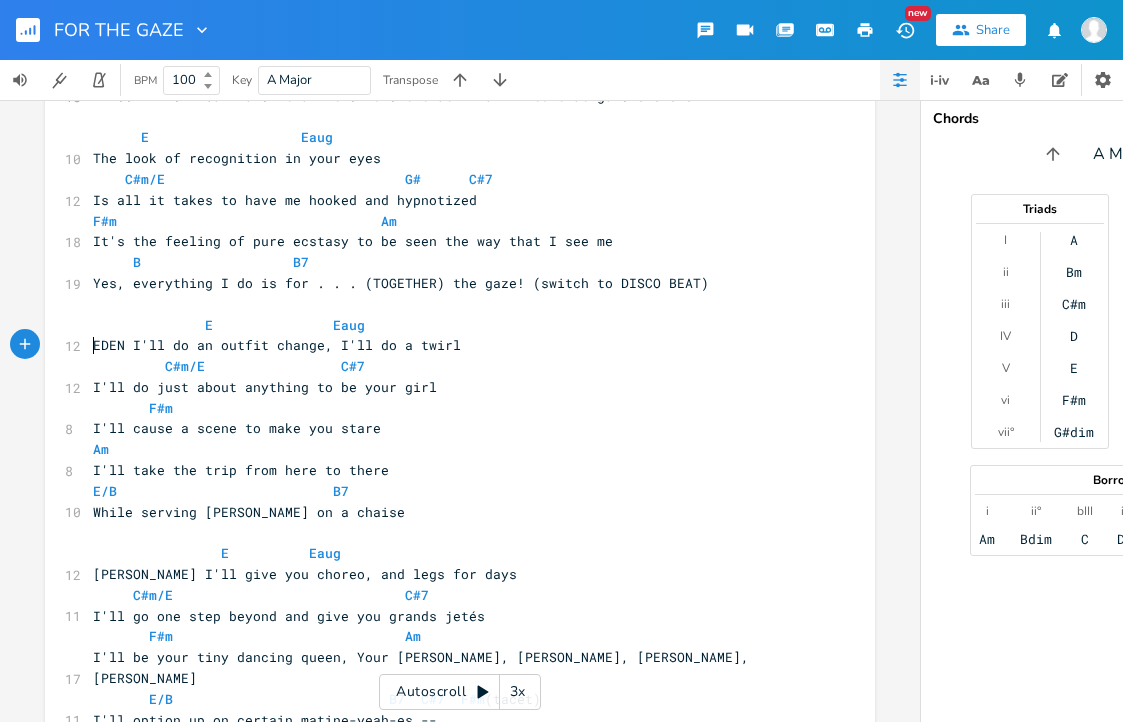 click on "EDEN I'll do an outfit change, I'll do a twirl" at bounding box center (277, 345) 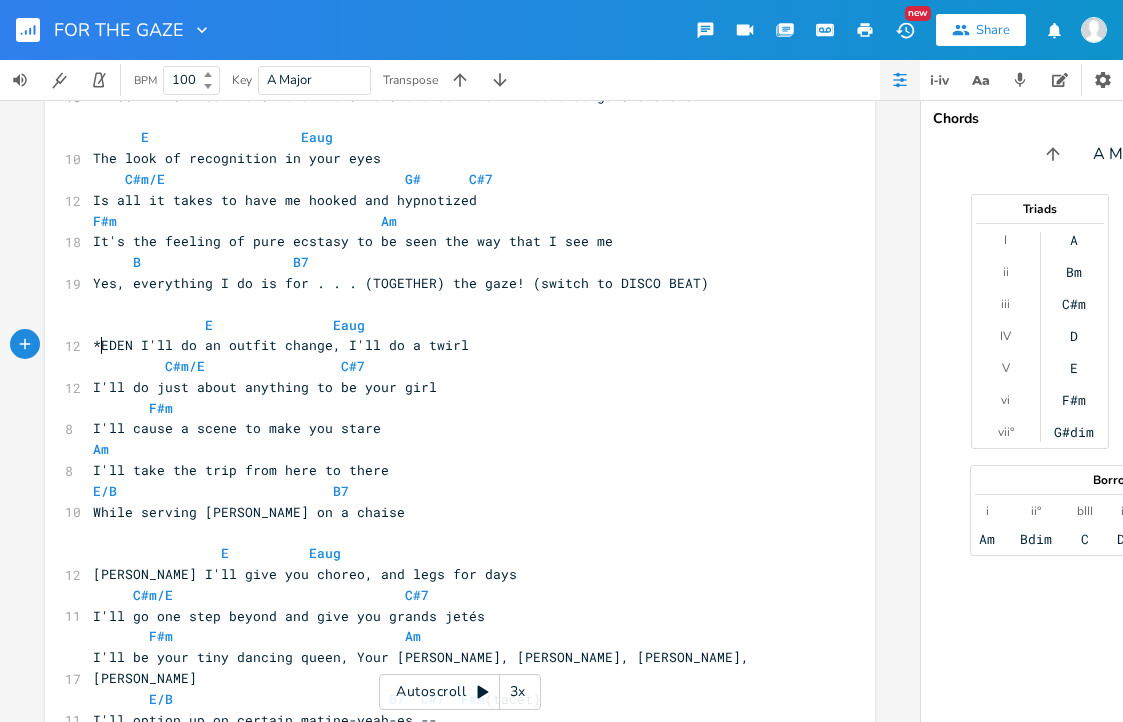 scroll, scrollTop: 0, scrollLeft: 6, axis: horizontal 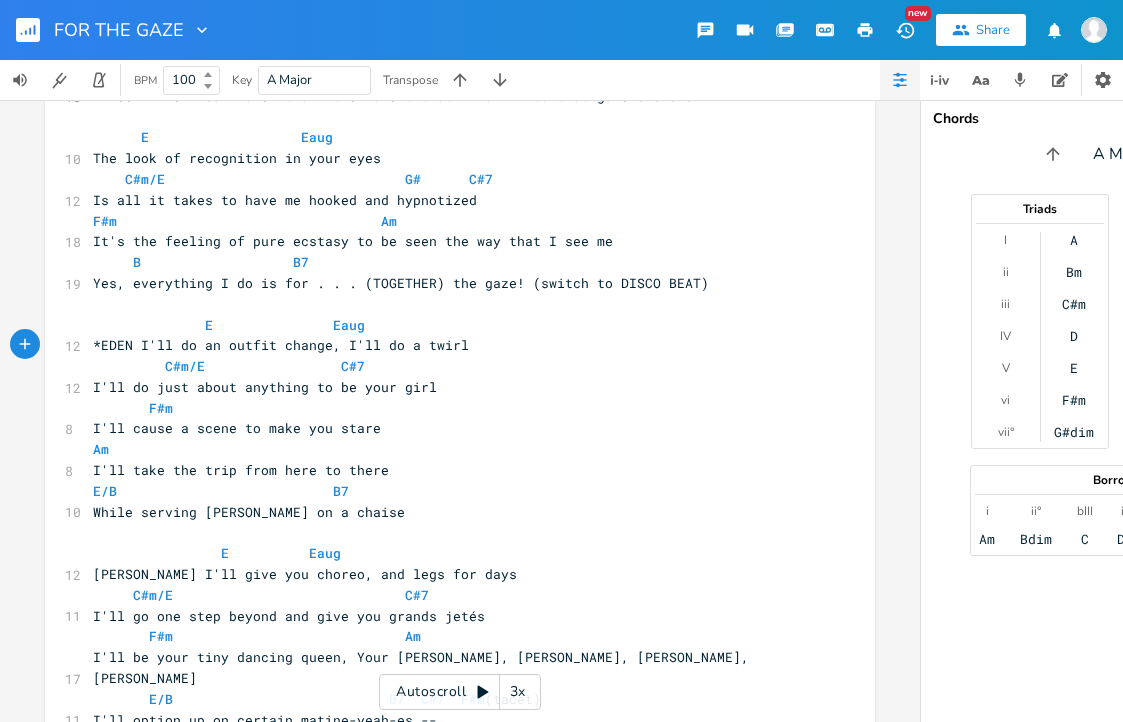 type on "*" 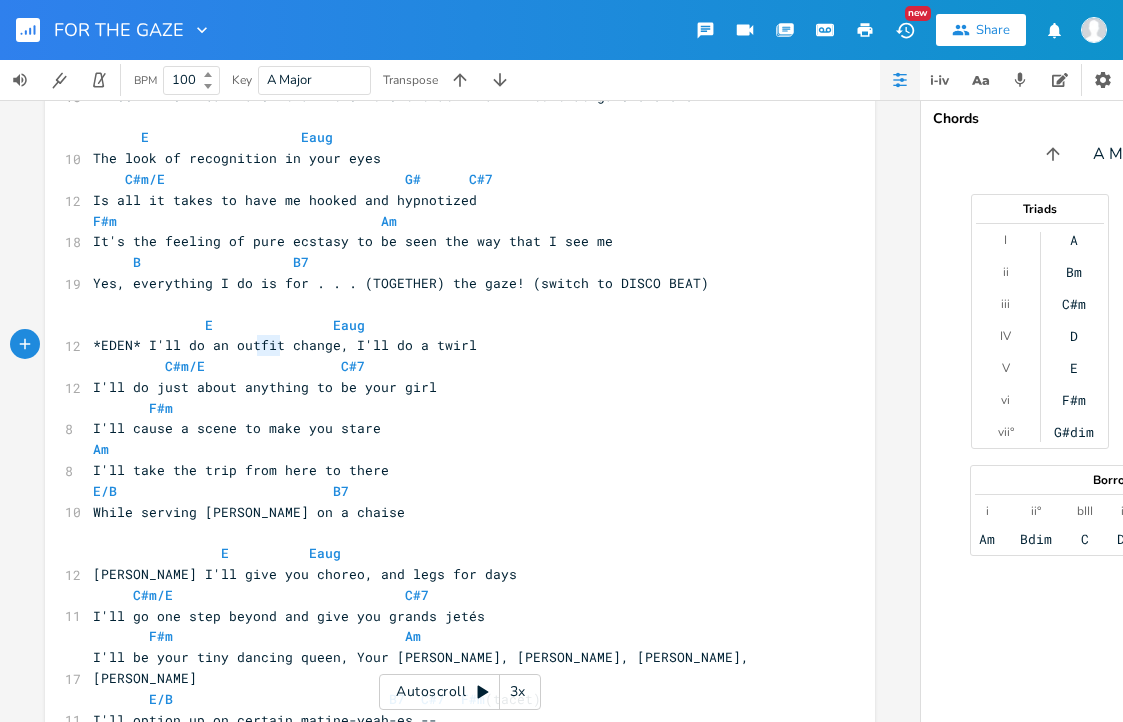 type on "outfit" 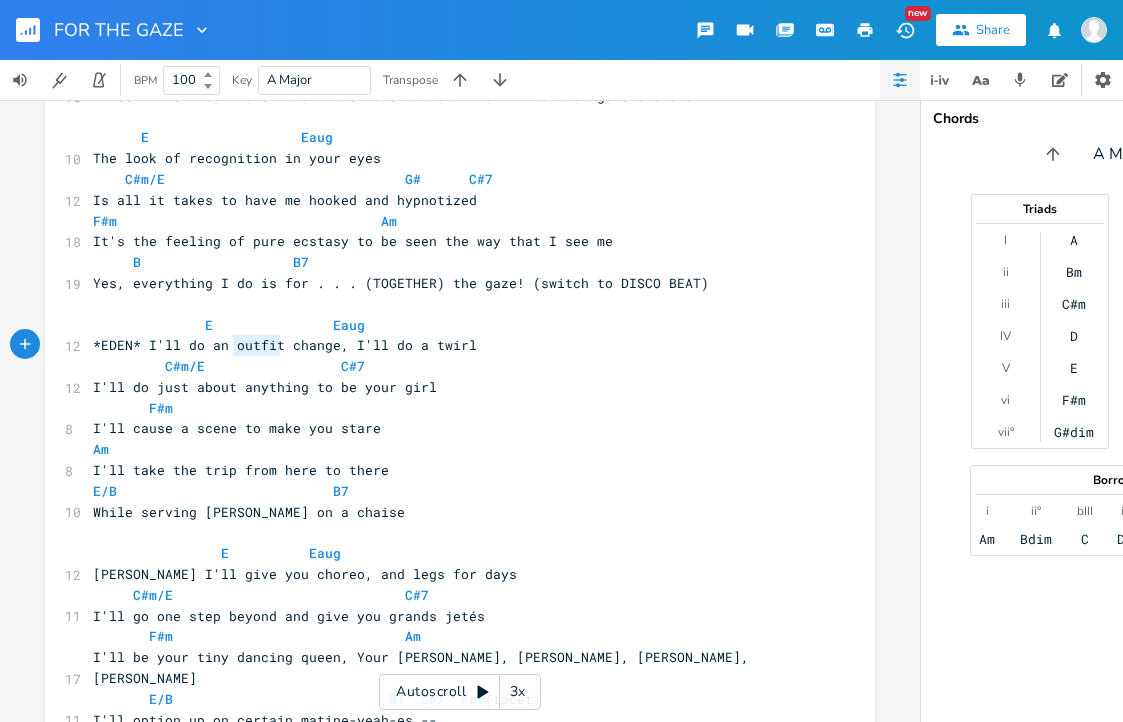 drag, startPoint x: 275, startPoint y: 343, endPoint x: 226, endPoint y: 348, distance: 49.25444 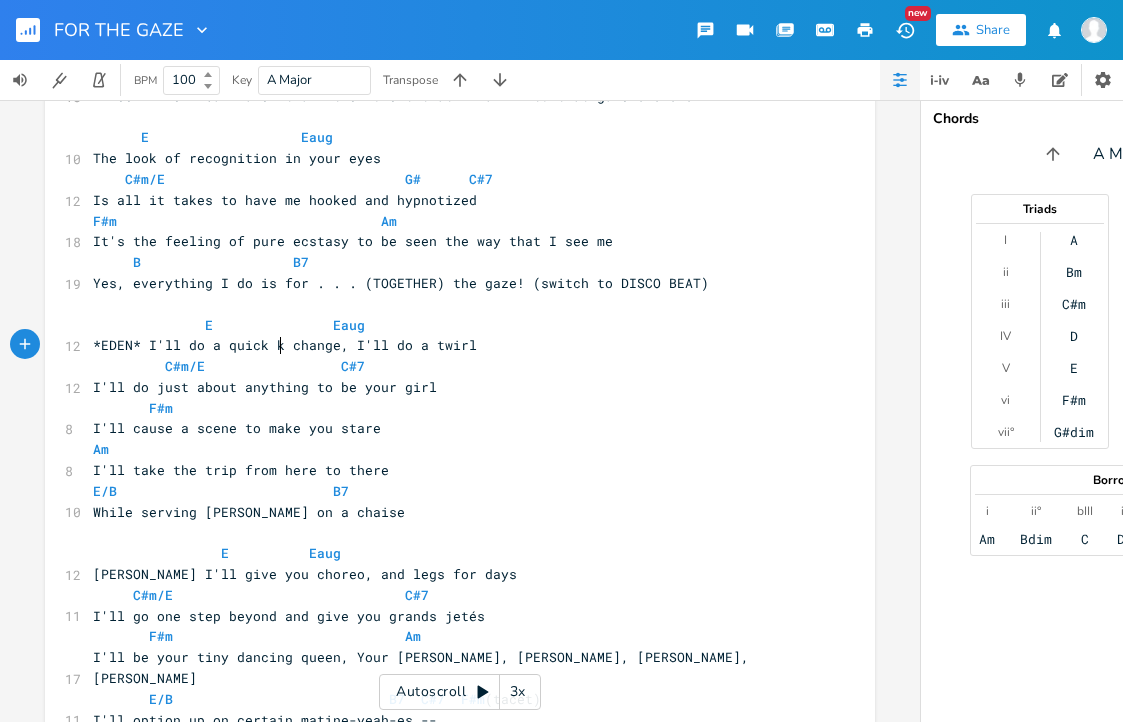 type on "quick key" 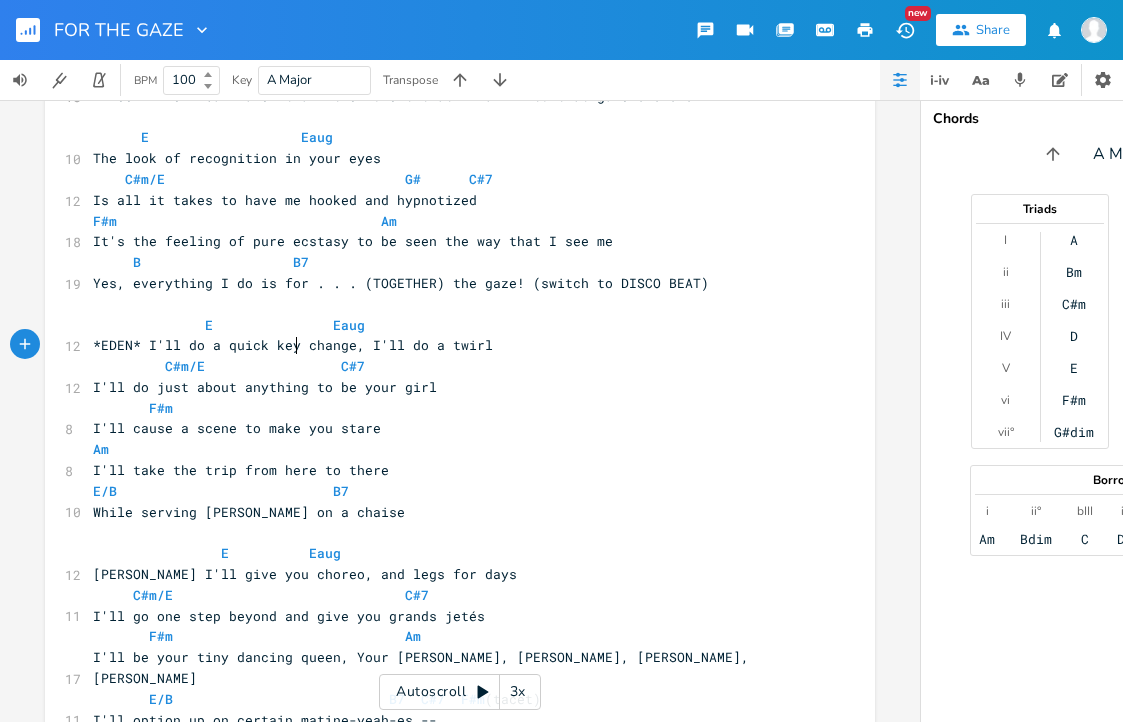 scroll, scrollTop: 0, scrollLeft: 57, axis: horizontal 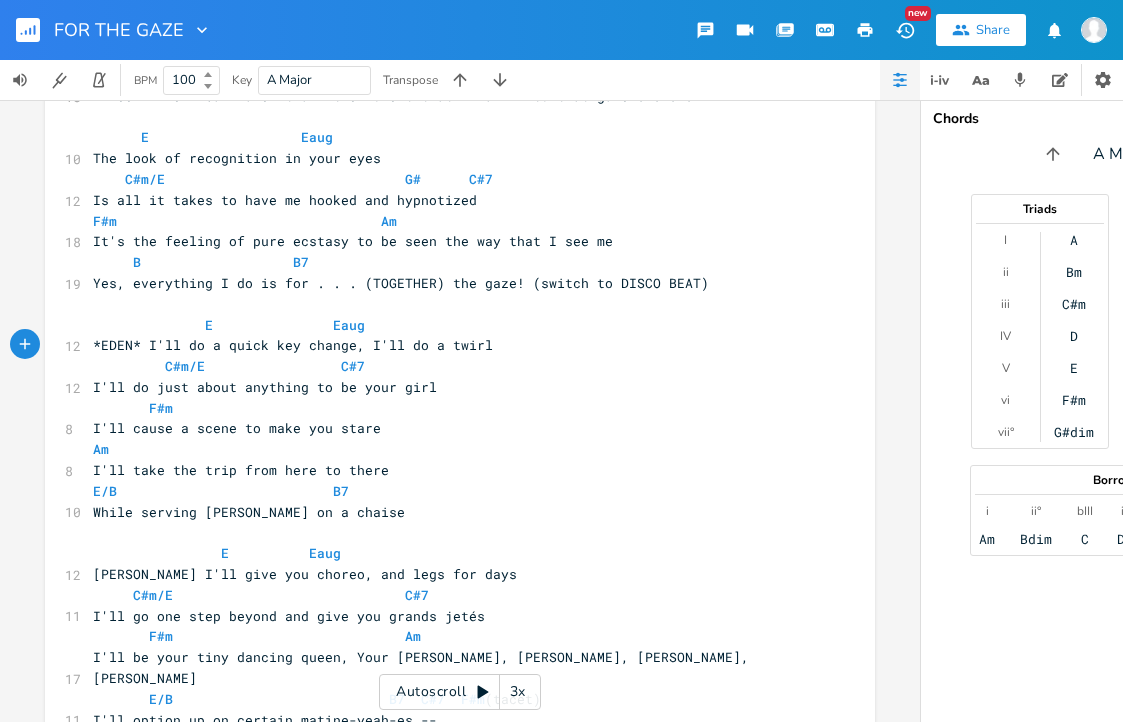 type on "(" 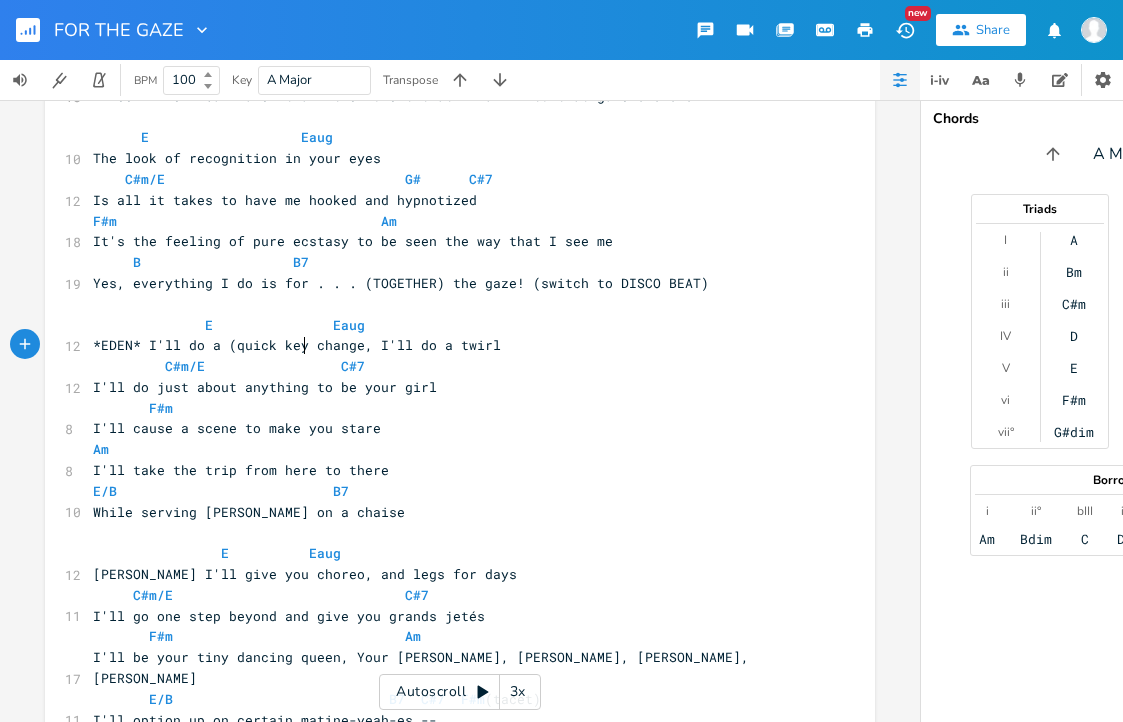 click on "*EDEN* I'll do a (quick key change, I'll do a twirl" at bounding box center (297, 345) 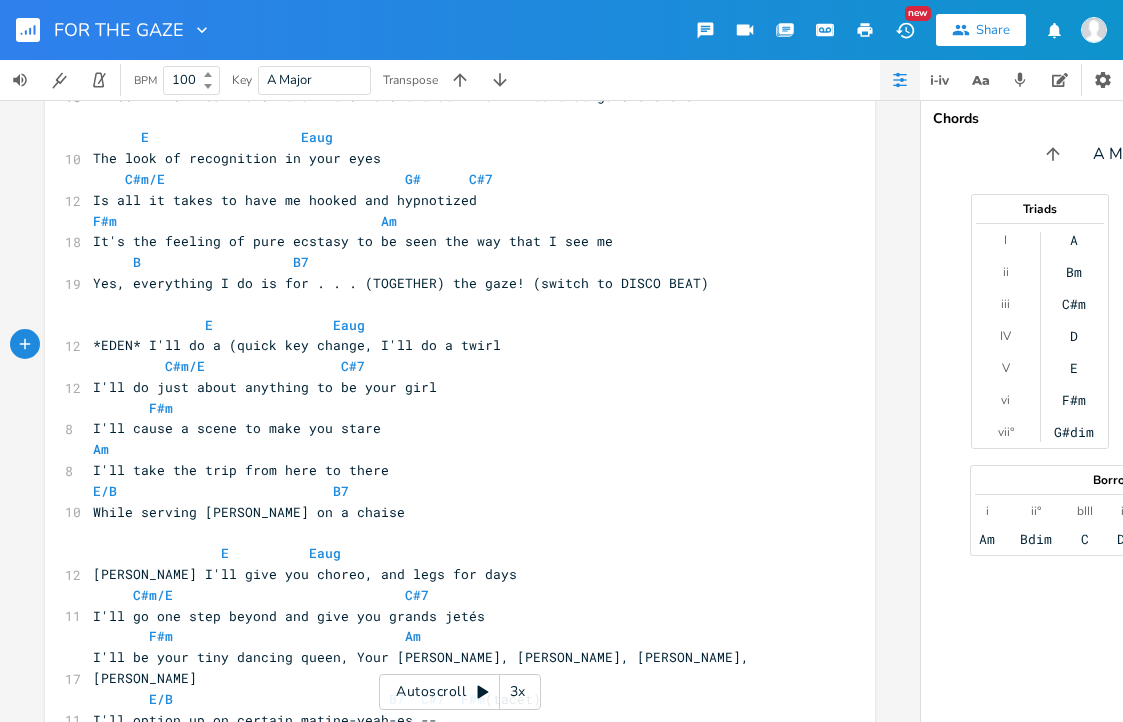 type on ")" 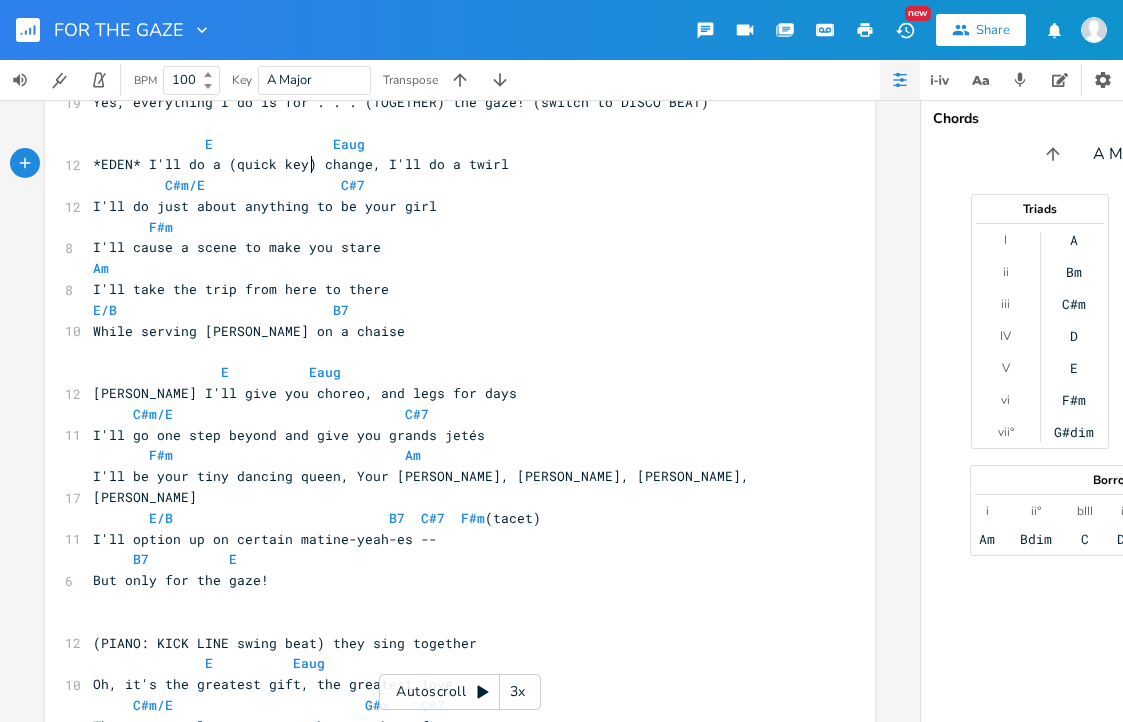 scroll, scrollTop: 735, scrollLeft: 0, axis: vertical 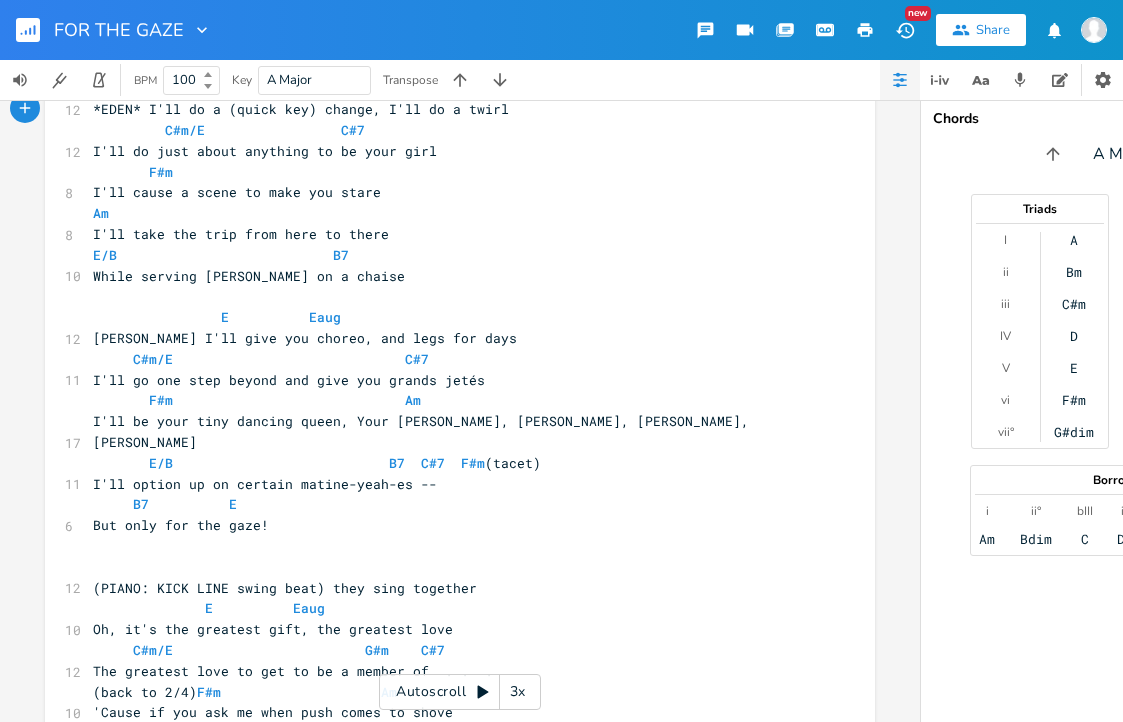 click on "While serving [PERSON_NAME] on a chaise" at bounding box center [450, 276] 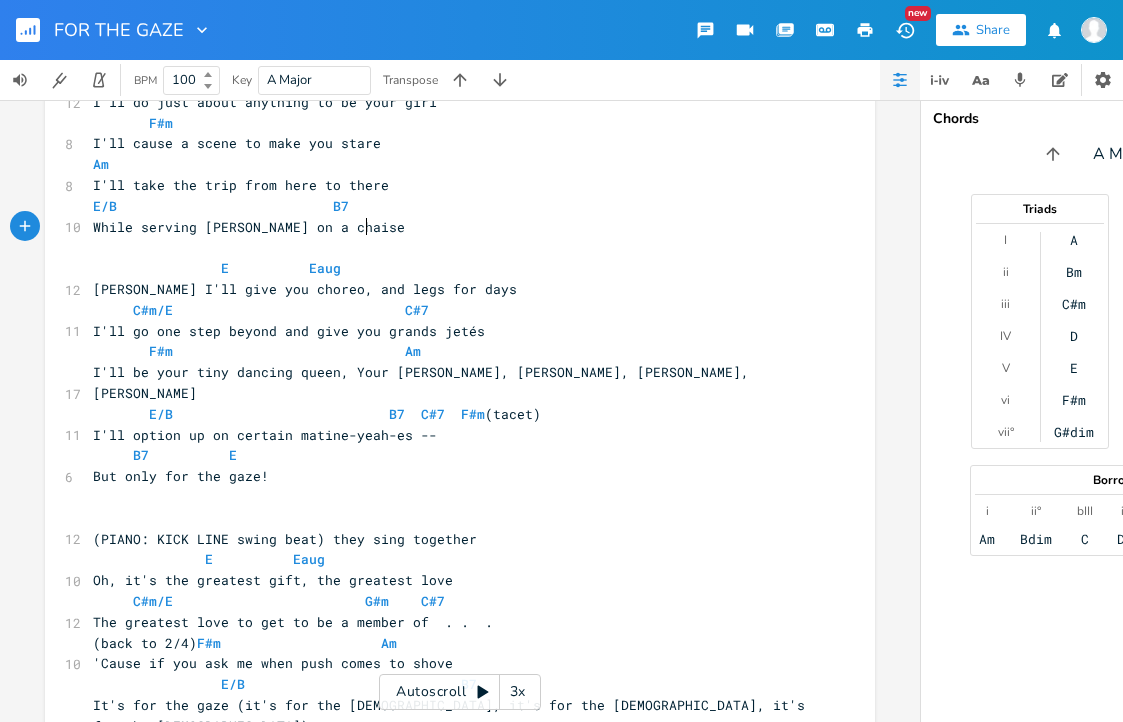 scroll, scrollTop: 786, scrollLeft: 0, axis: vertical 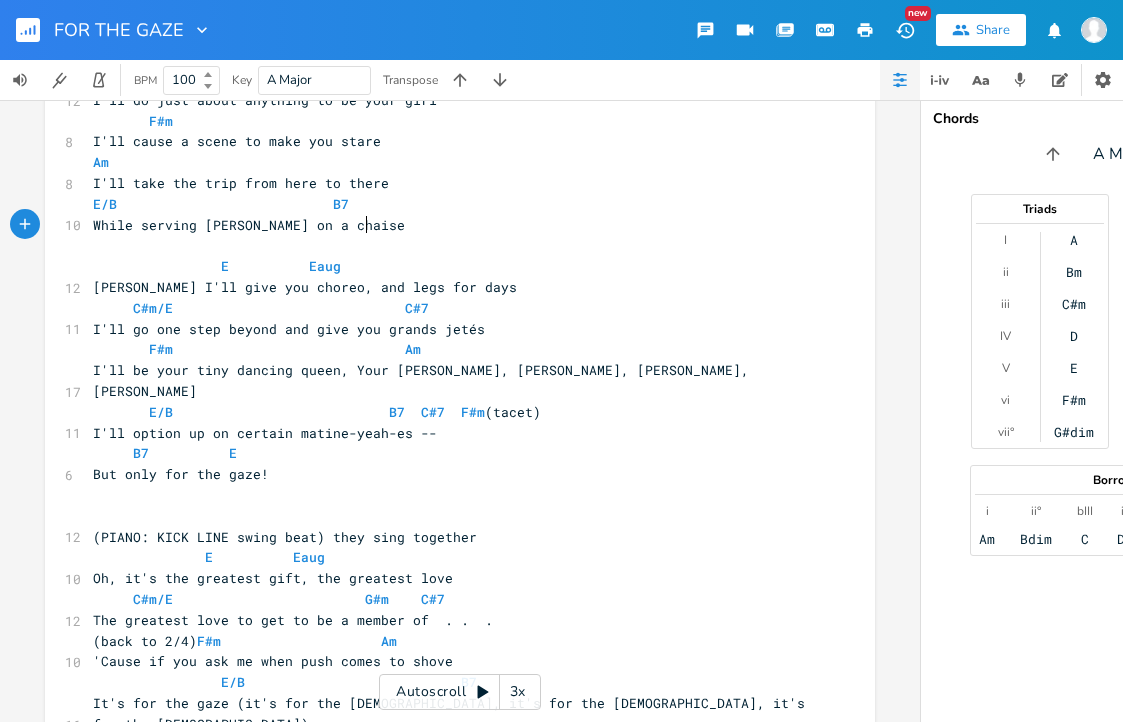click on "I'll option up on certain matine-yeah-es --" at bounding box center (450, 433) 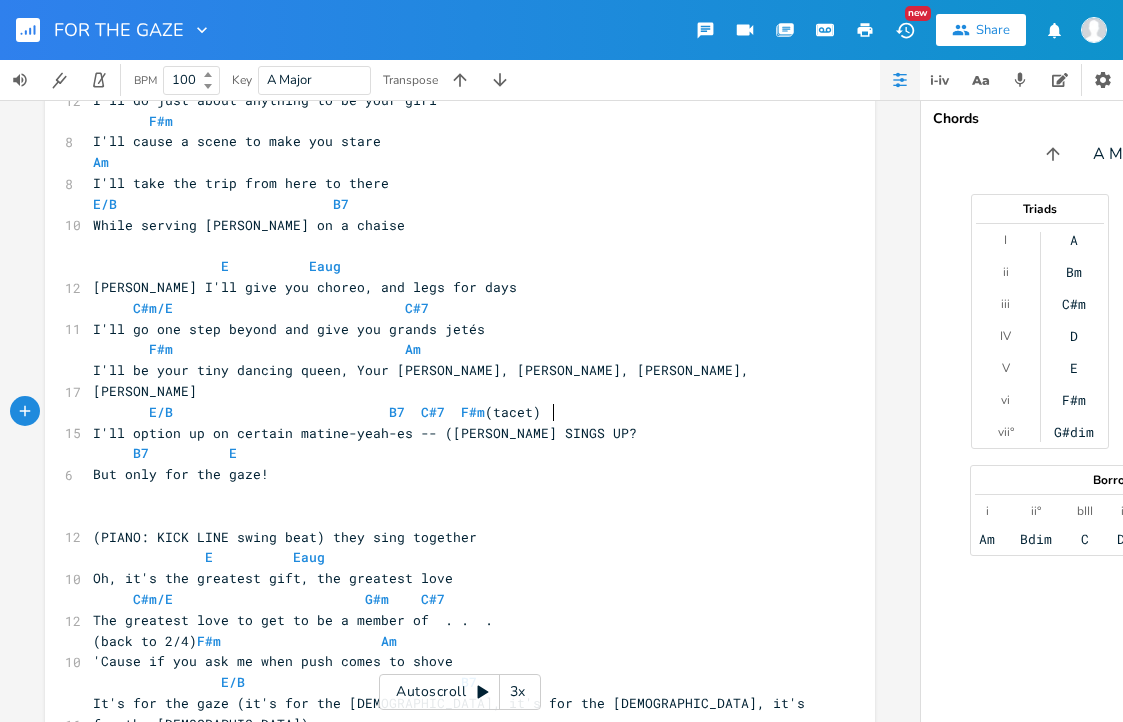 type on "([PERSON_NAME] SINGS UP?)" 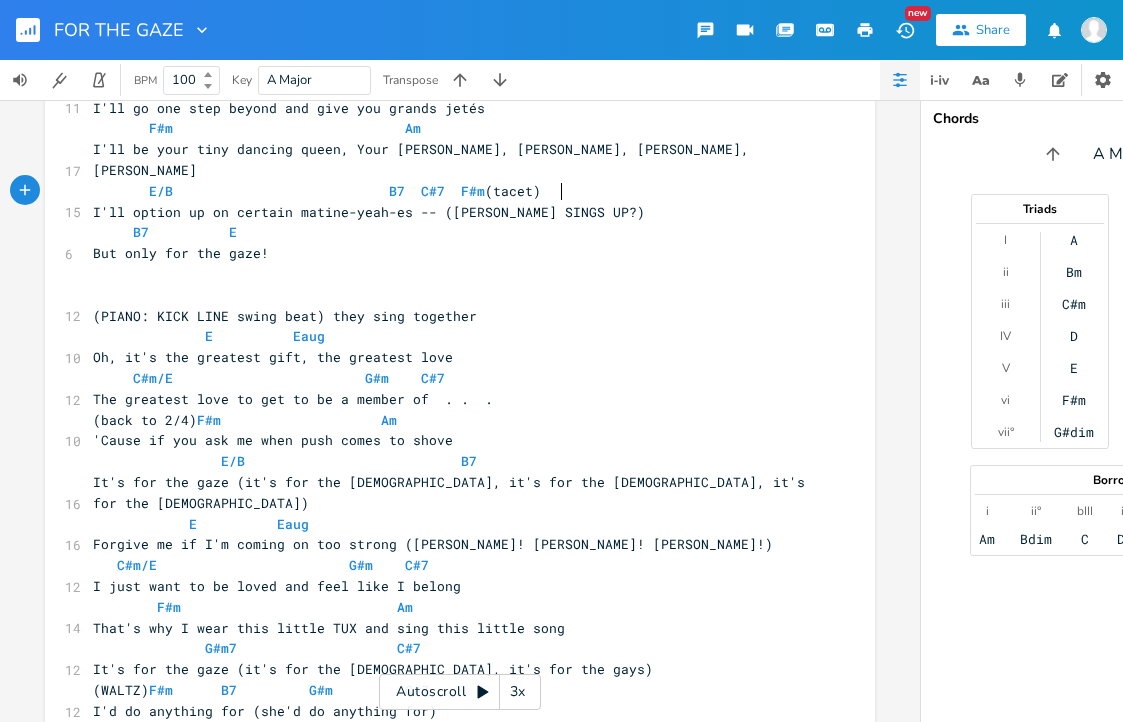 scroll, scrollTop: 1012, scrollLeft: 0, axis: vertical 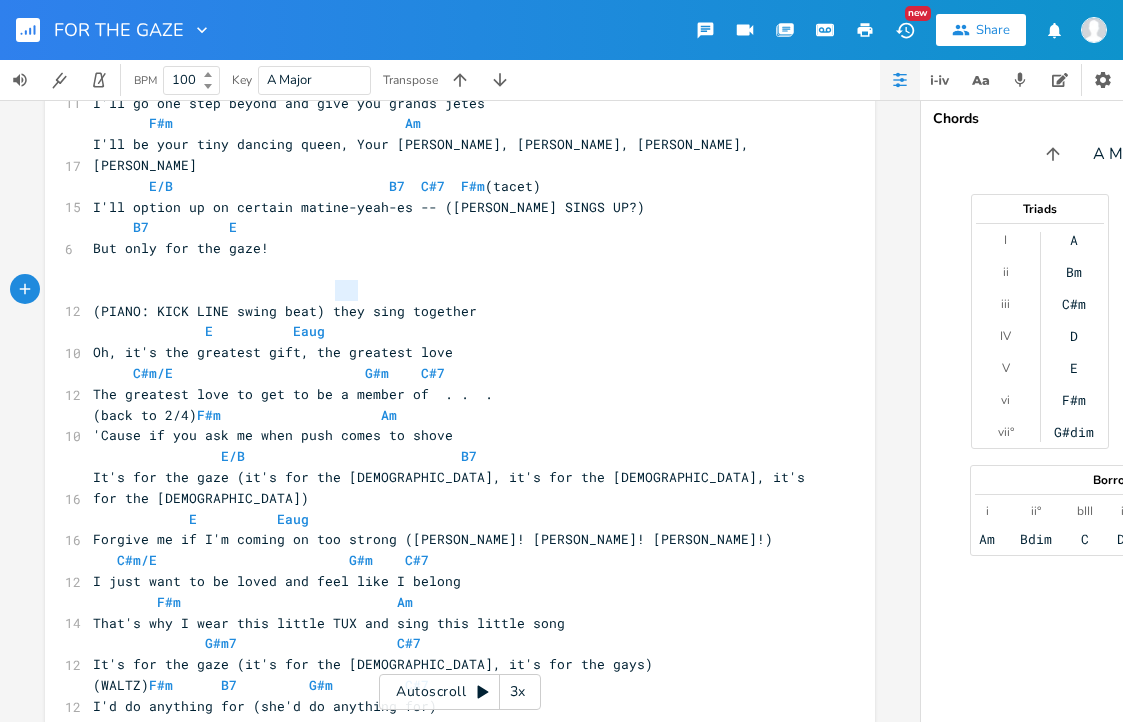 drag, startPoint x: 353, startPoint y: 292, endPoint x: 318, endPoint y: 290, distance: 35.057095 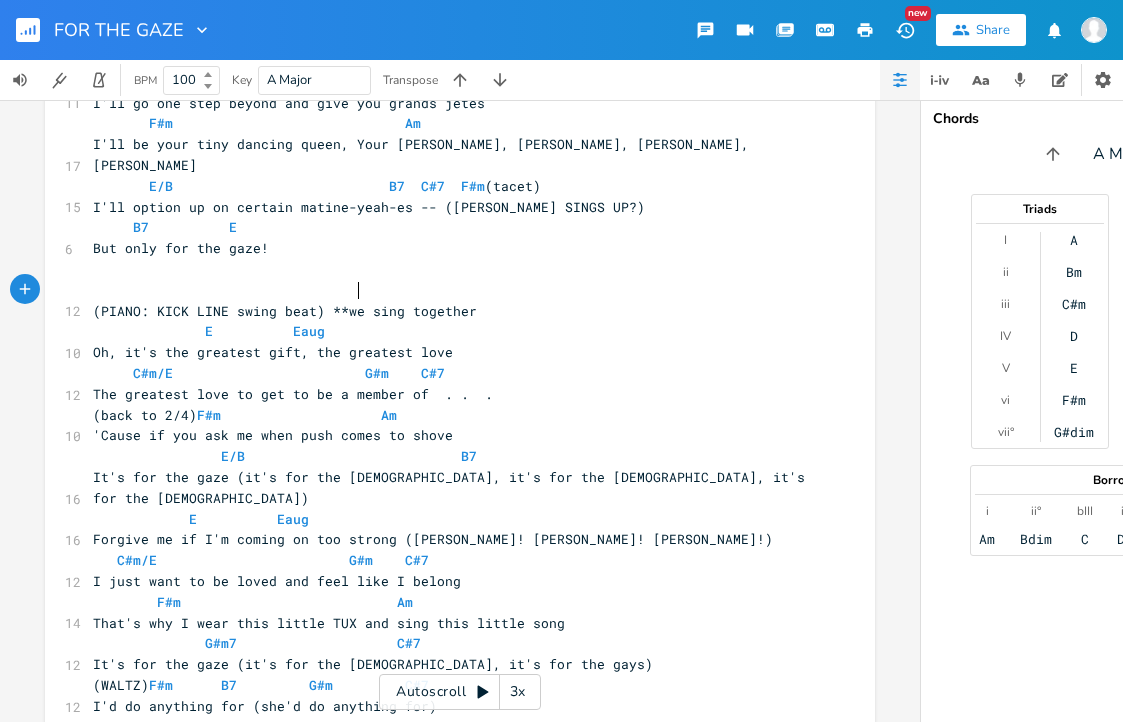type on "**we" 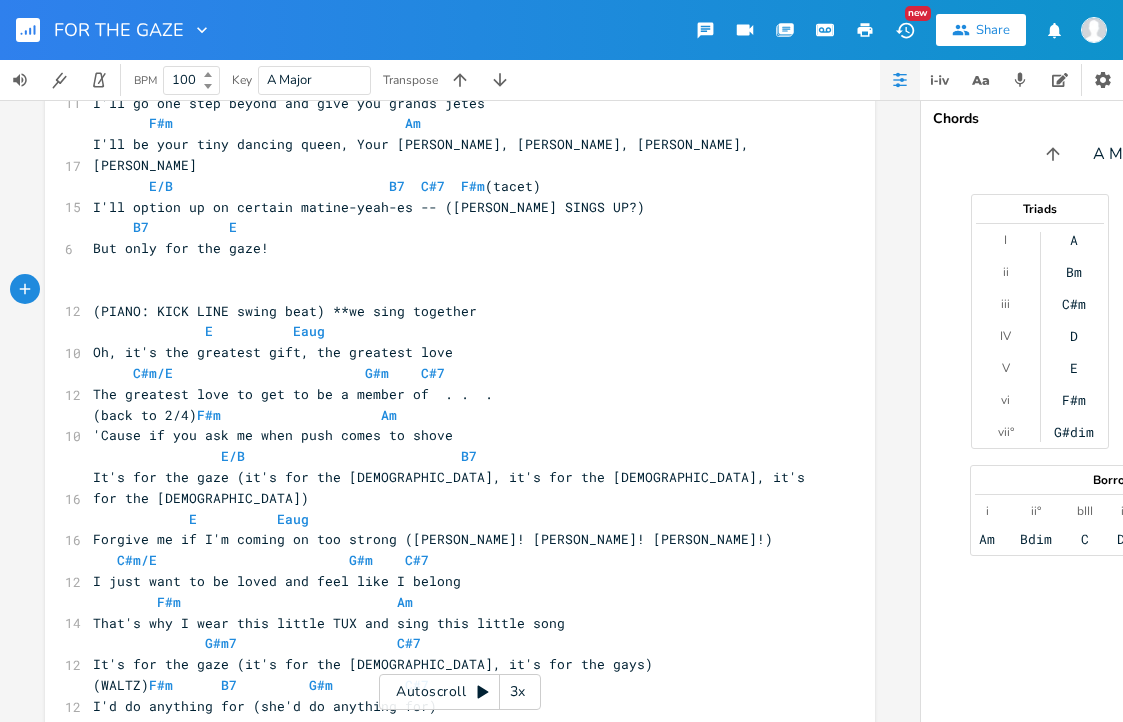click on "(PIANO: KICK LINE swing beat) **we sing together" at bounding box center (450, 311) 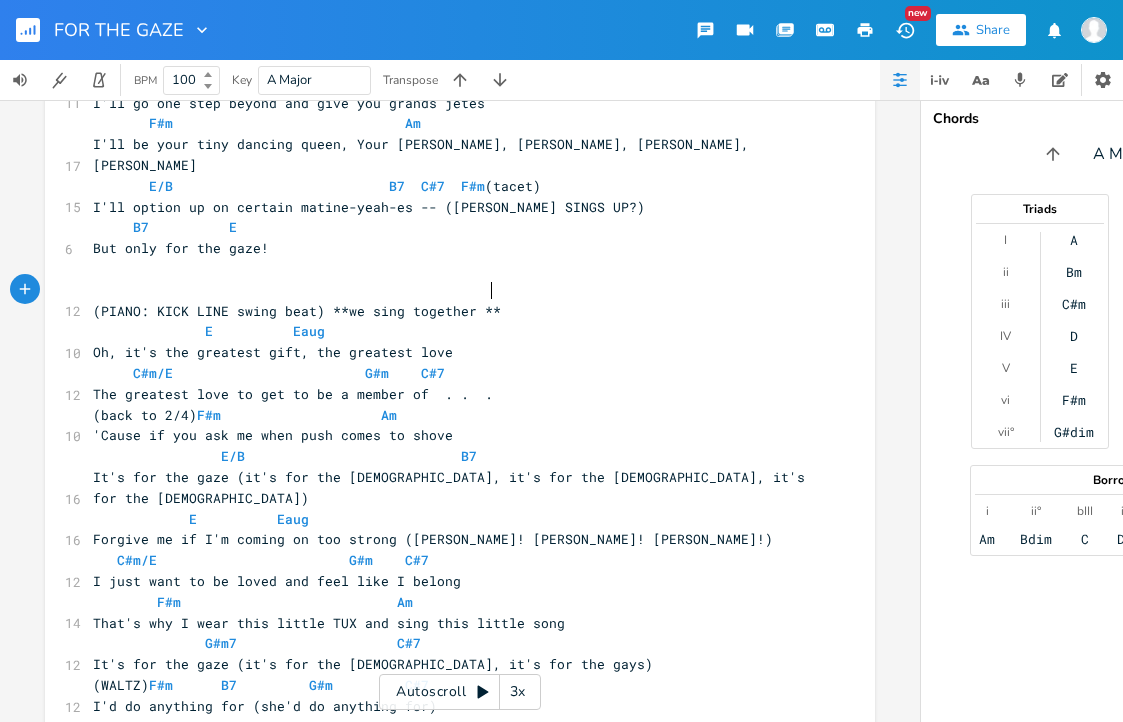 type on "**" 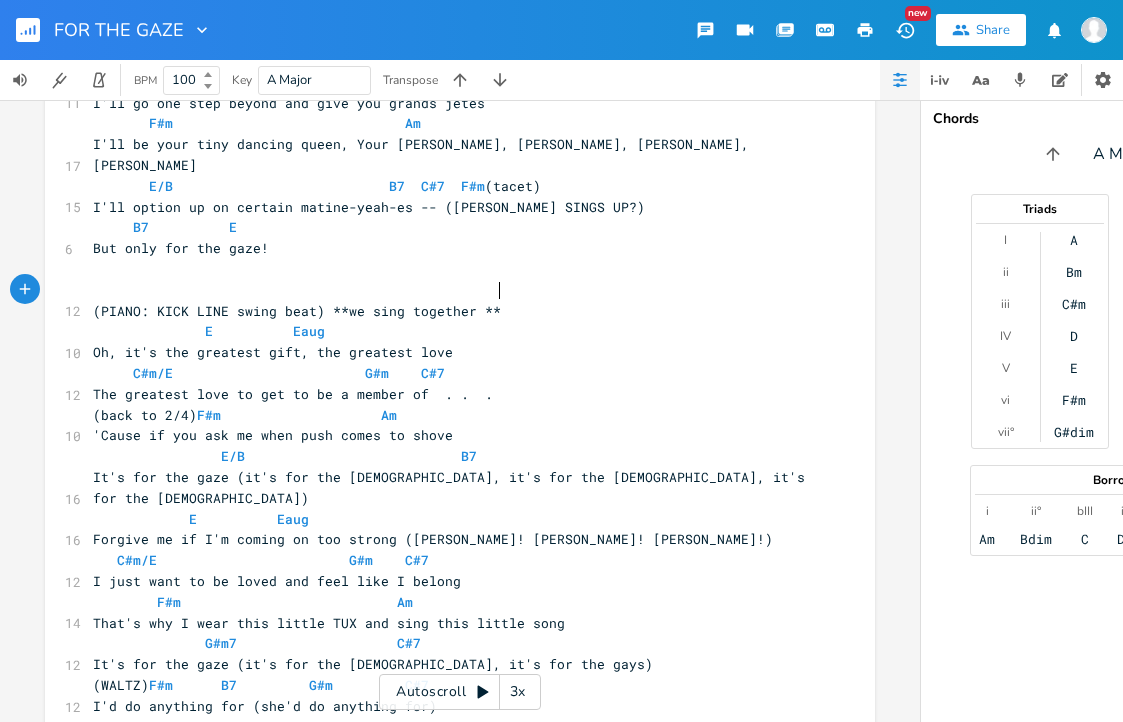 scroll, scrollTop: 0, scrollLeft: 14, axis: horizontal 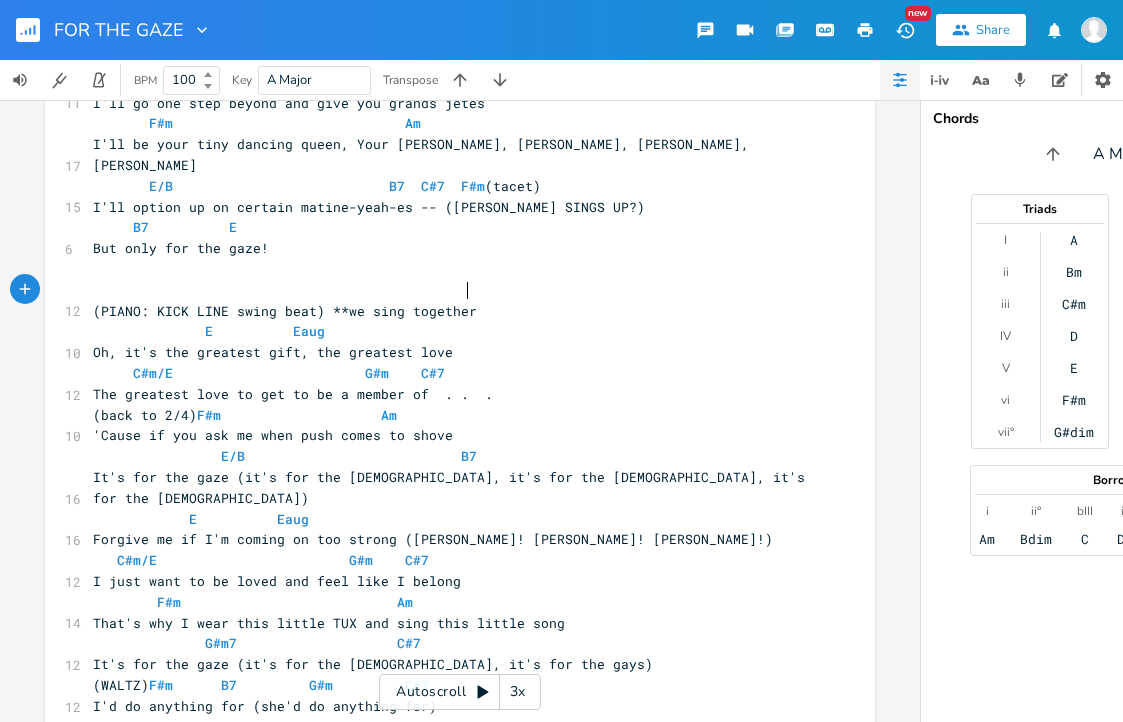 type on "o" 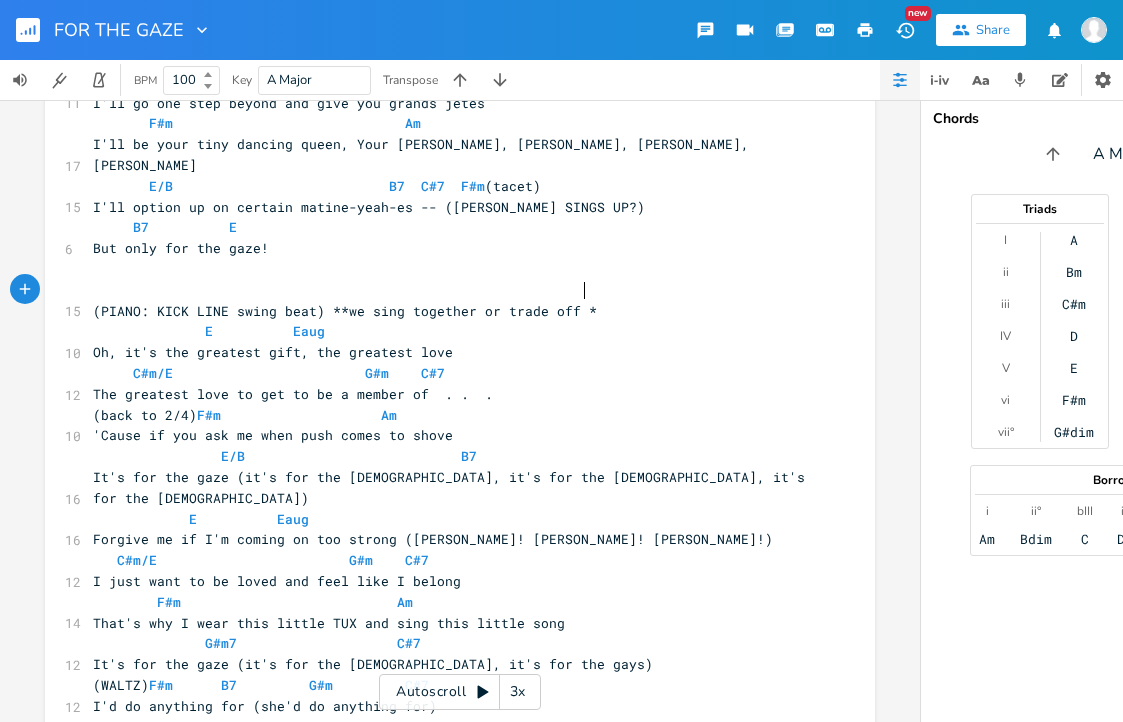 type on "or trade off **" 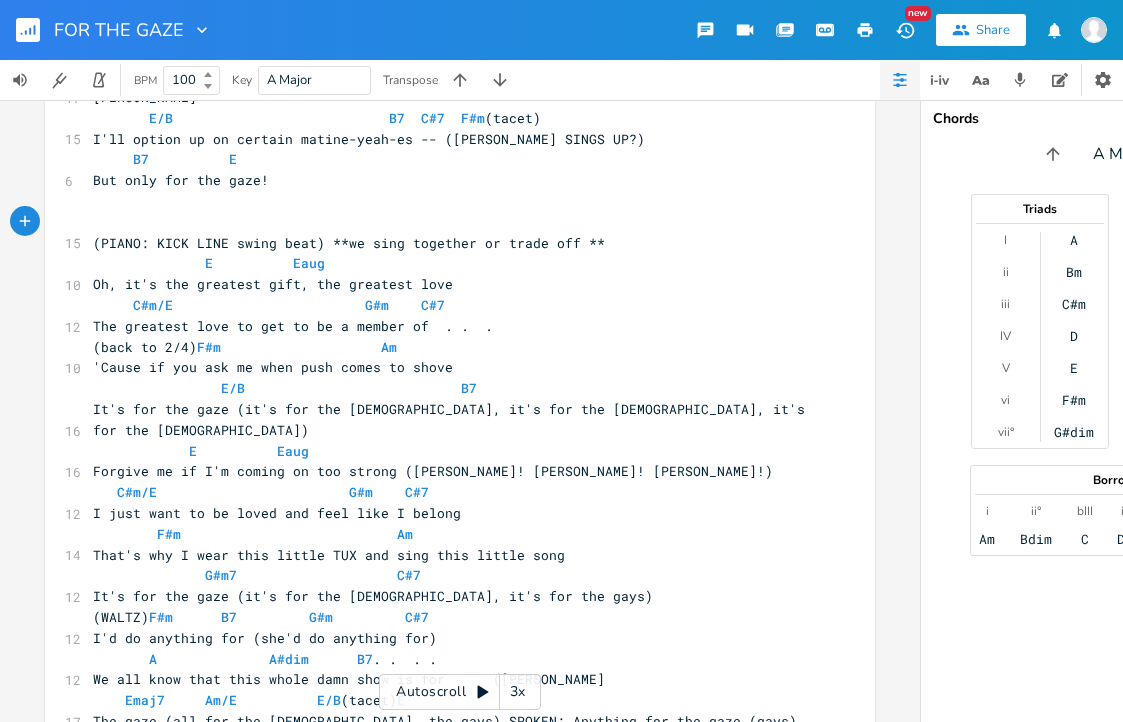 scroll, scrollTop: 1078, scrollLeft: 0, axis: vertical 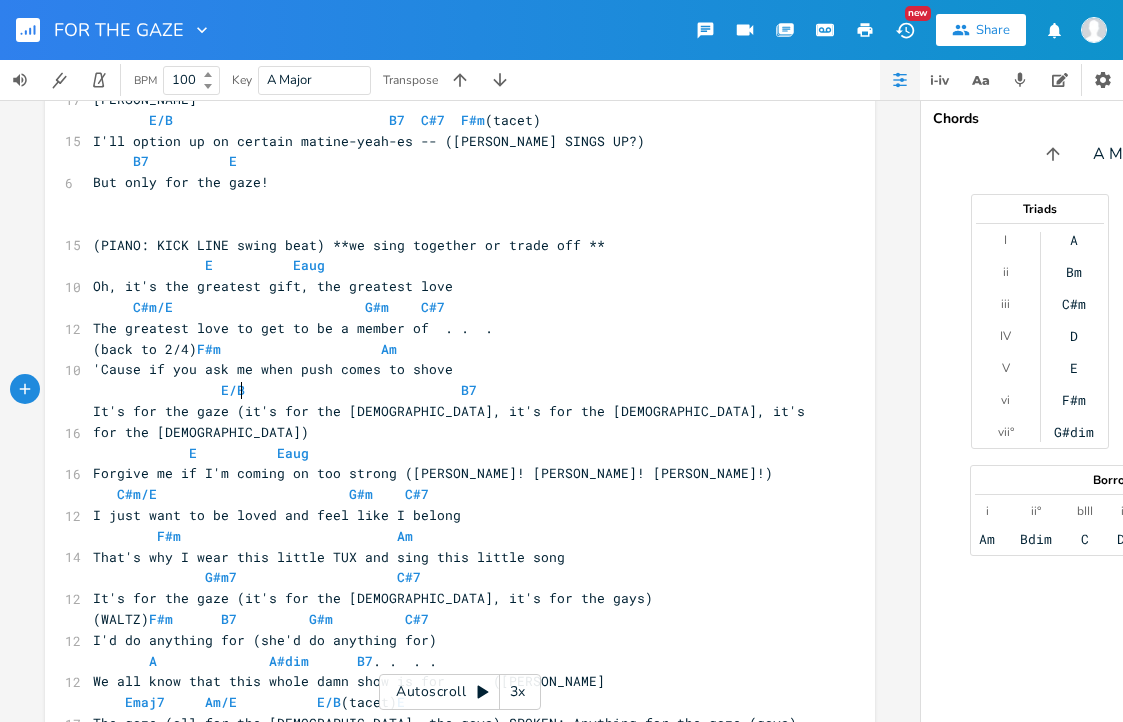 click on "It's for the gaze (it's for the [DEMOGRAPHIC_DATA], it's for the [DEMOGRAPHIC_DATA], it's for the [DEMOGRAPHIC_DATA])" at bounding box center (453, 421) 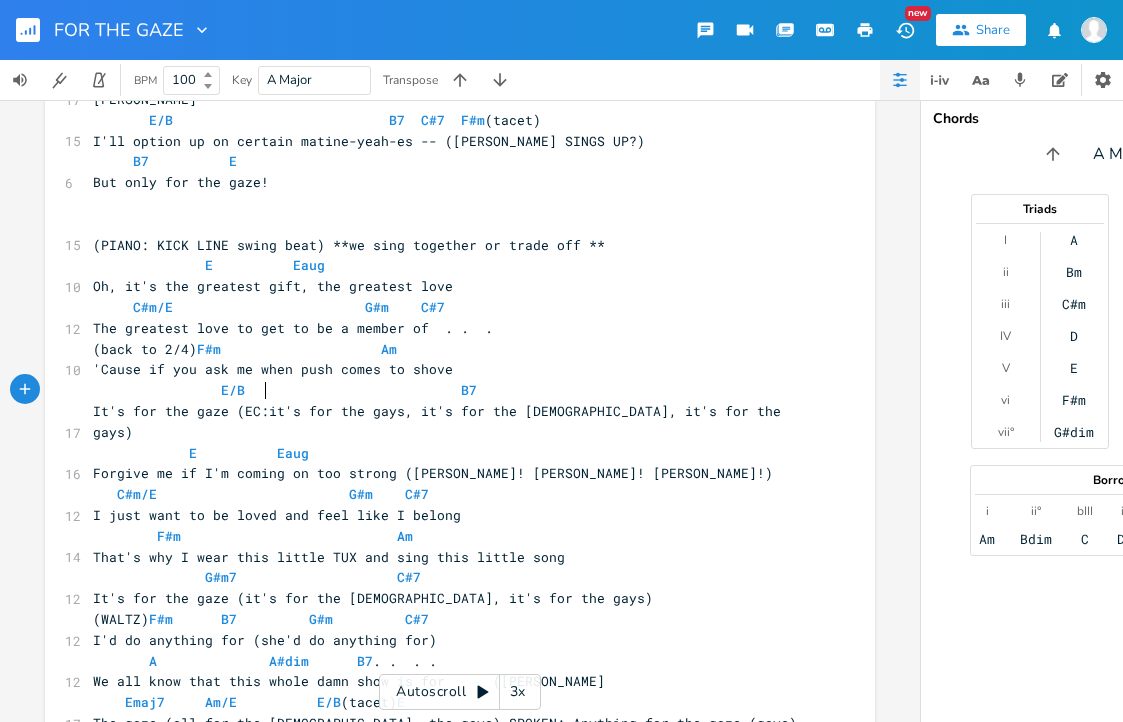type on "EC:" 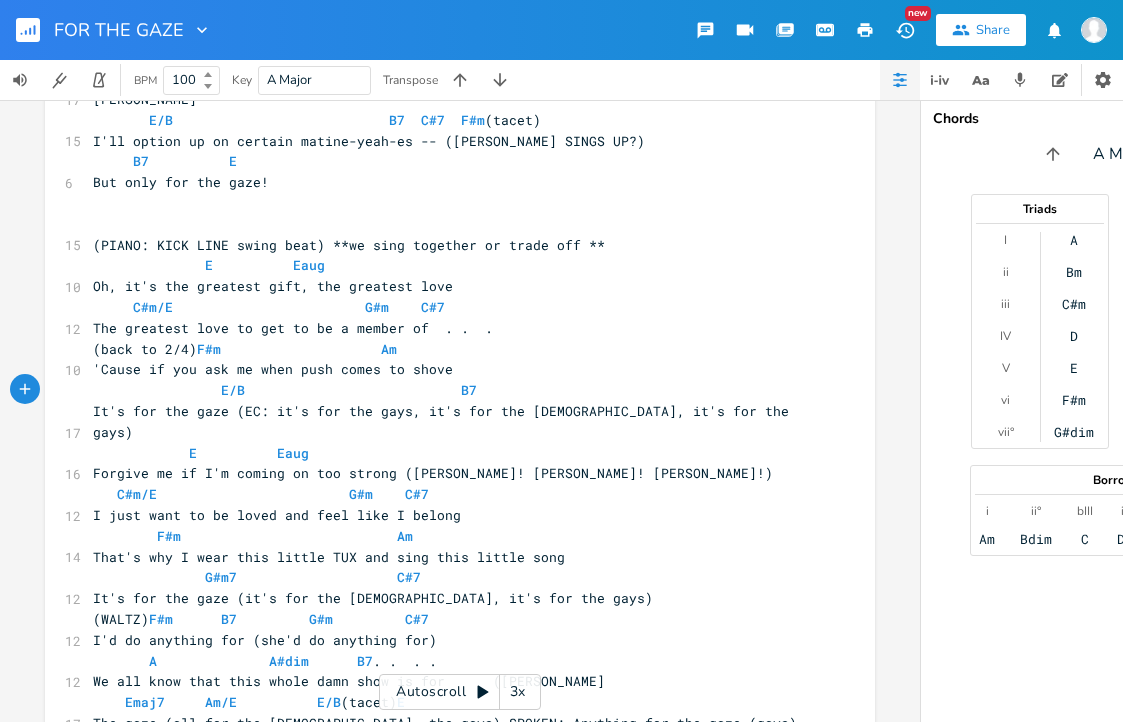 click on "Forgive me if I'm coming on too strong ([PERSON_NAME]! [PERSON_NAME]! [PERSON_NAME]!)" at bounding box center (433, 473) 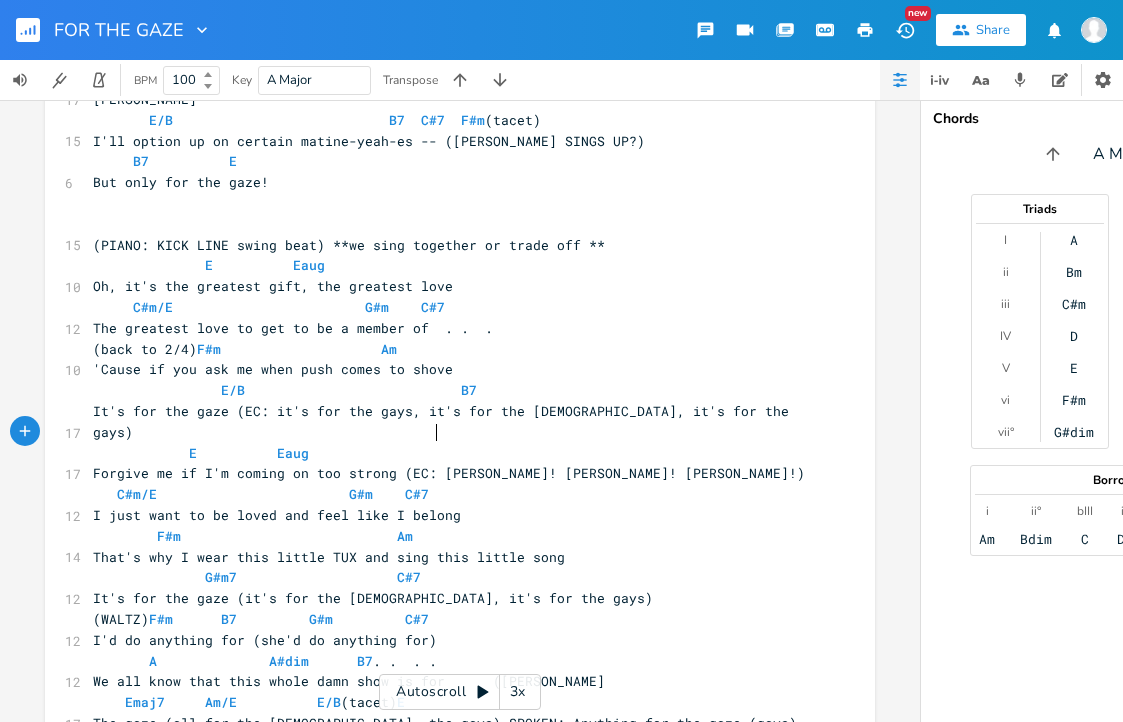 scroll, scrollTop: 0, scrollLeft: 22, axis: horizontal 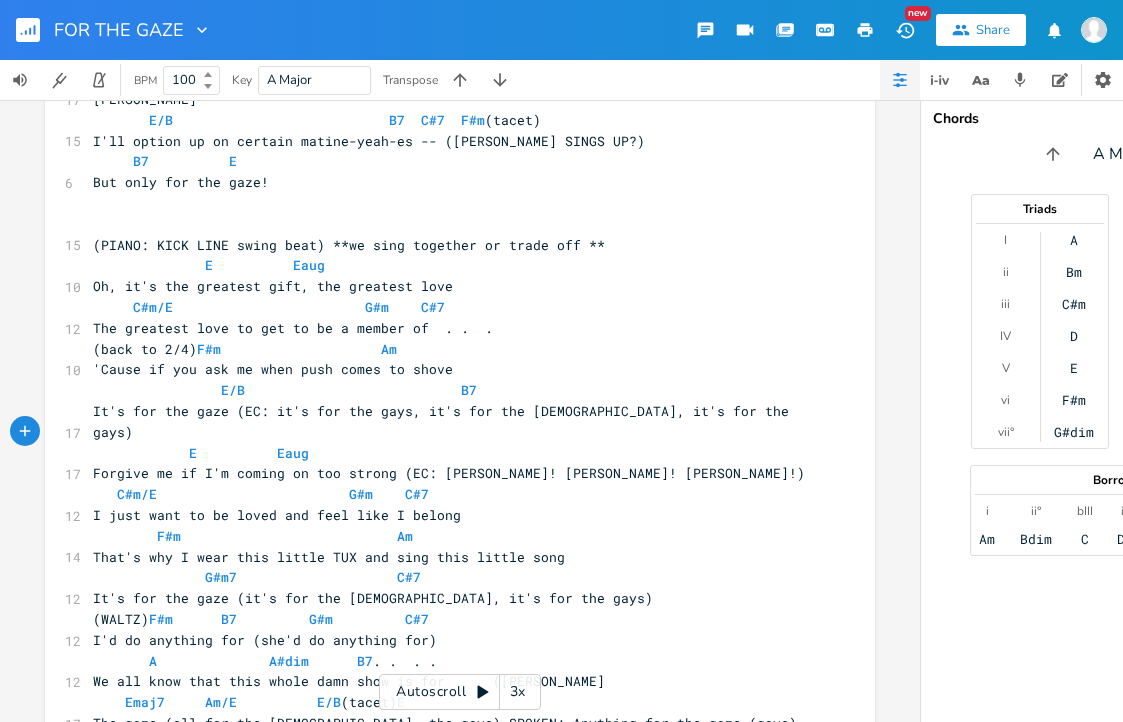 type on "EC:" 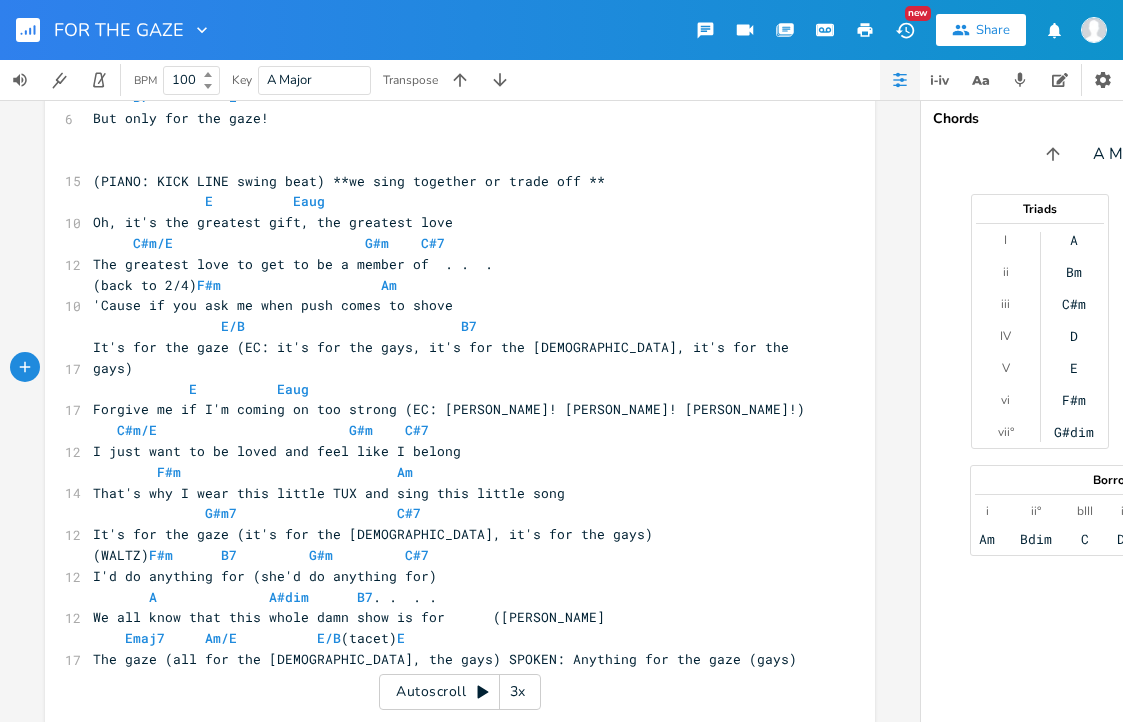 click on "Forgive me if I'm coming on too strong (EC: [PERSON_NAME]! [PERSON_NAME]! [PERSON_NAME]!)" at bounding box center [450, 409] 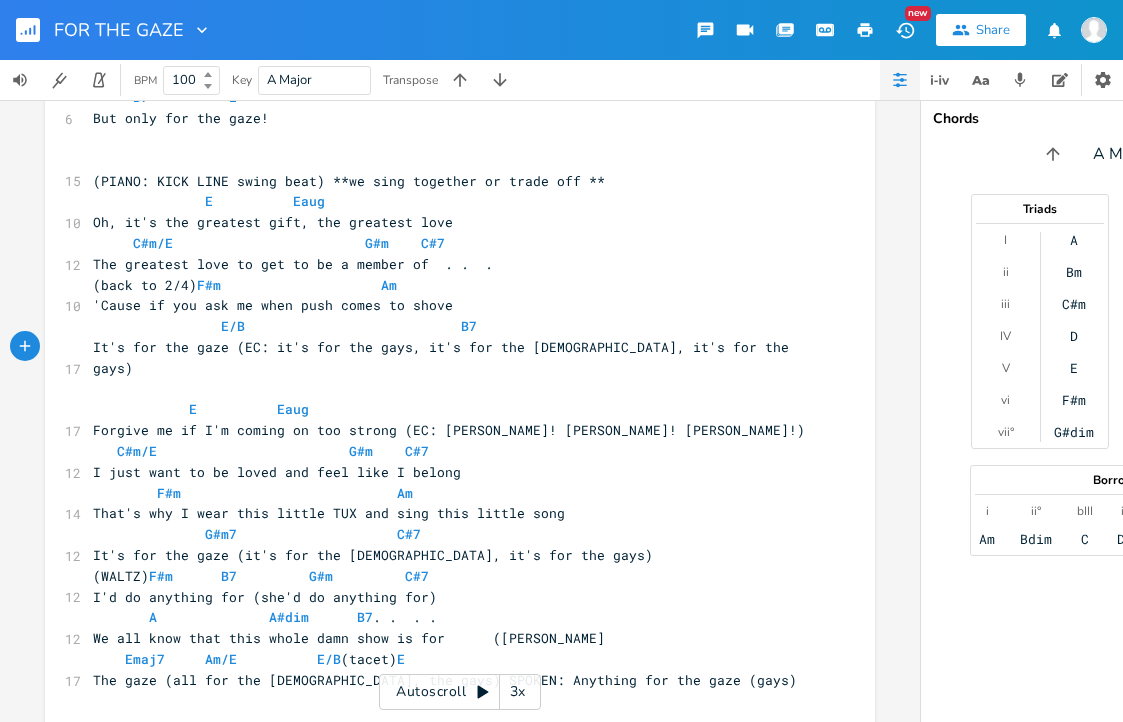 click on "E/B                             B7" at bounding box center (450, 326) 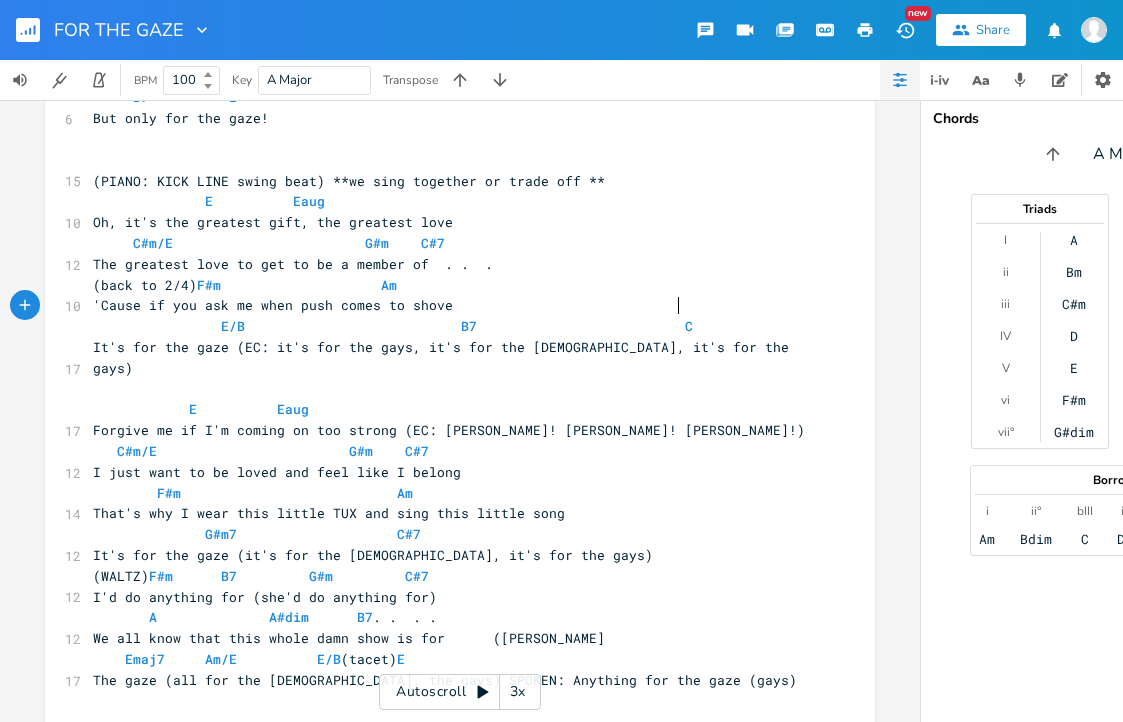 type on "C&" 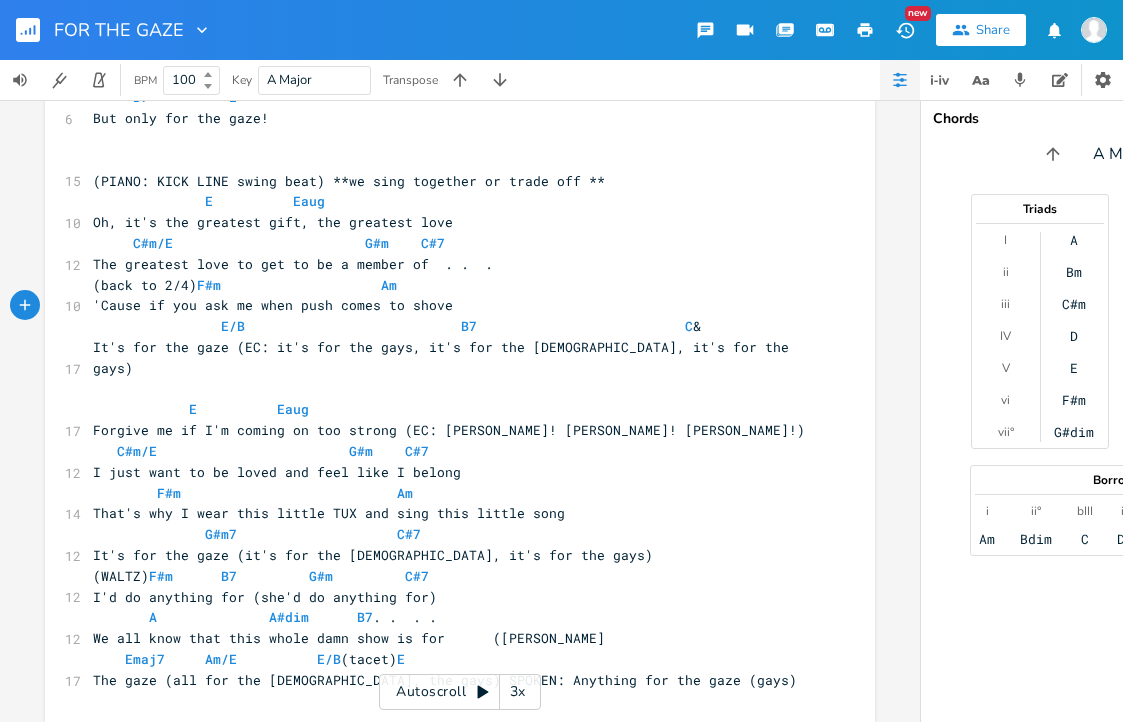 click on "E/B                             B7                            C &" at bounding box center [397, 326] 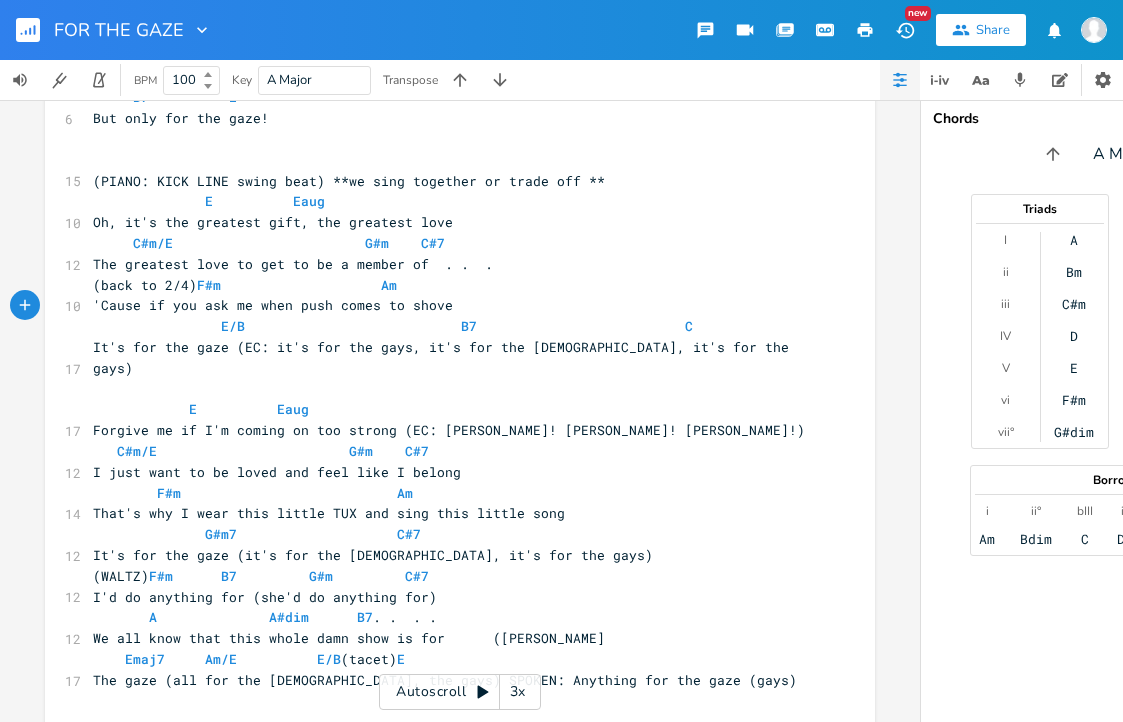 type on "7" 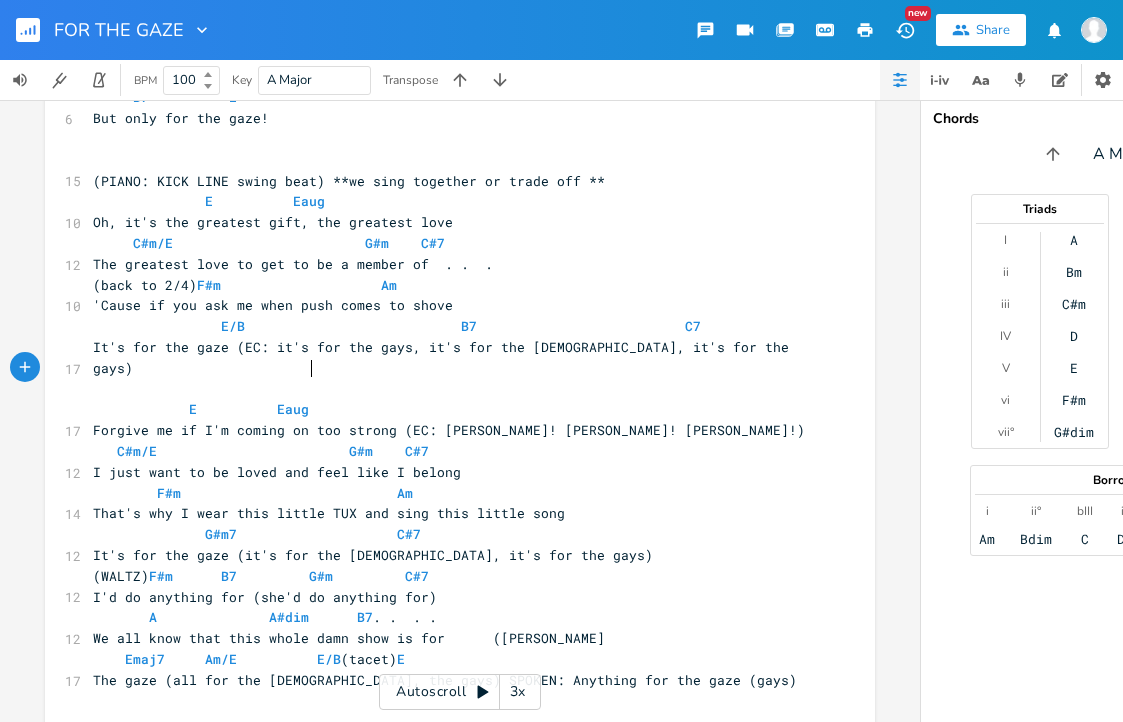 click on "E            Eaug" at bounding box center (450, 409) 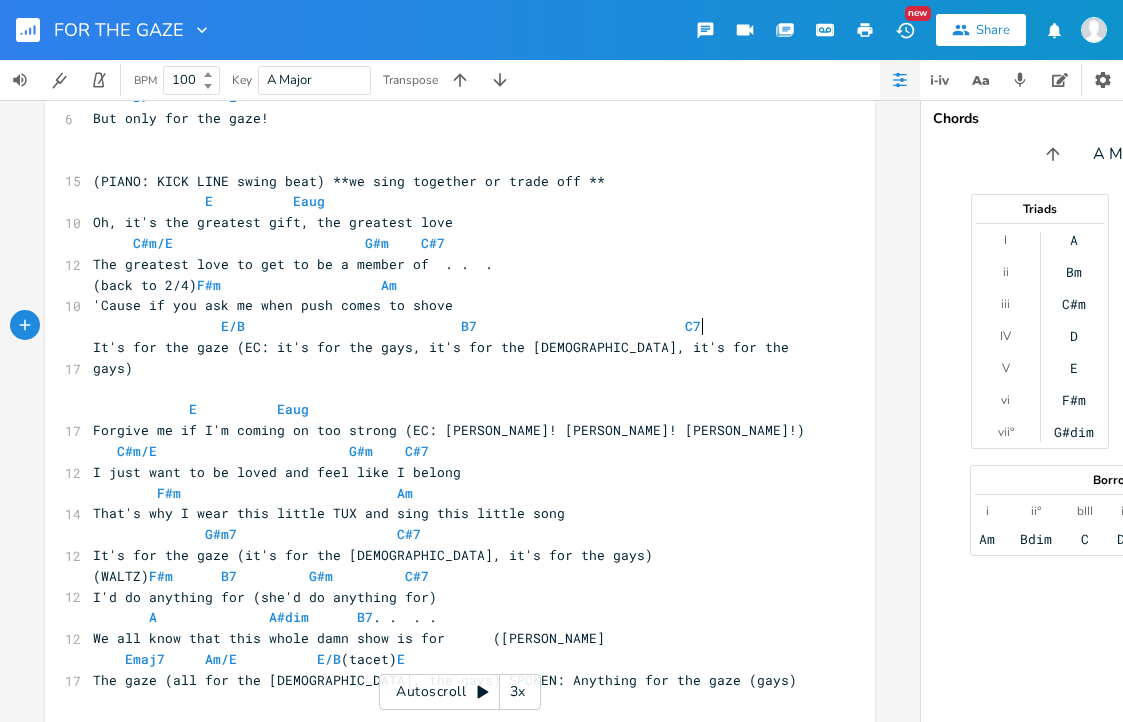 click on "It's for the gaze (EC: it's for the gays, it's for the [DEMOGRAPHIC_DATA], it's for the gays)" at bounding box center (445, 357) 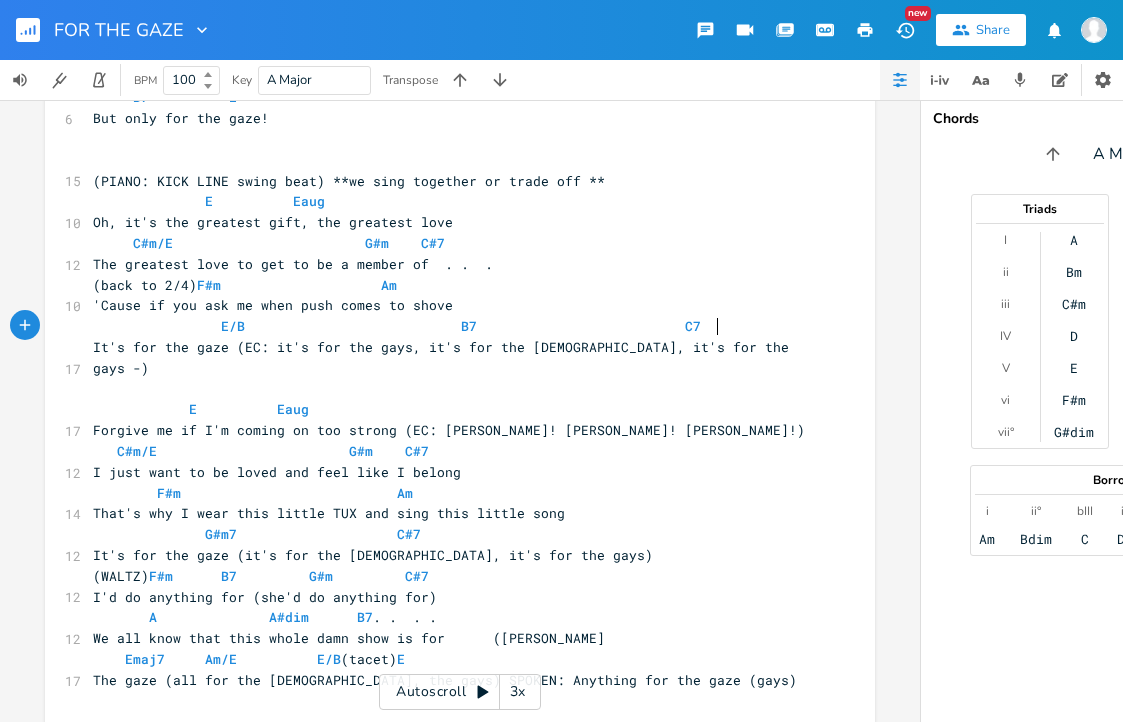 scroll, scrollTop: 0, scrollLeft: 13, axis: horizontal 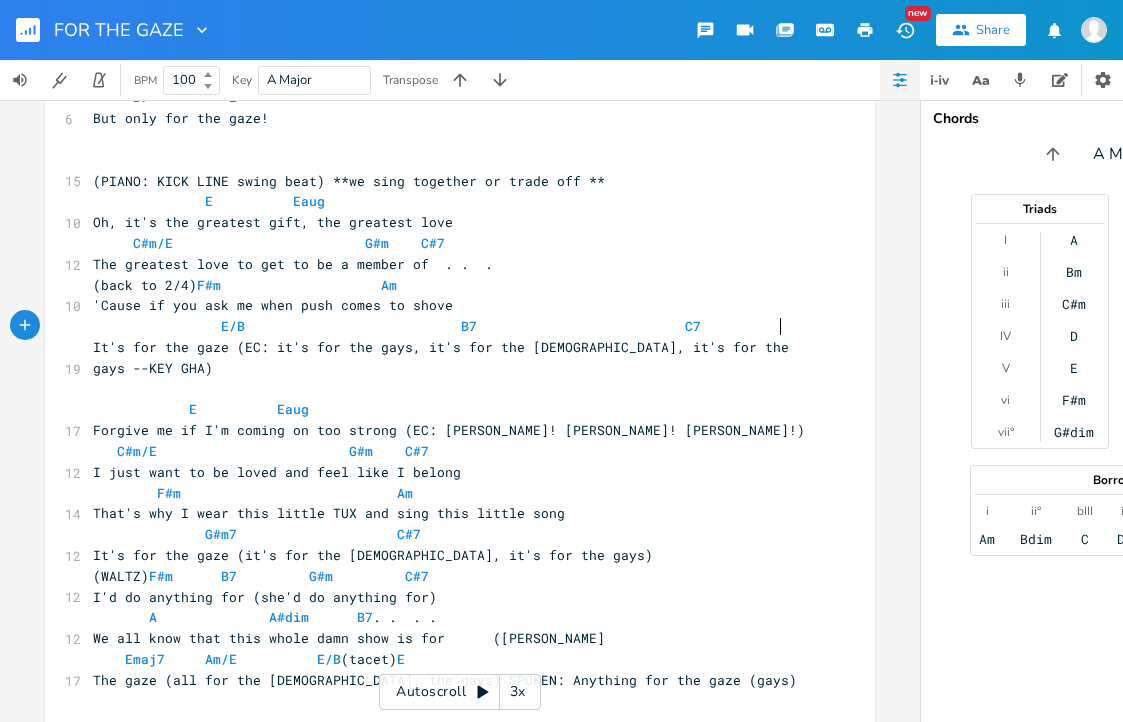 type on "--KEY GHAN" 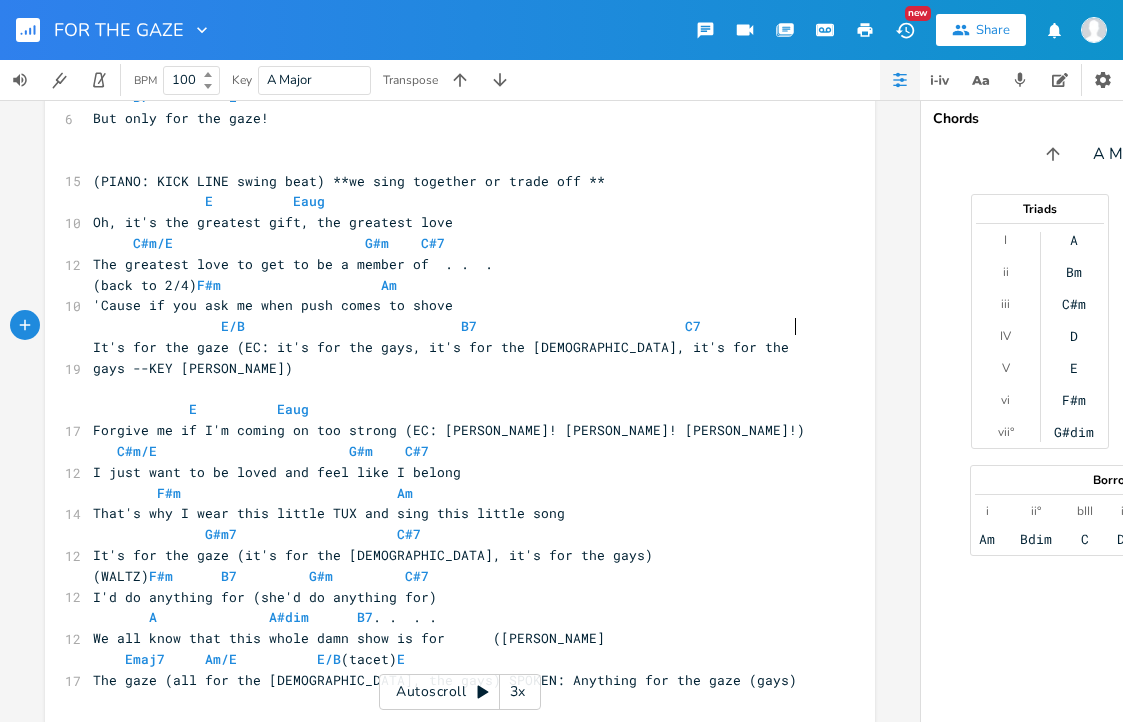 type on "[PERSON_NAME]@" 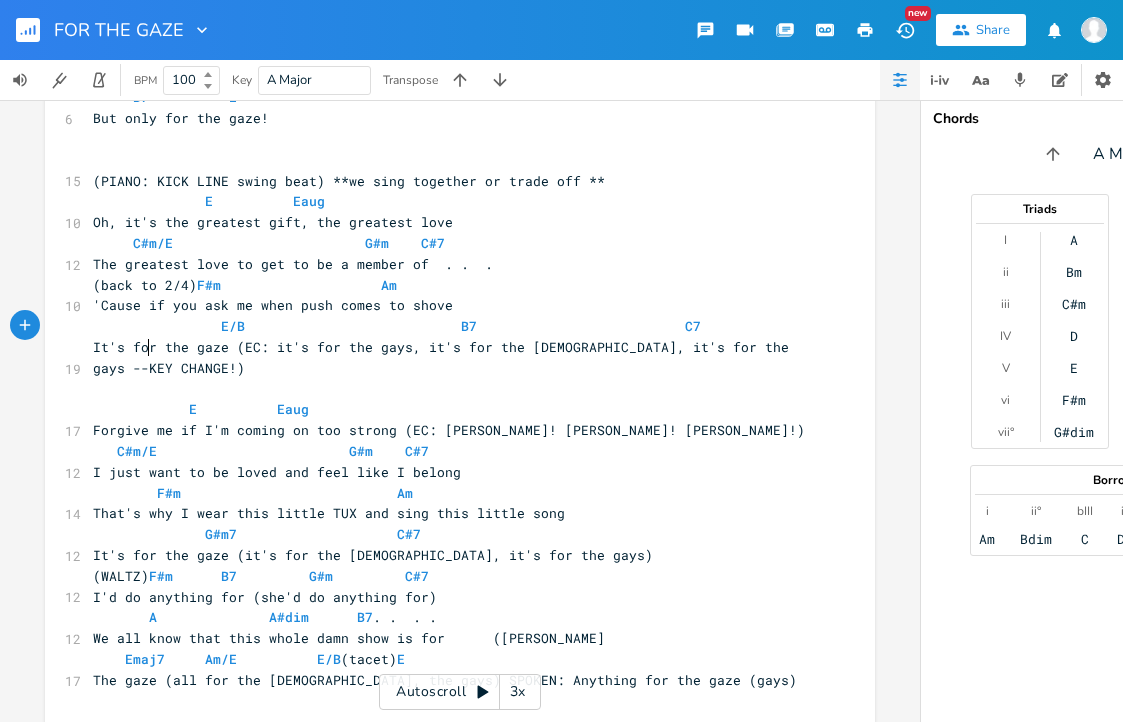 scroll, scrollTop: 0, scrollLeft: 10, axis: horizontal 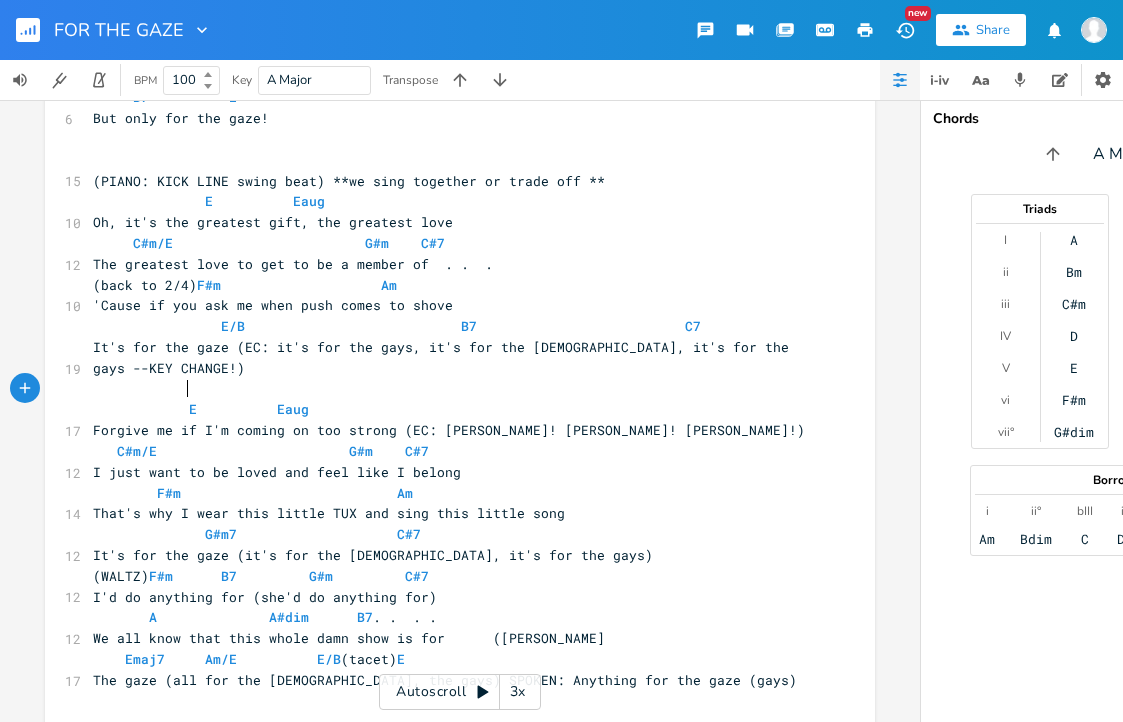 click on "E            Eaug" at bounding box center [205, 409] 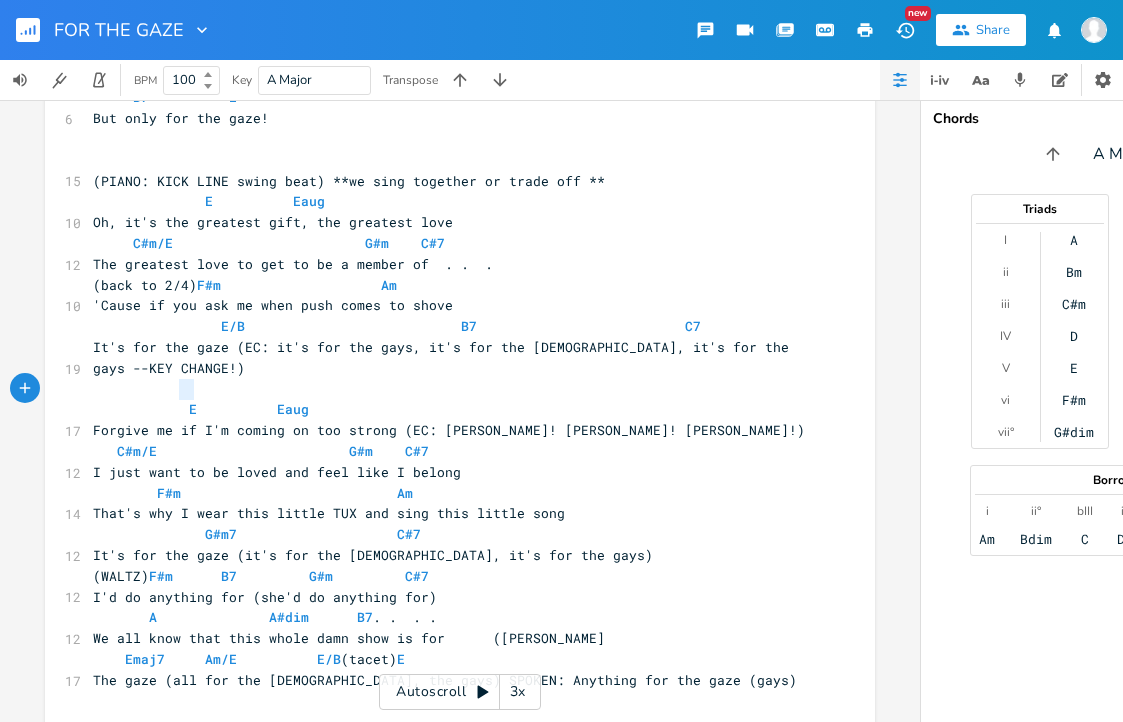drag, startPoint x: 187, startPoint y: 394, endPoint x: 176, endPoint y: 394, distance: 11 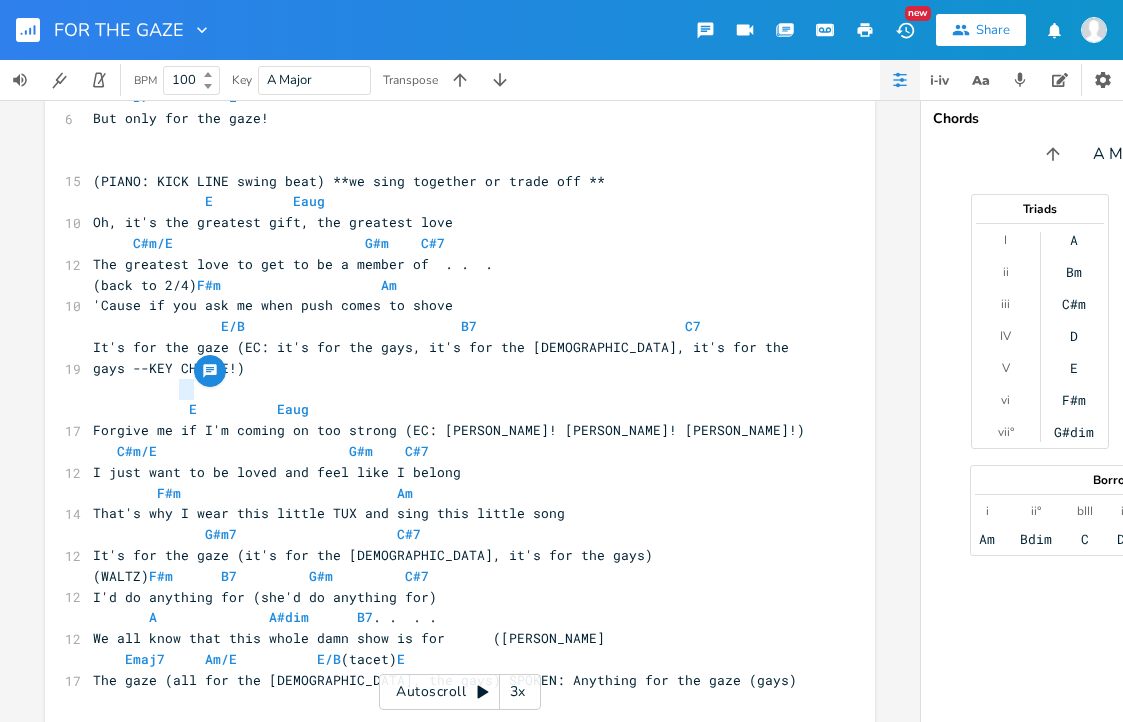 type on "F" 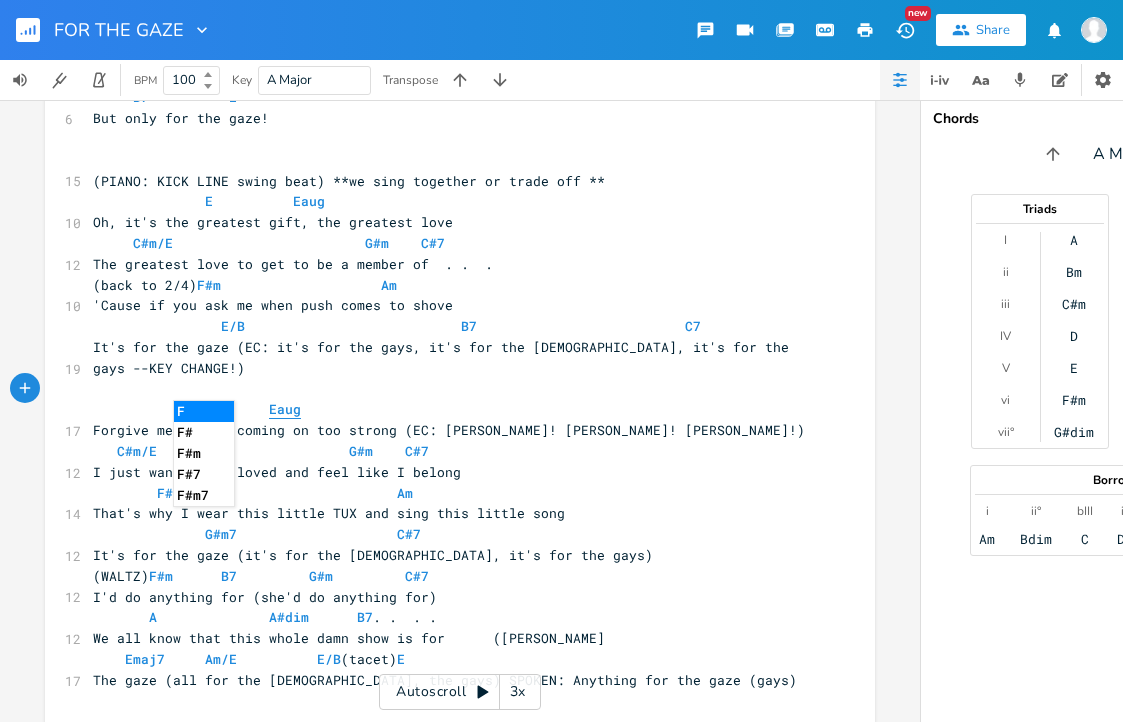 click on "Eaug" at bounding box center (285, 409) 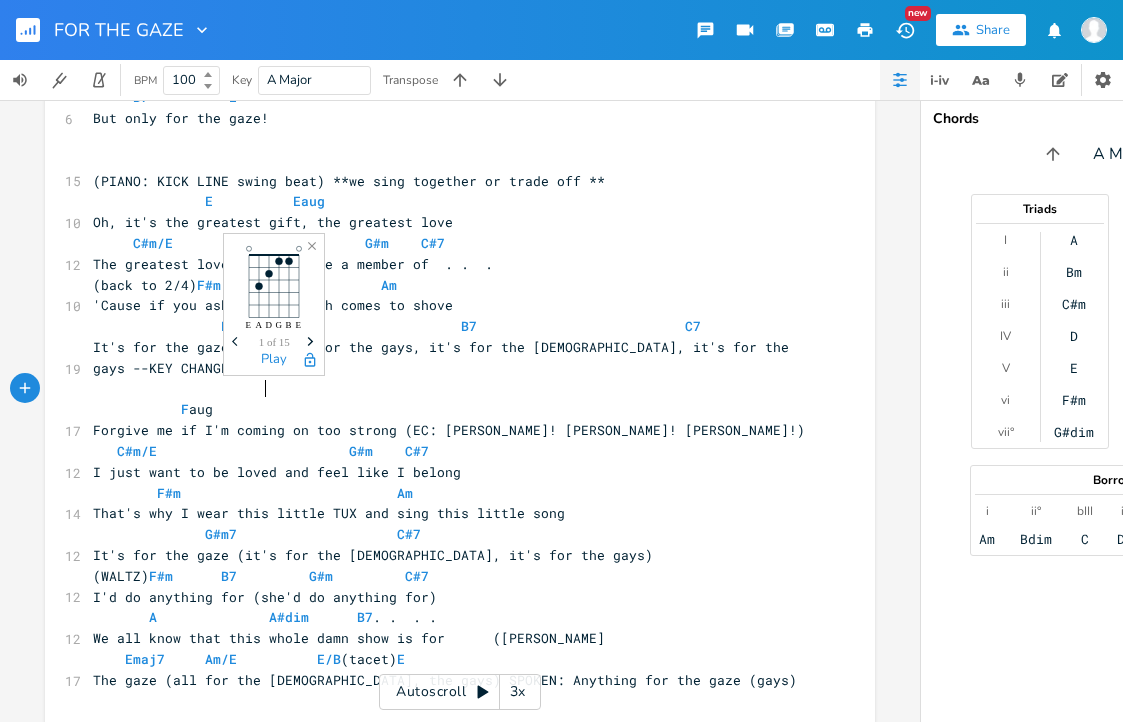 type on "F" 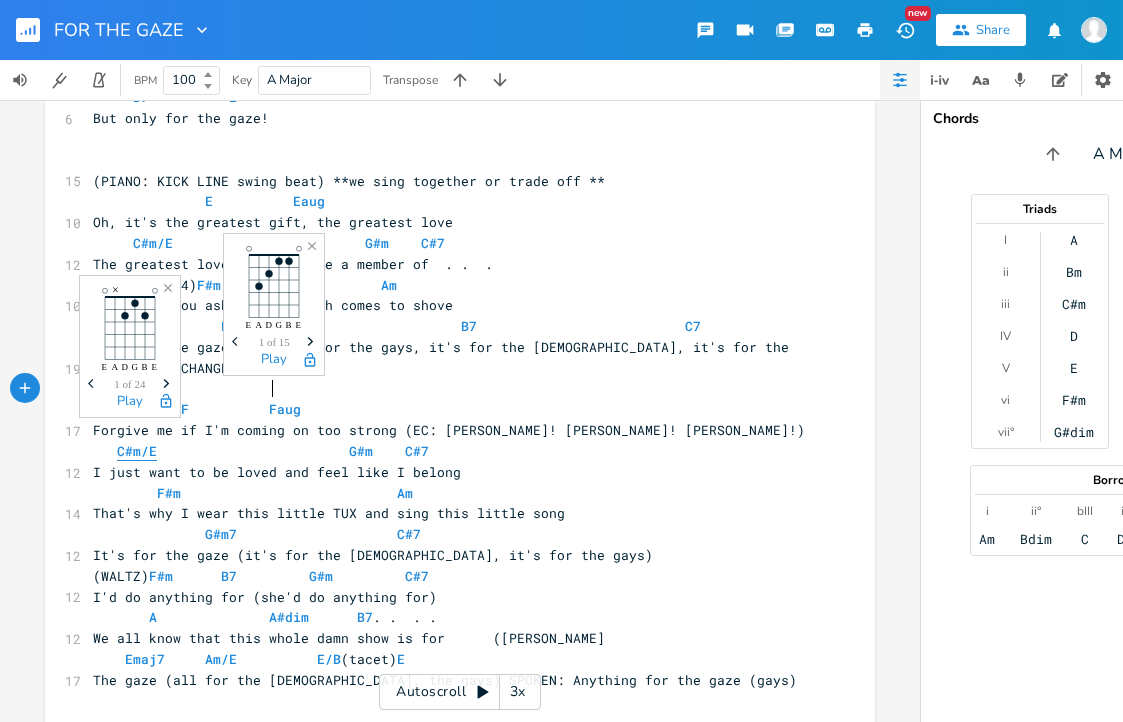click on "C#m/E" at bounding box center (137, 451) 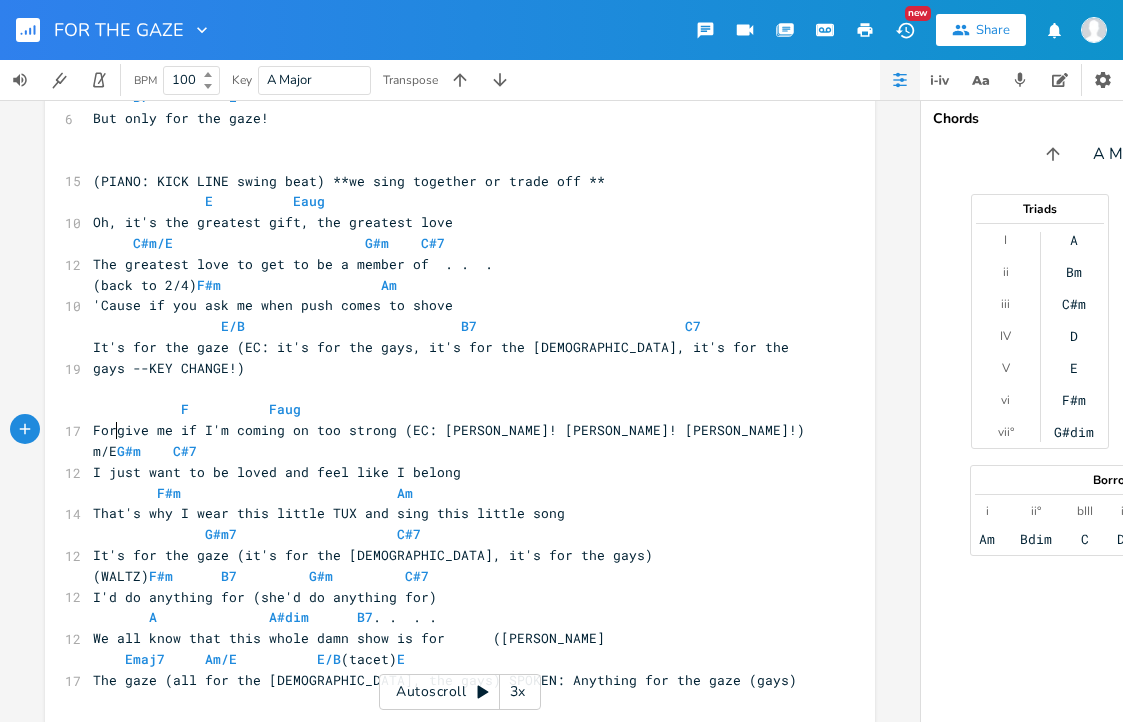 type on "D" 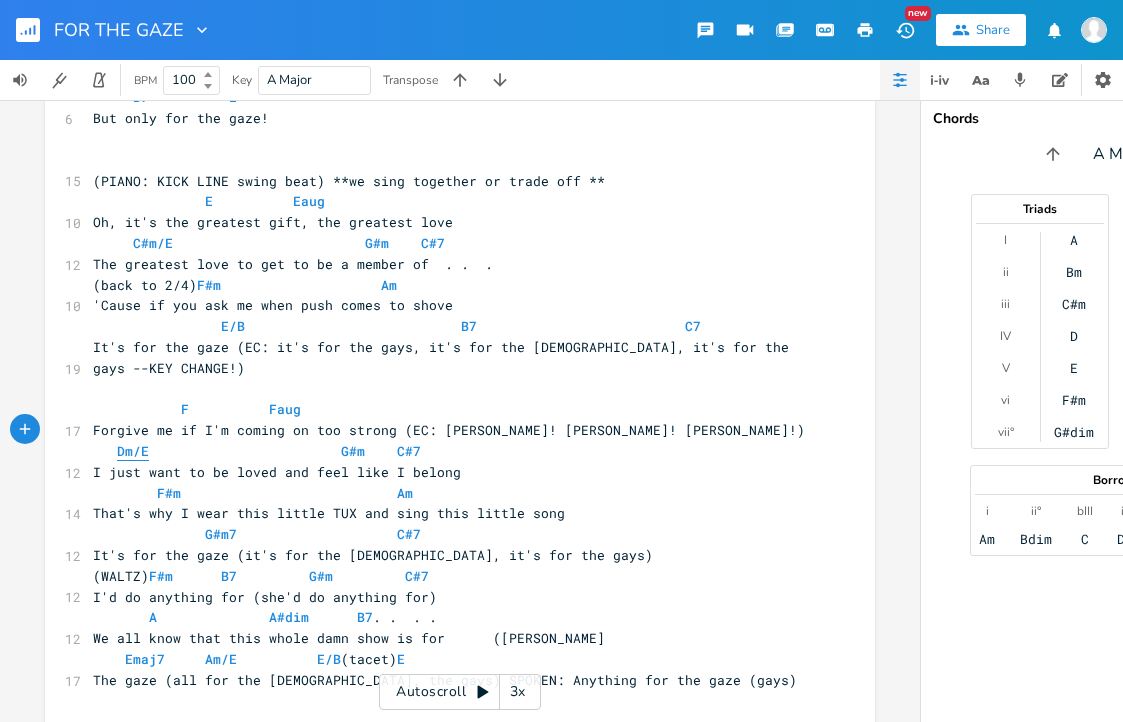 click on "Dm/E" at bounding box center [133, 451] 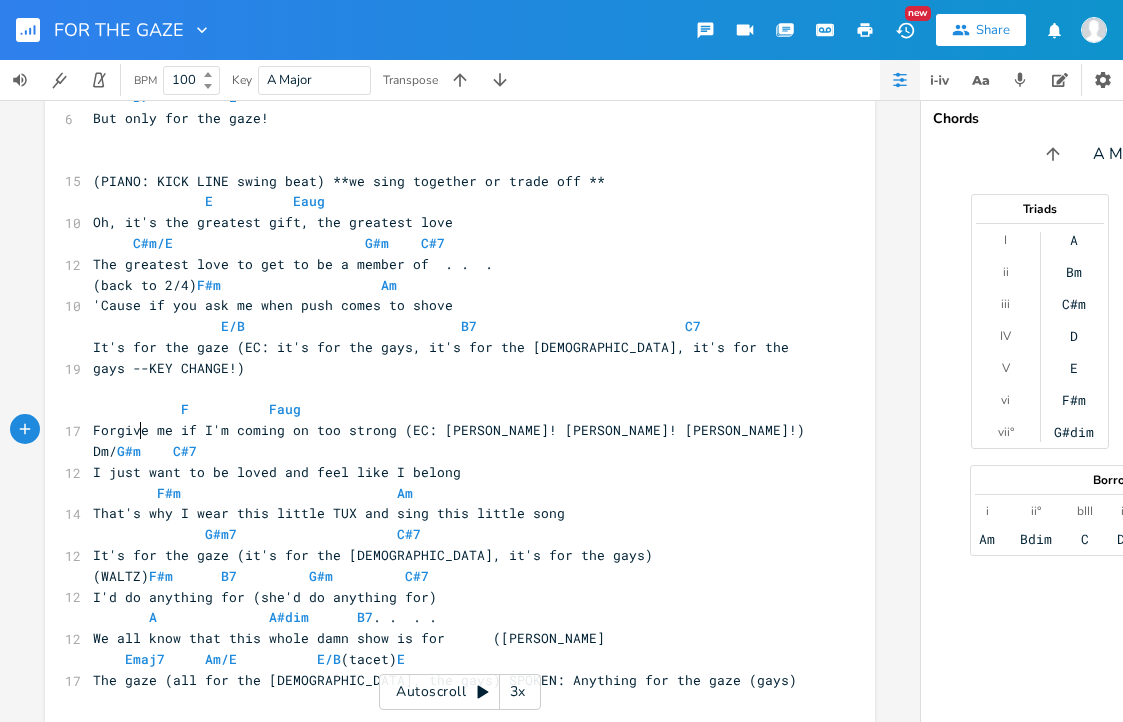 type on "F" 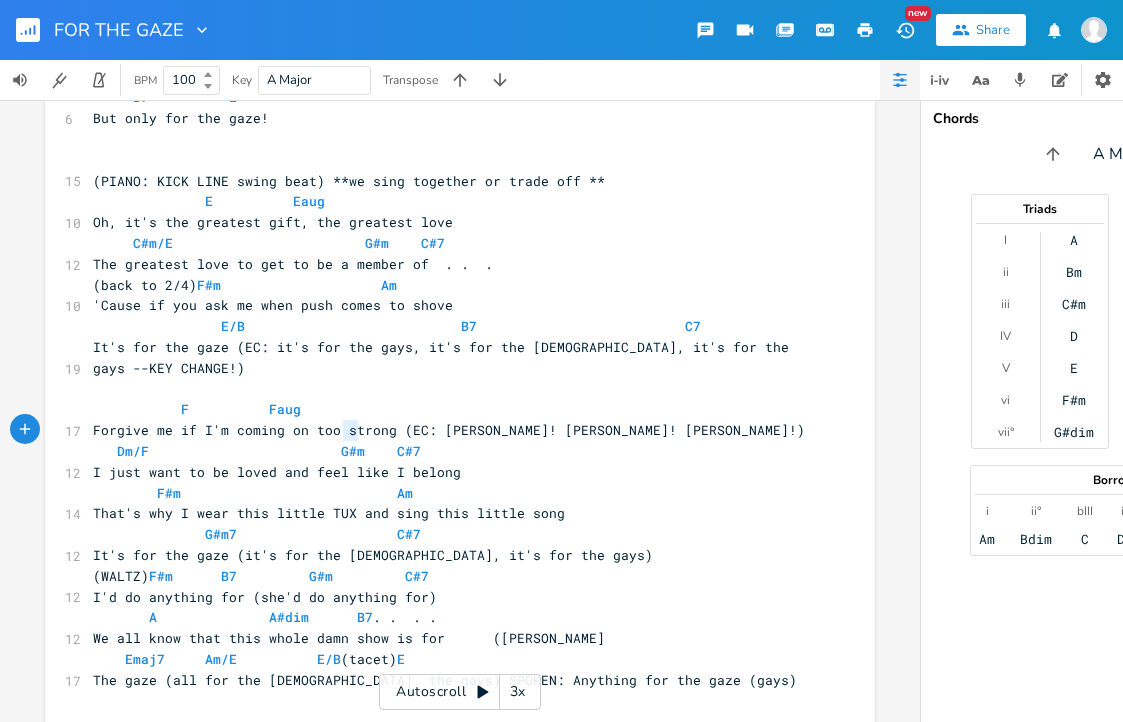 drag, startPoint x: 356, startPoint y: 433, endPoint x: 328, endPoint y: 432, distance: 28.01785 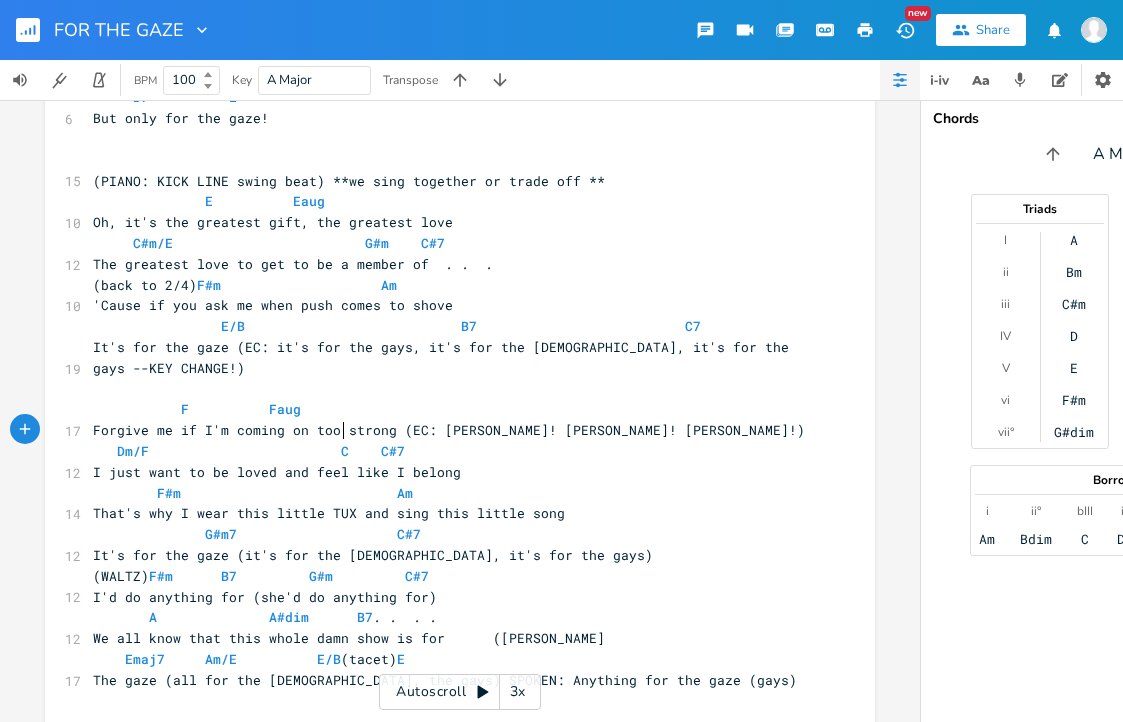 type on "Cm" 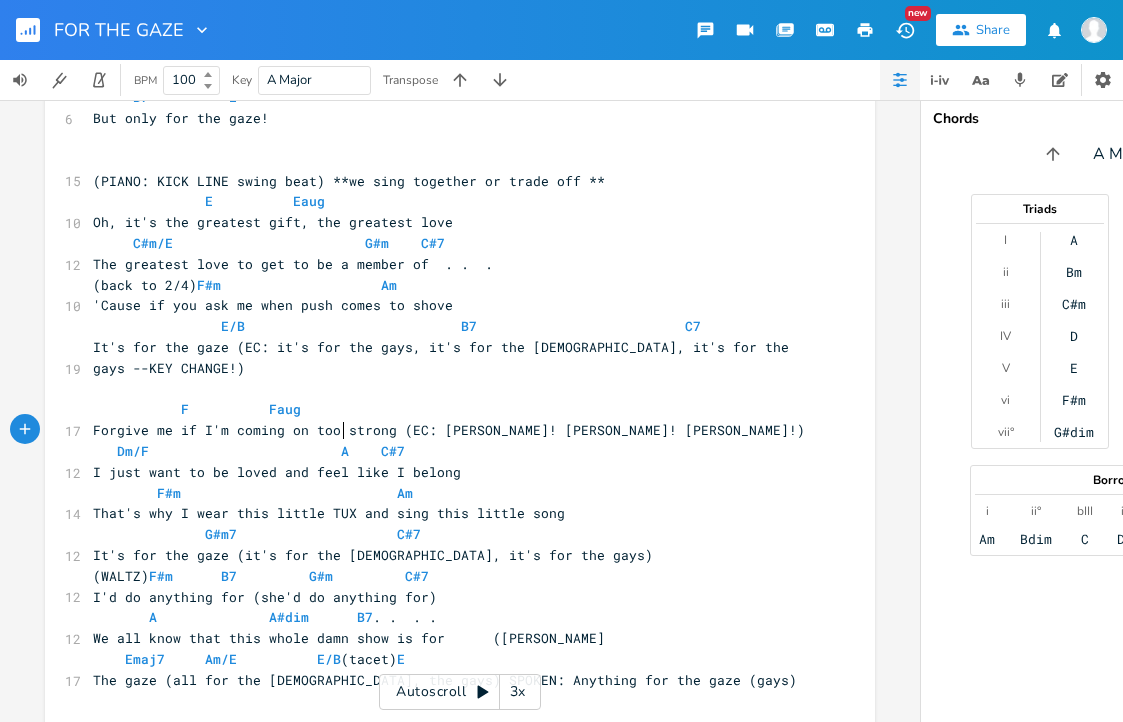 scroll, scrollTop: 0, scrollLeft: 19, axis: horizontal 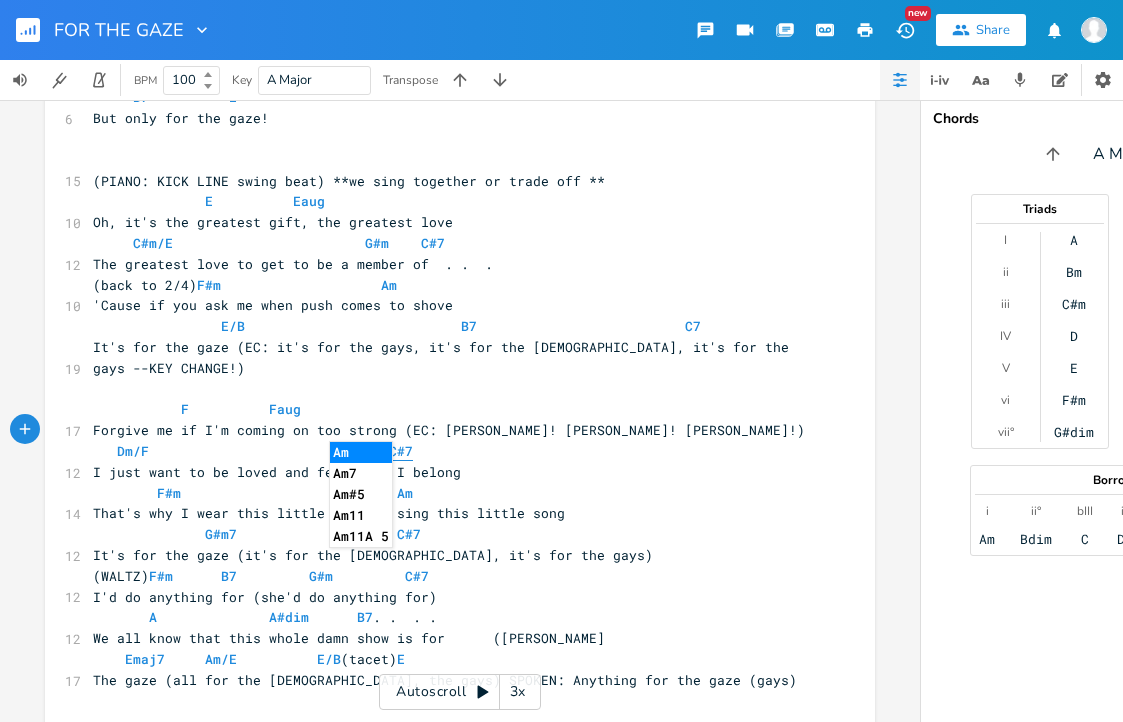 click on "C#7" at bounding box center (401, 451) 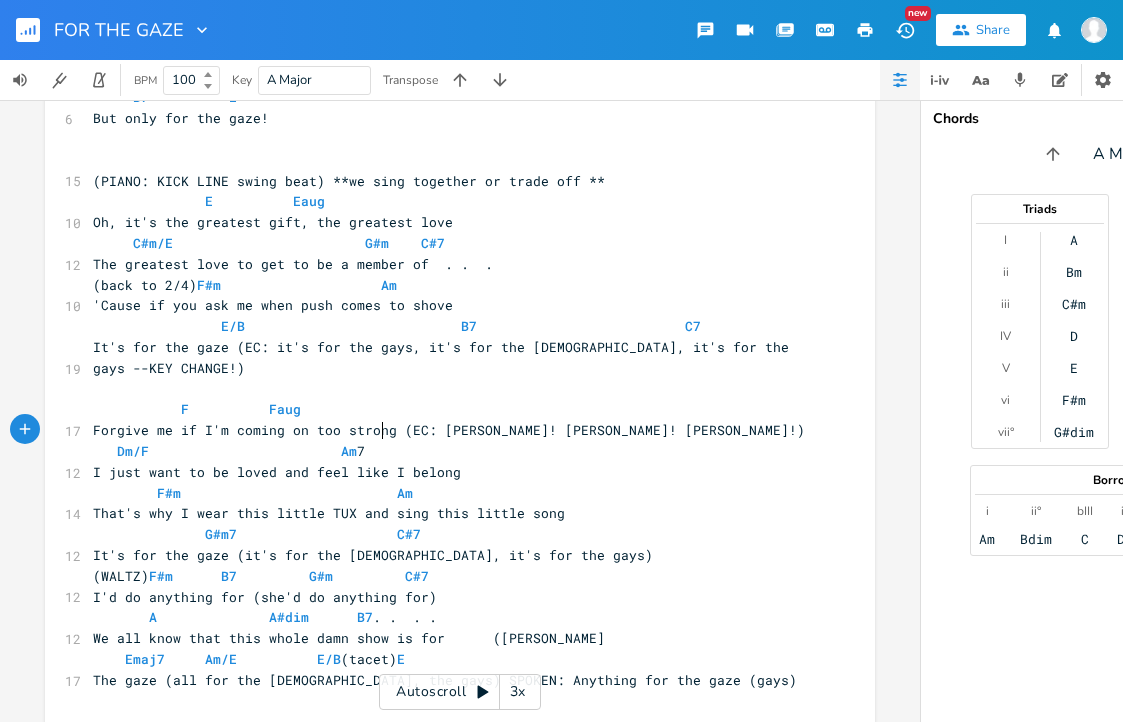 type on "D" 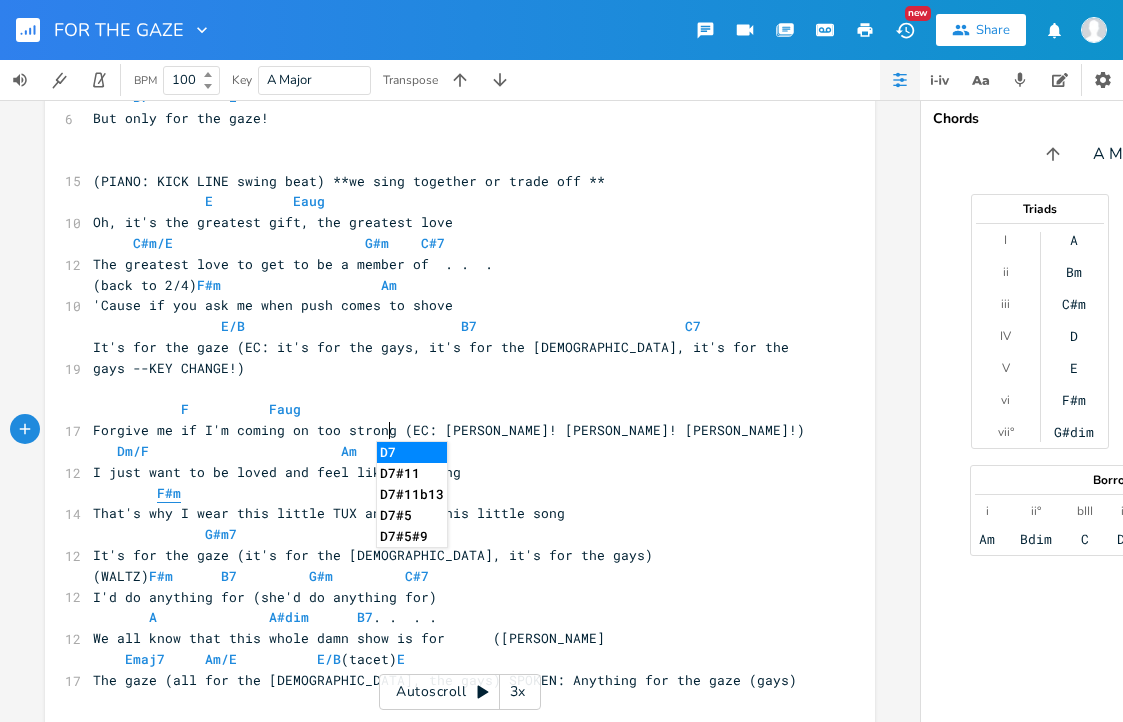 click on "F#m" at bounding box center (169, 493) 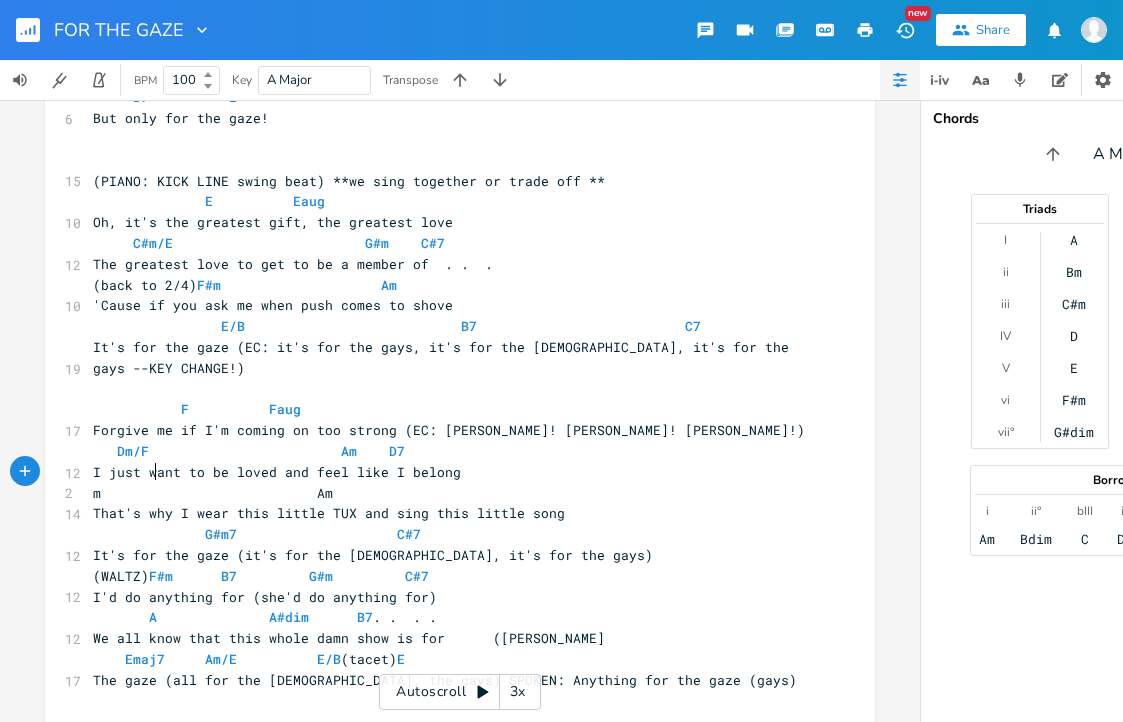 type on "G" 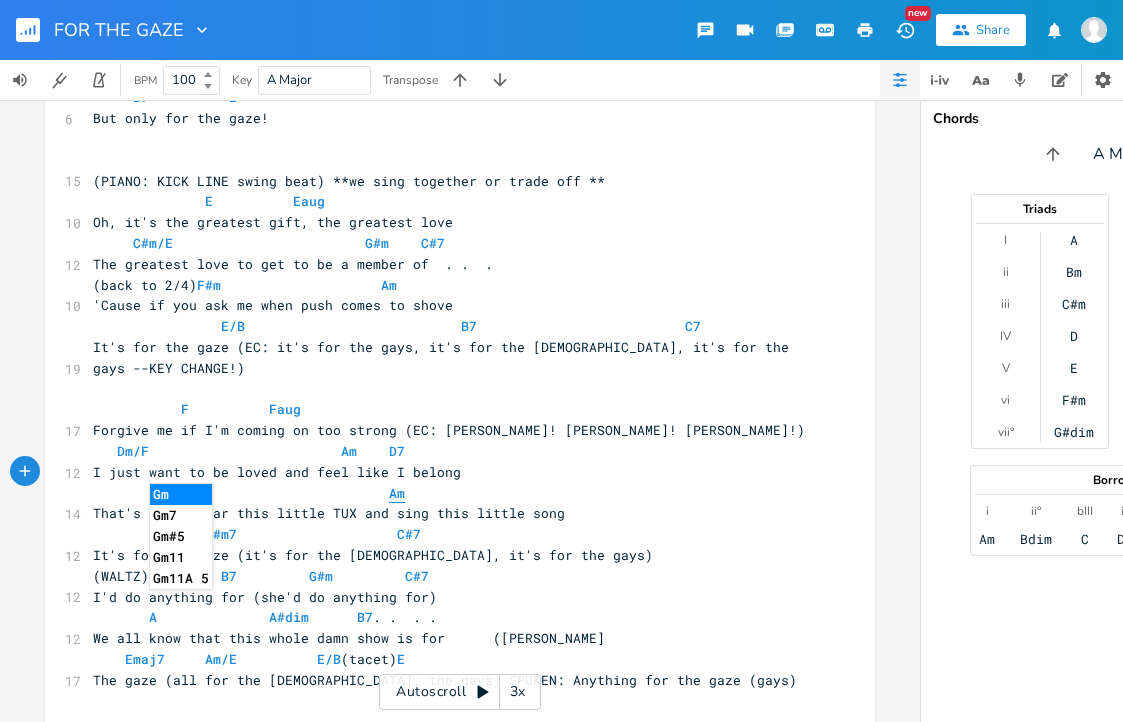 click on "Am" at bounding box center [397, 493] 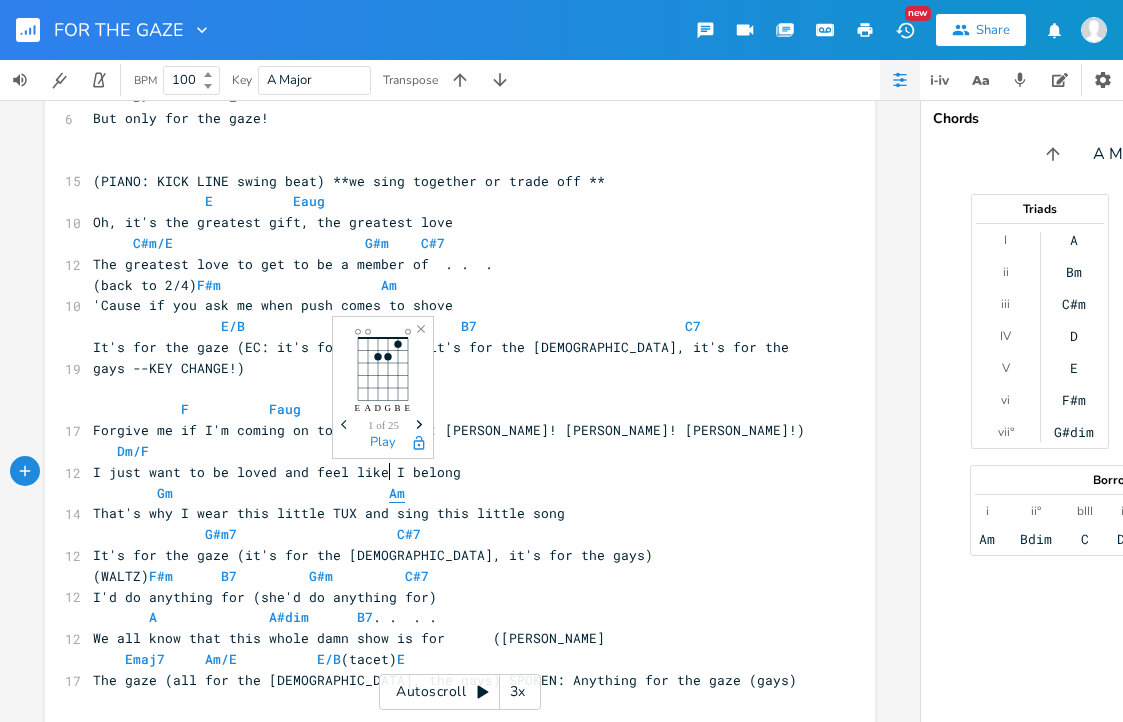 type on "b" 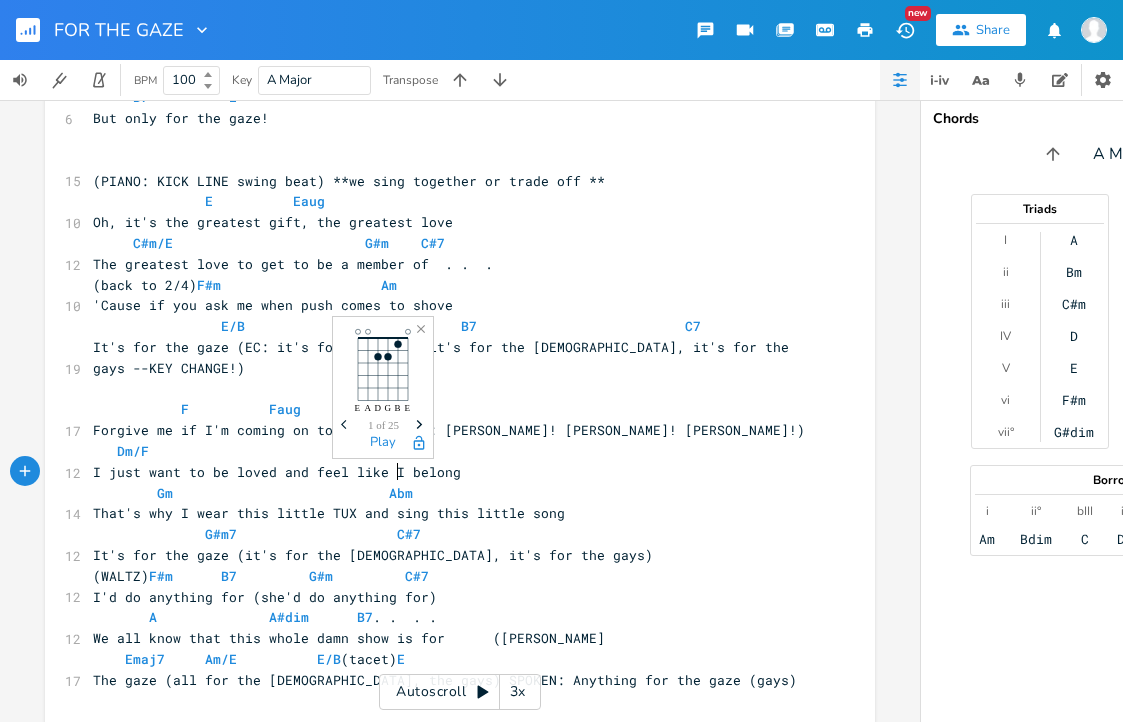 scroll, scrollTop: 0, scrollLeft: 8, axis: horizontal 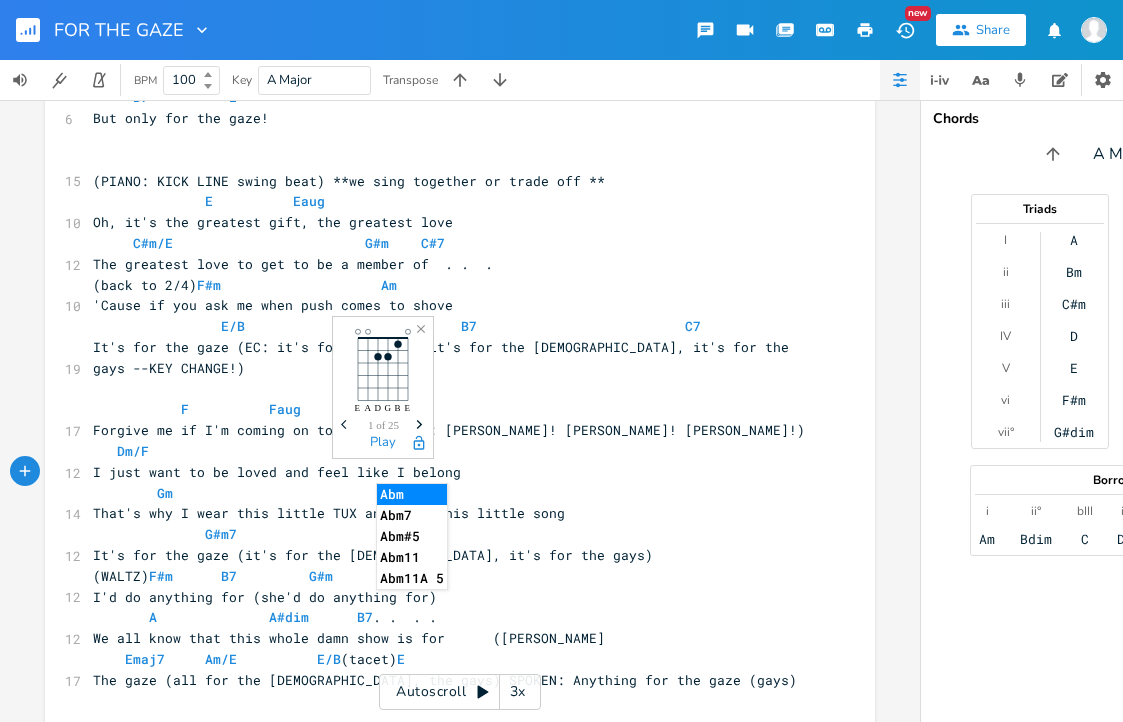 click on "That's why I wear this little TUX and sing this little song" at bounding box center (450, 513) 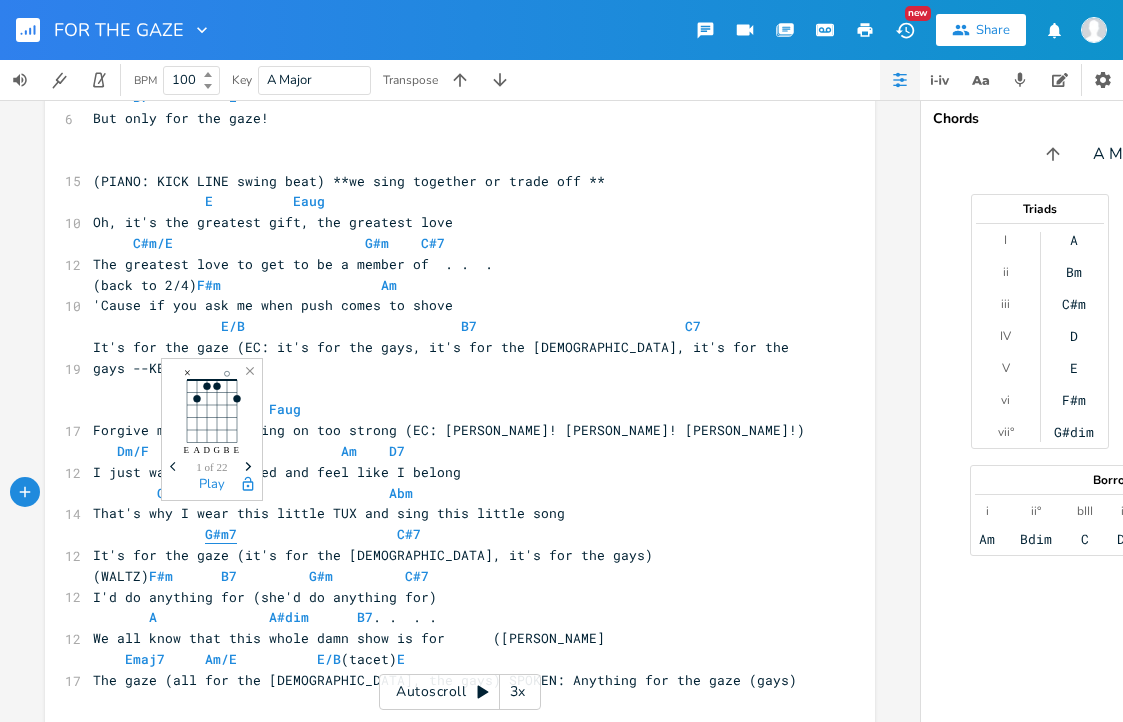 click on "G#m7" at bounding box center (221, 534) 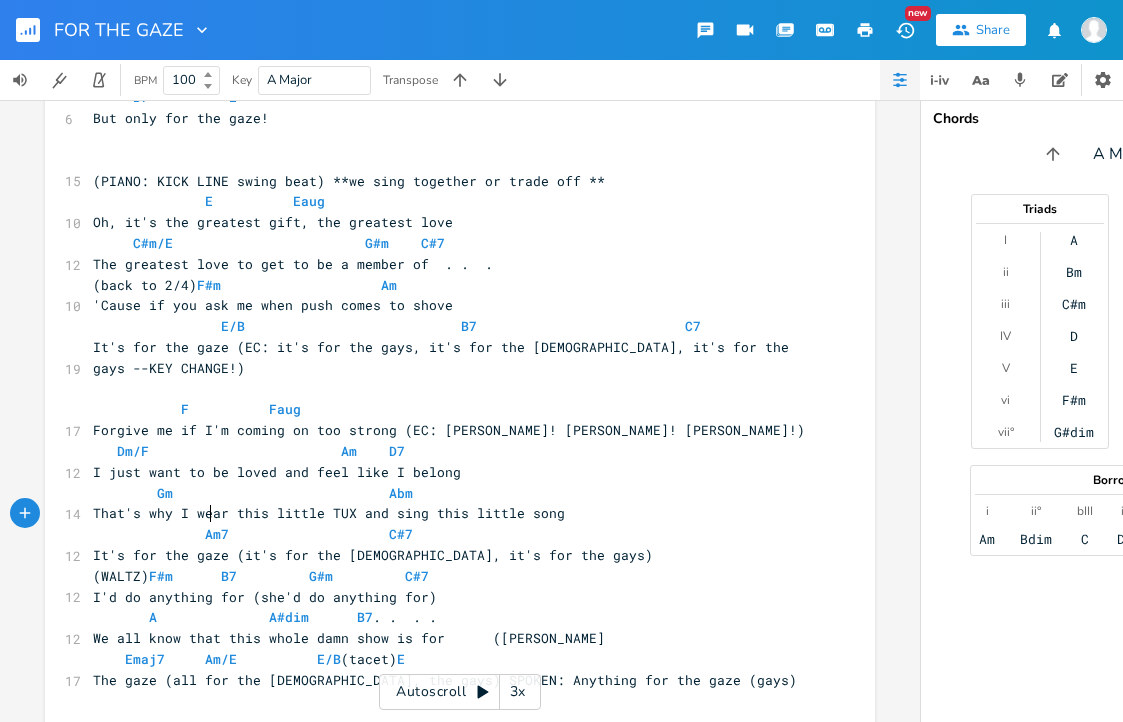 type on "Ab" 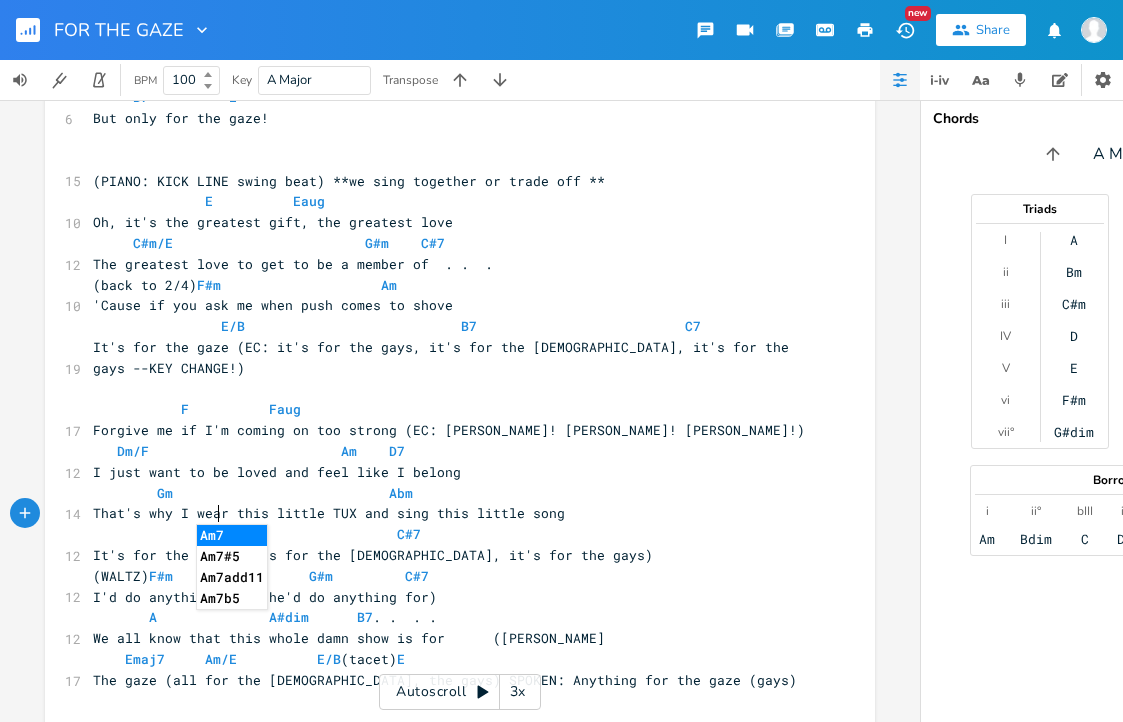 scroll, scrollTop: 0, scrollLeft: 16, axis: horizontal 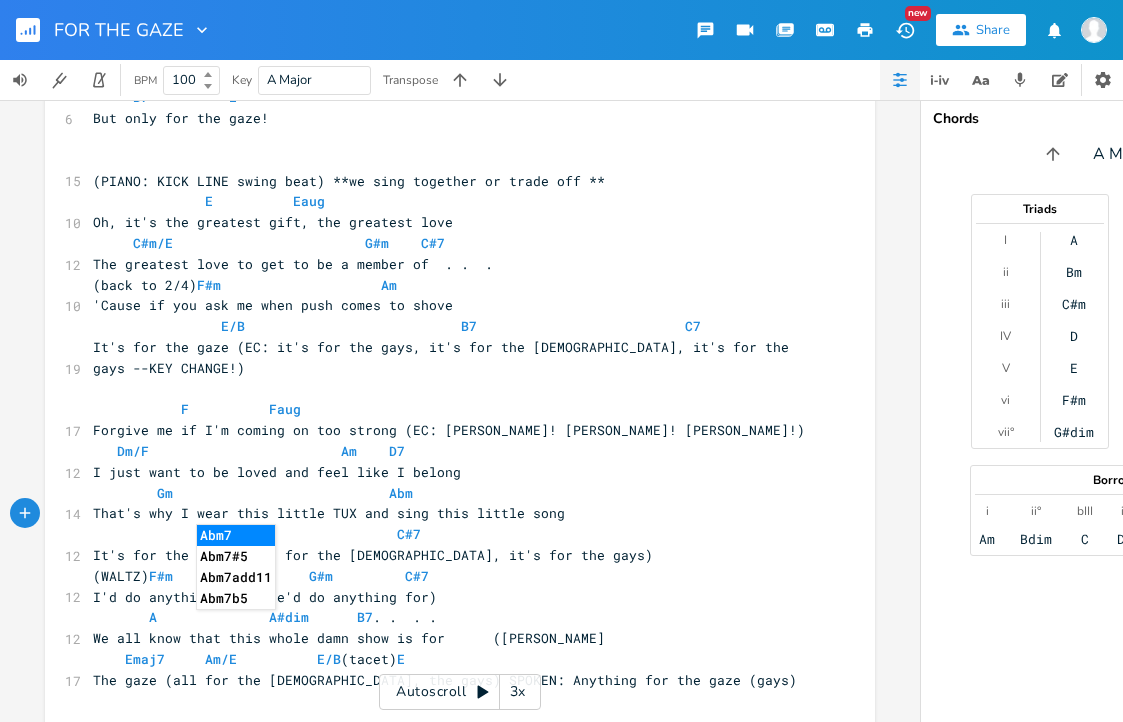 click on "That's why I wear this little TUX and sing this little song" at bounding box center (329, 513) 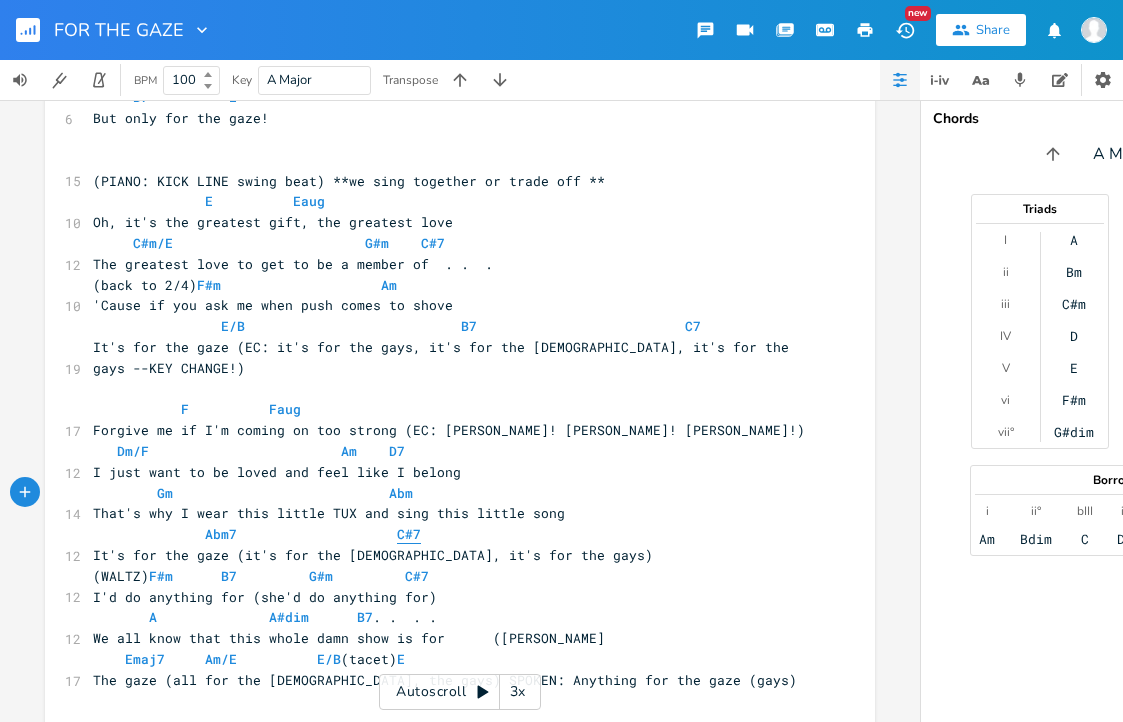 click on "C#7" at bounding box center (409, 534) 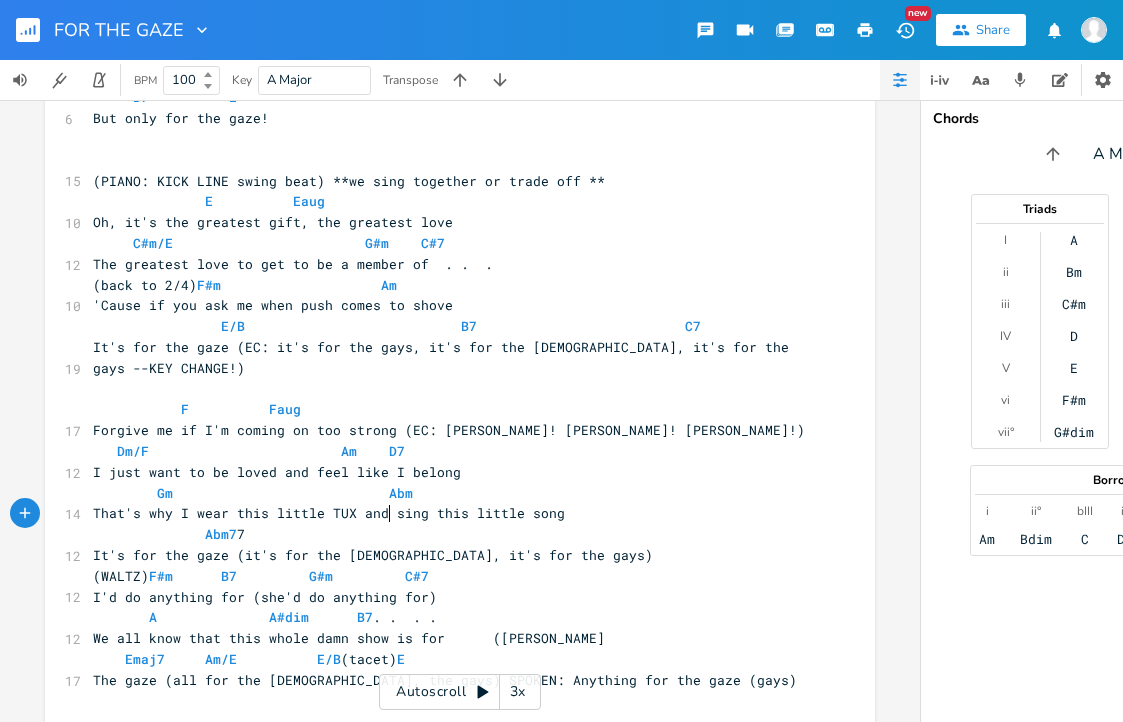 type on "A" 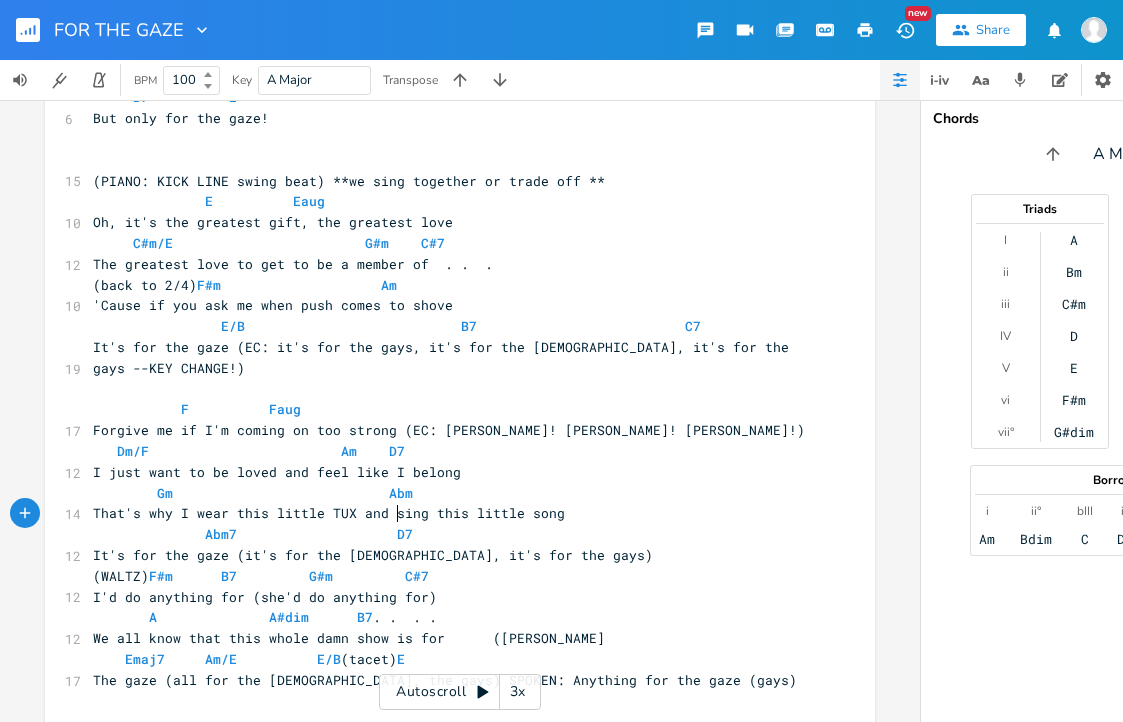 type on "Db" 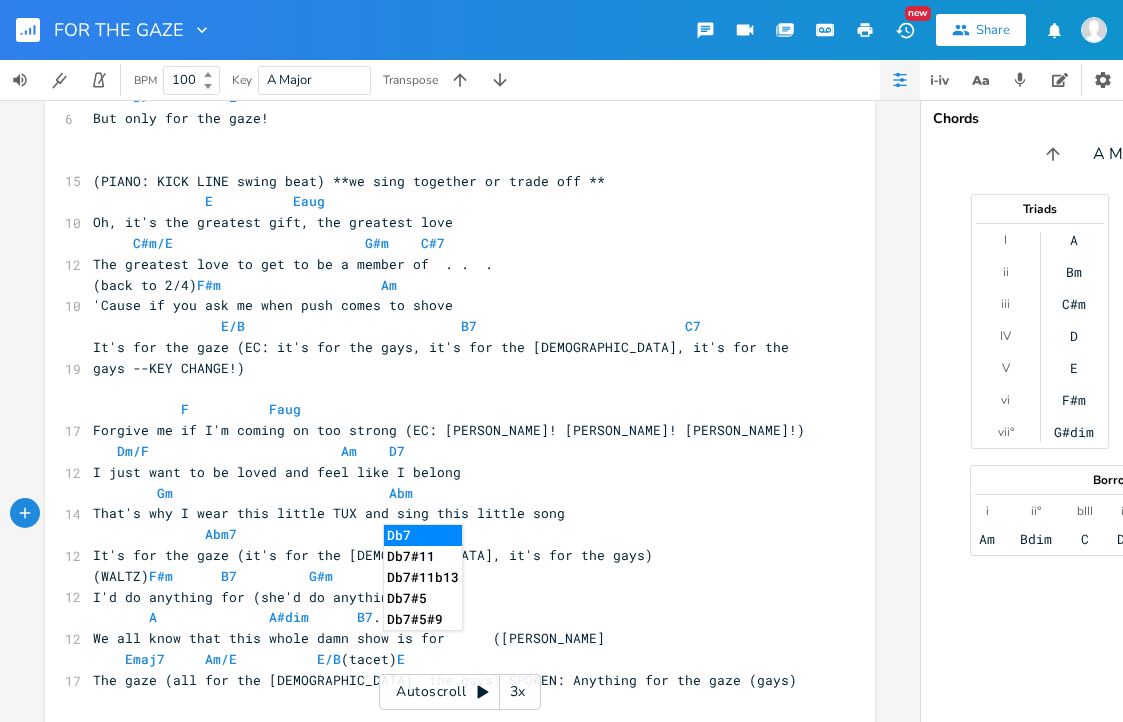 click on "That's why I wear this little TUX and sing this little song" at bounding box center [329, 513] 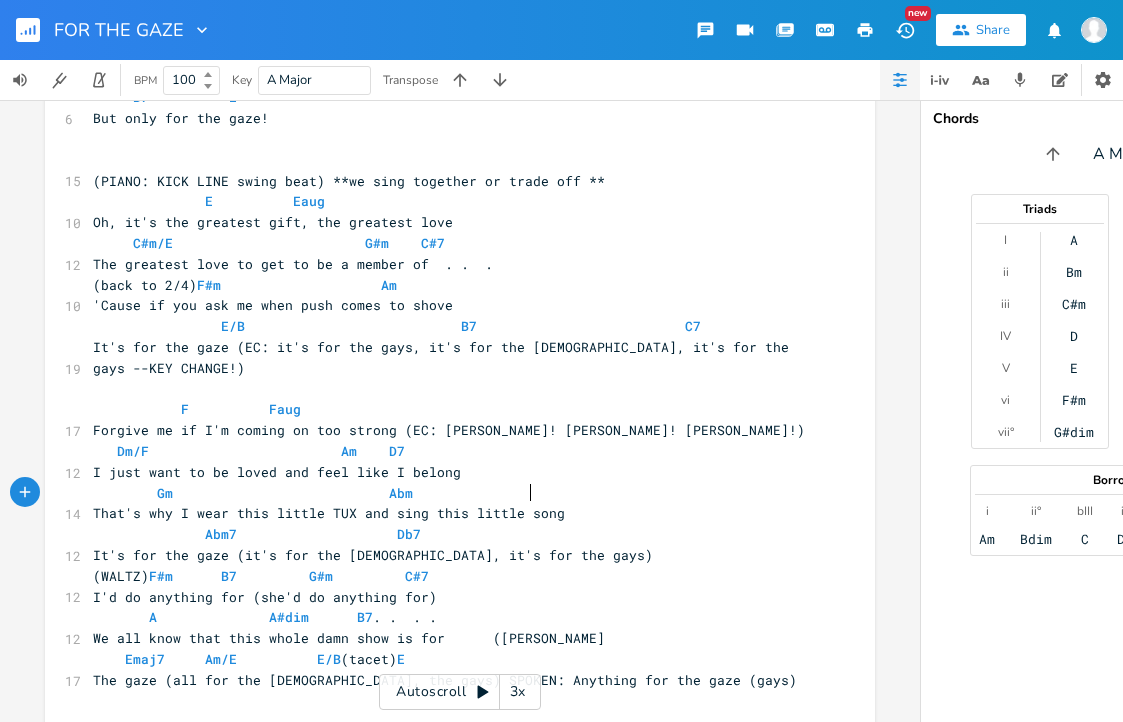 scroll, scrollTop: 1184, scrollLeft: 0, axis: vertical 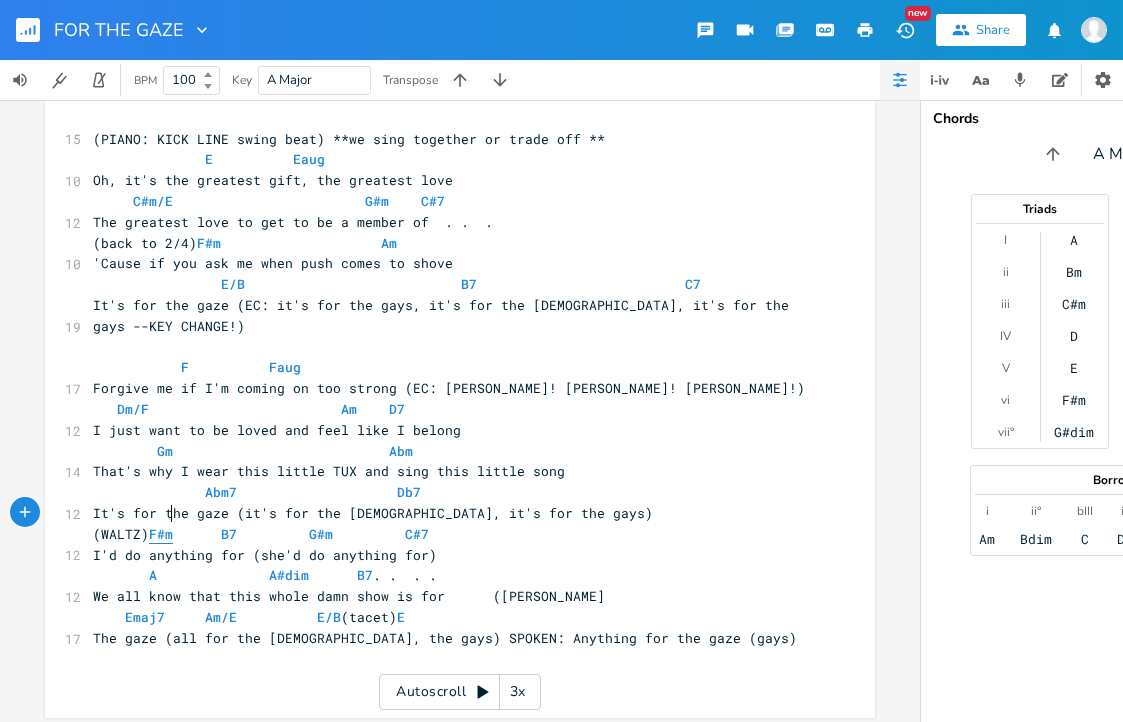 click on "F#m" at bounding box center (161, 534) 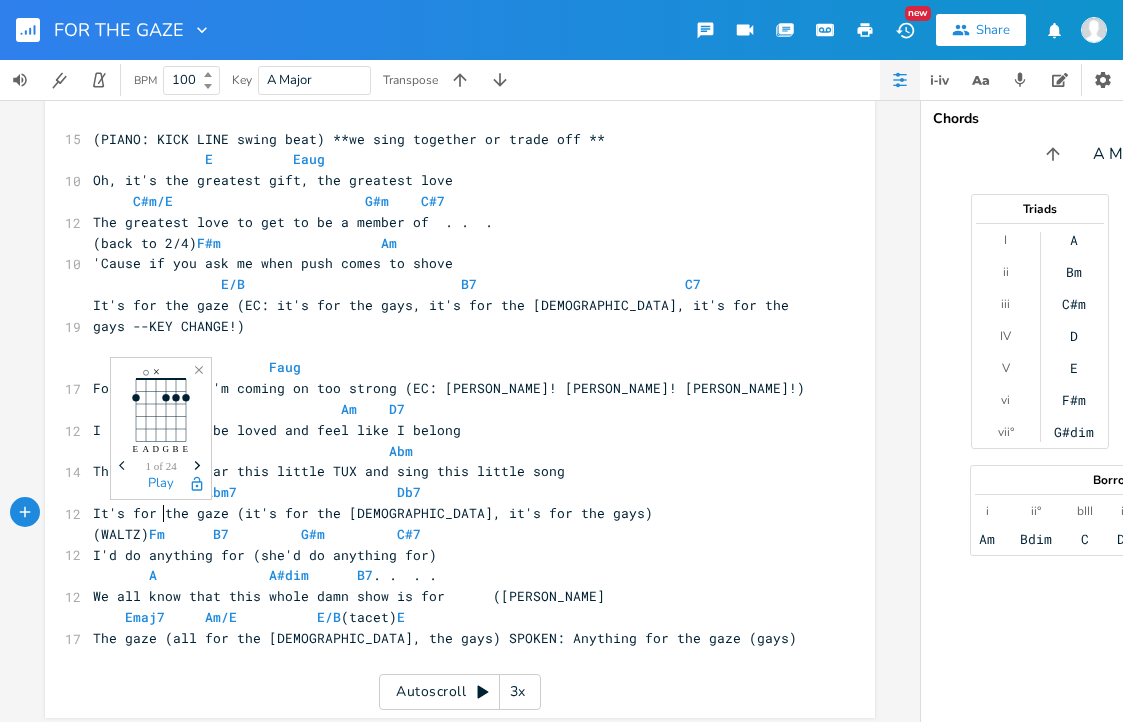 scroll, scrollTop: 1183, scrollLeft: 0, axis: vertical 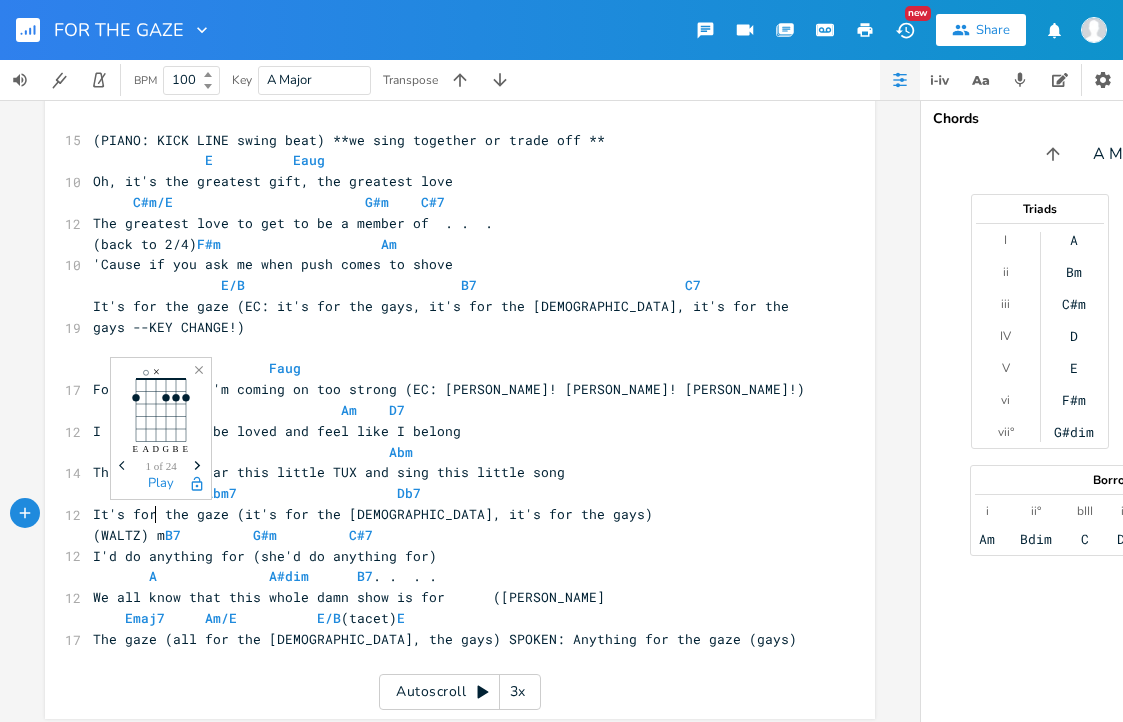 type on "G" 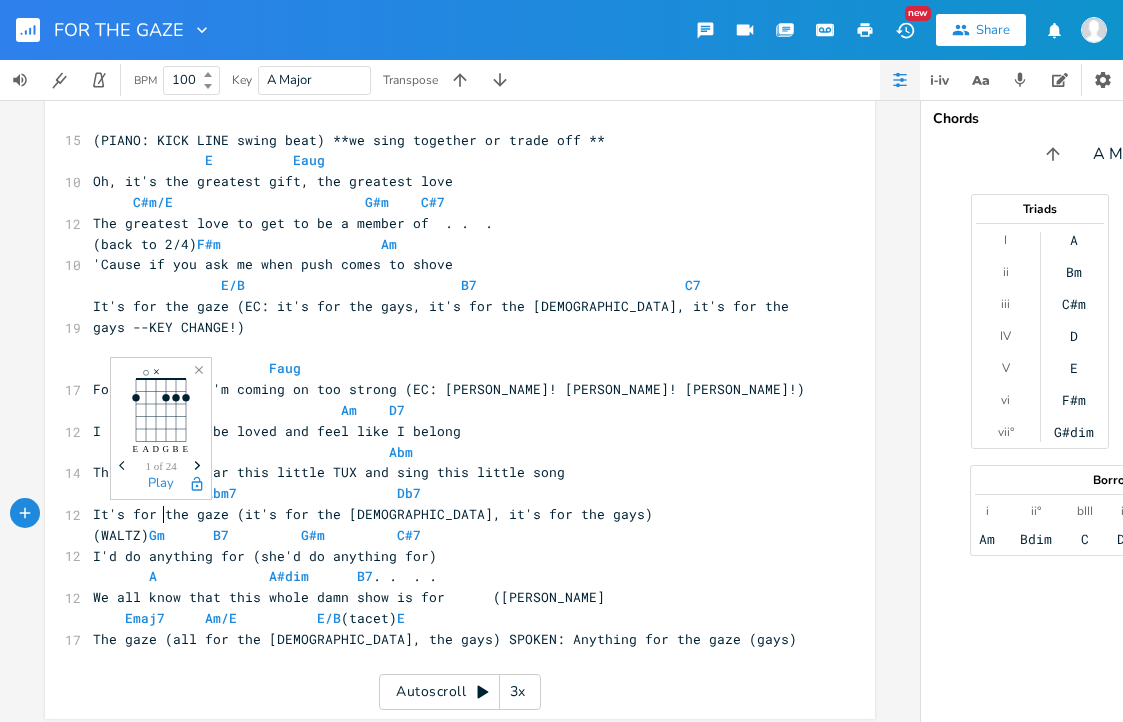 scroll, scrollTop: 0, scrollLeft: 10, axis: horizontal 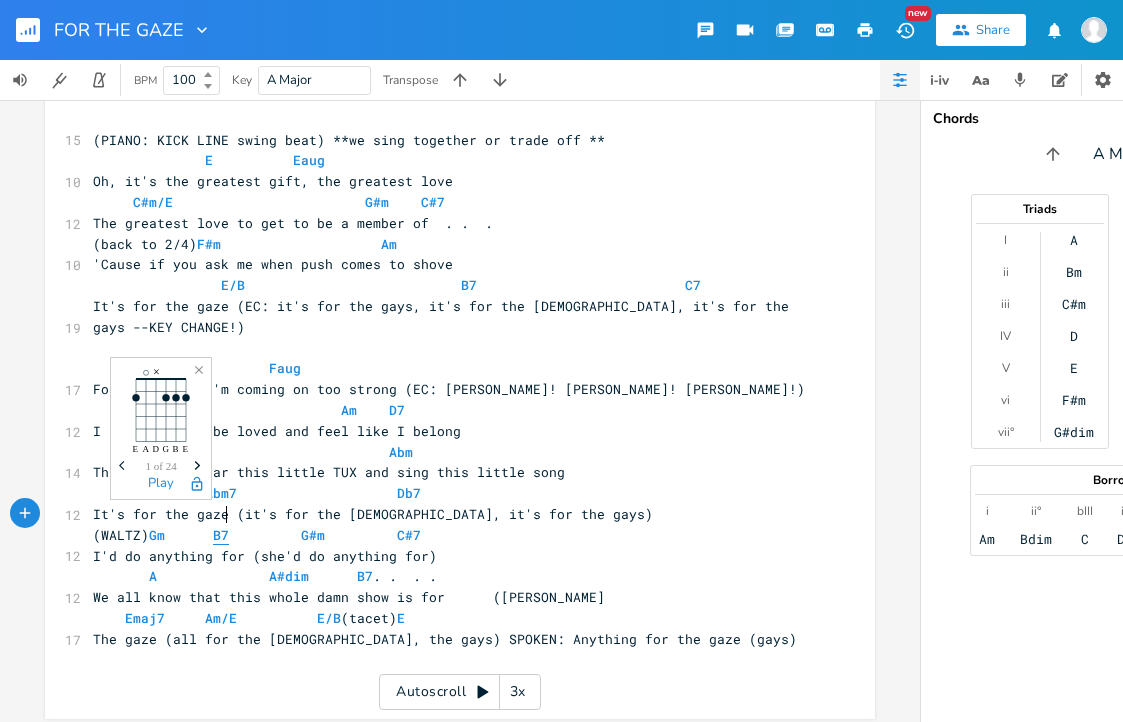 click on "B7" at bounding box center (221, 535) 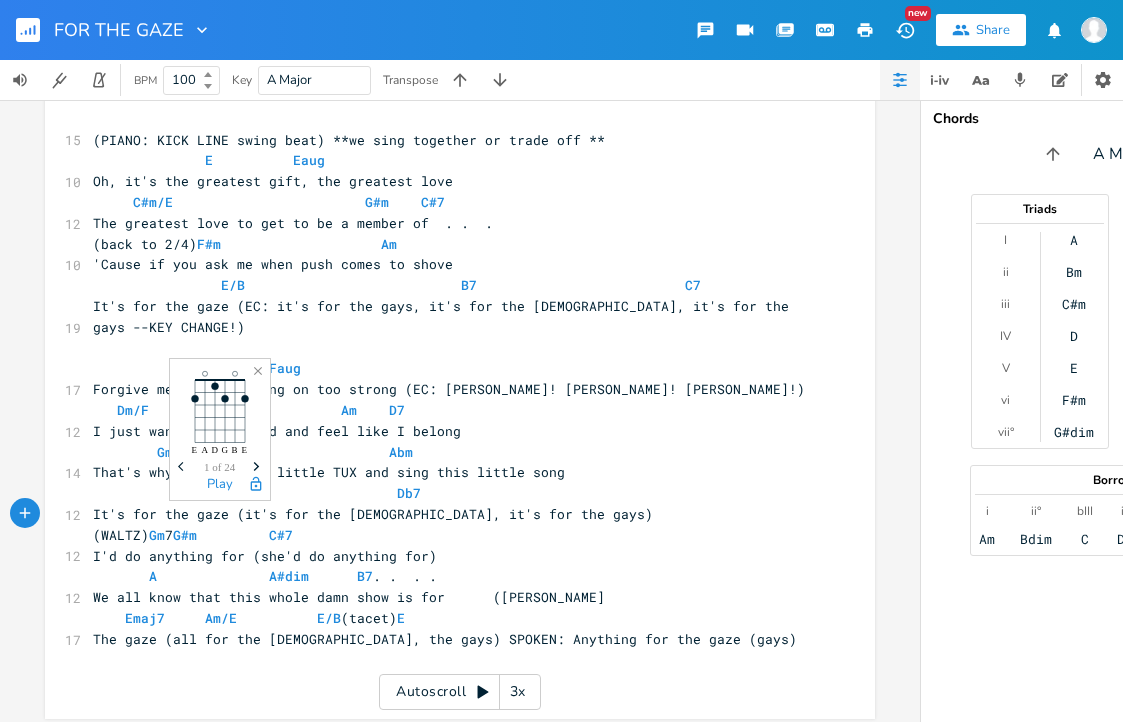 type on "C" 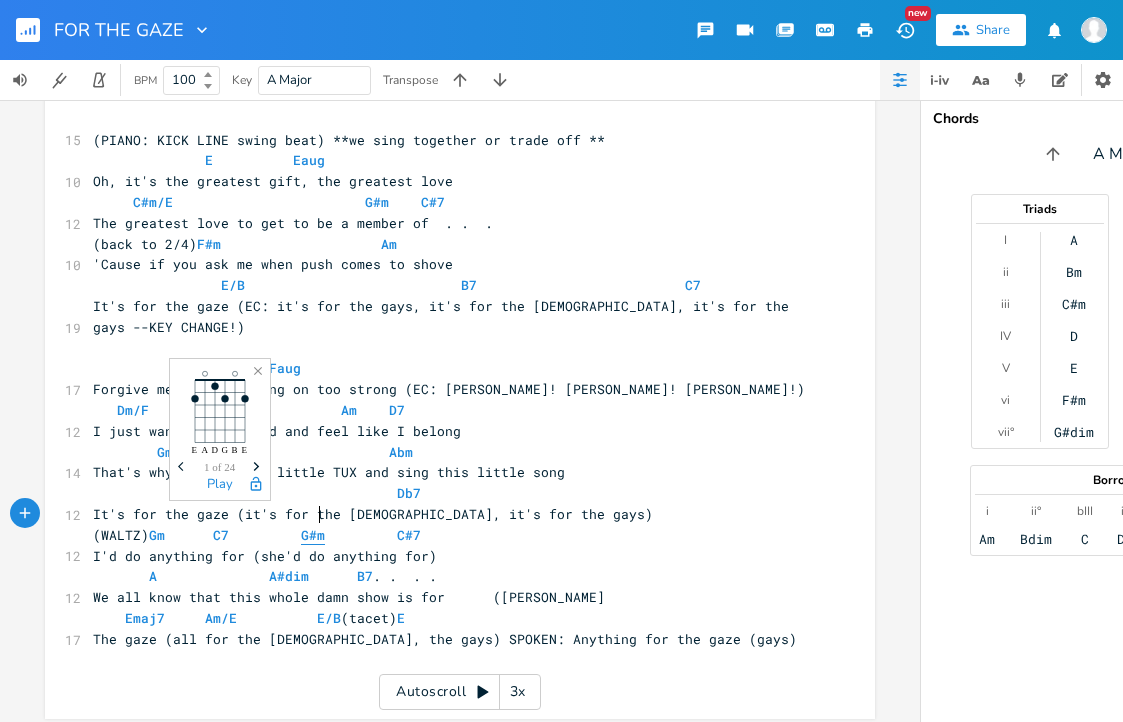 click on "G#m" at bounding box center [313, 535] 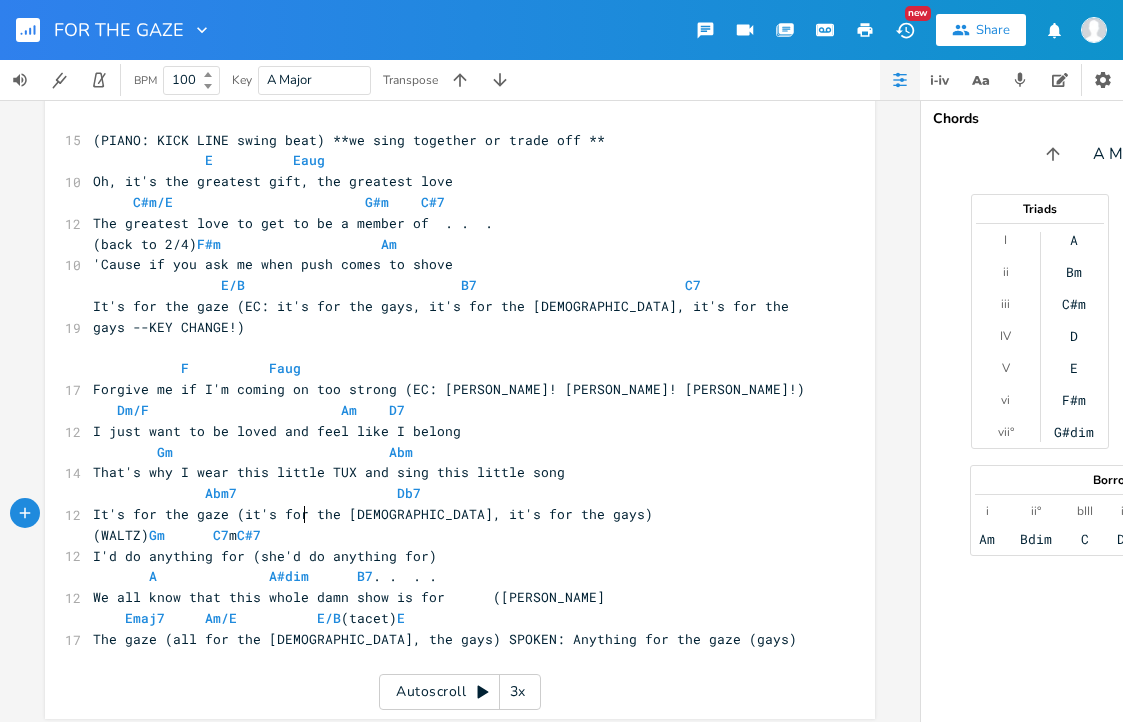 type on "C" 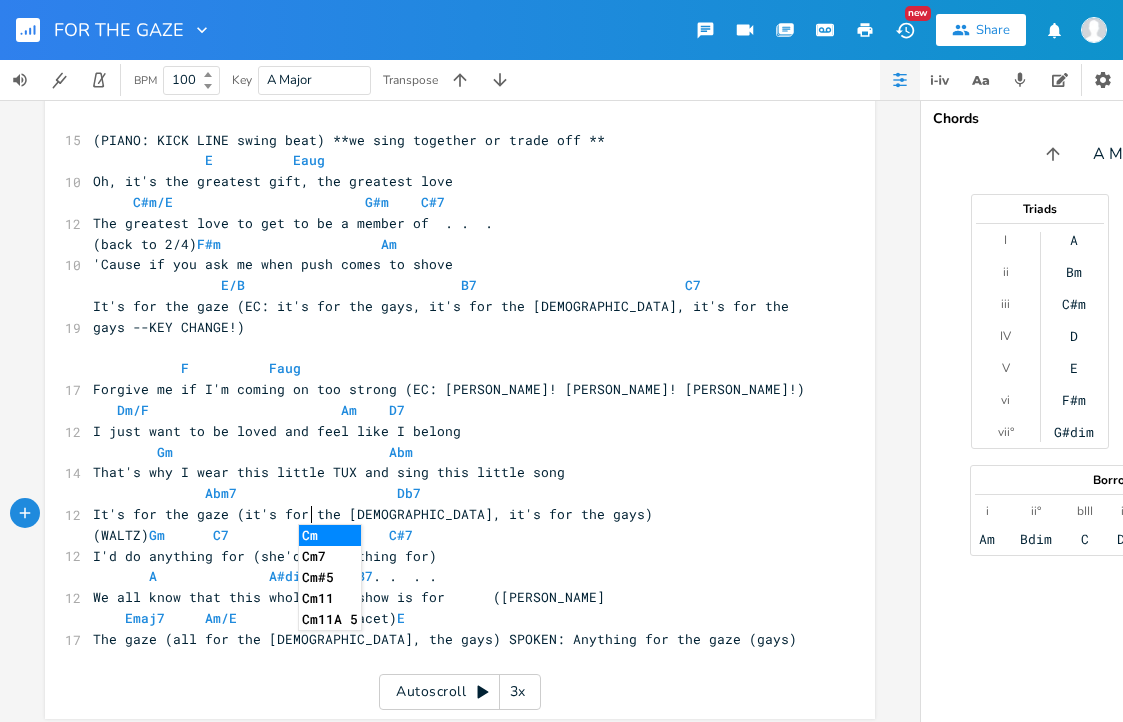 type on "A" 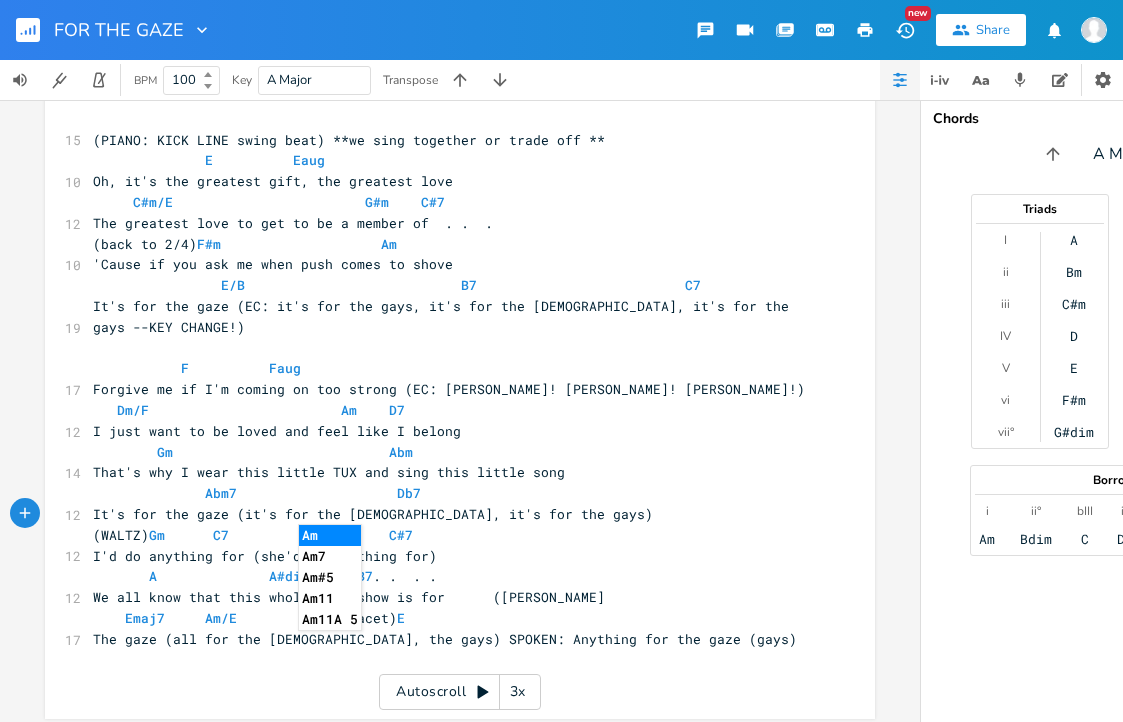 click on "(WALTZ)  Gm        C7           Am           C#7" at bounding box center [450, 535] 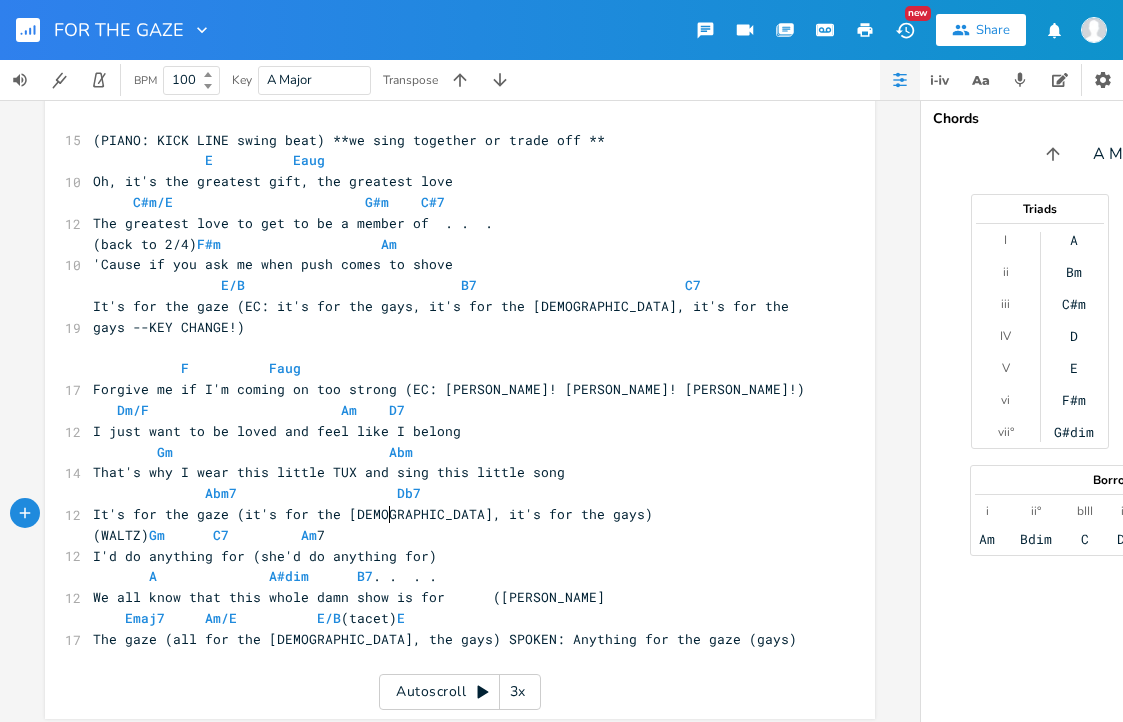 type on "D" 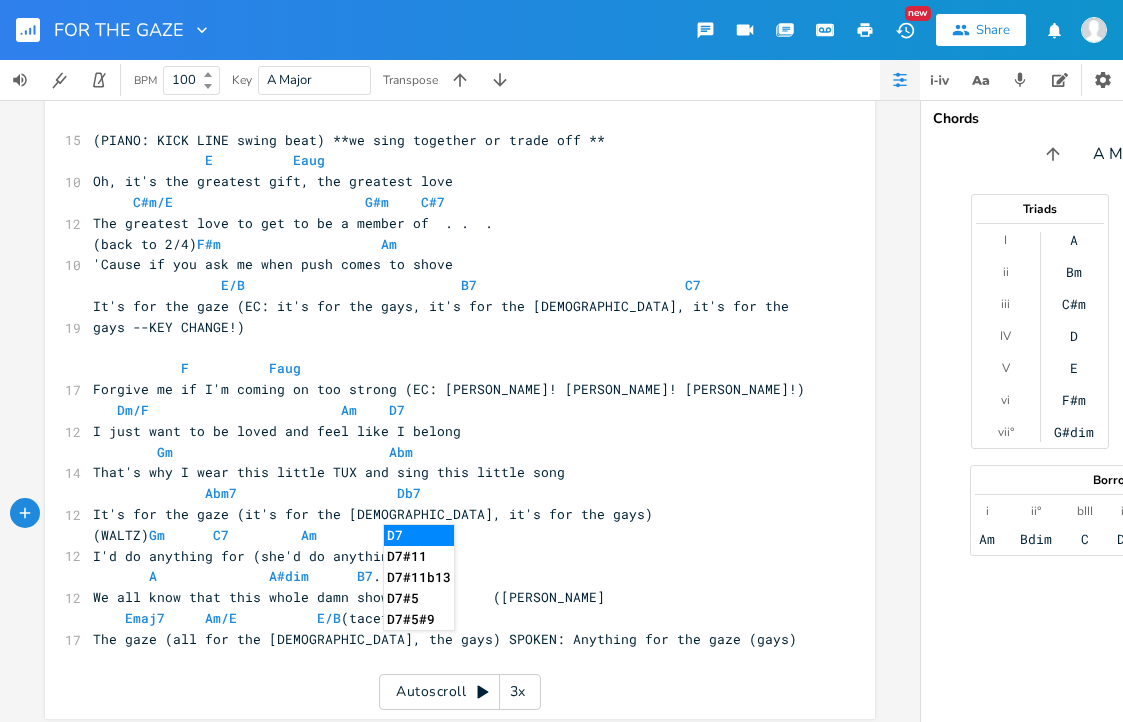 click on "Gm                             Abm" at bounding box center [450, 452] 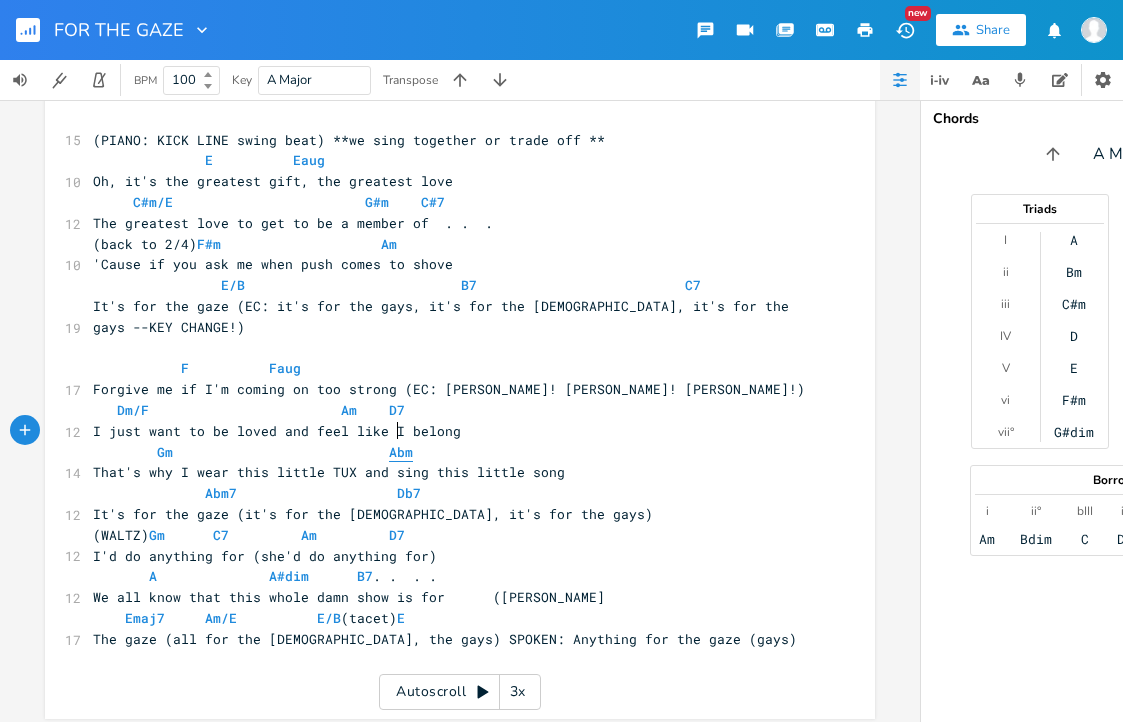 click on "Abm" at bounding box center [401, 452] 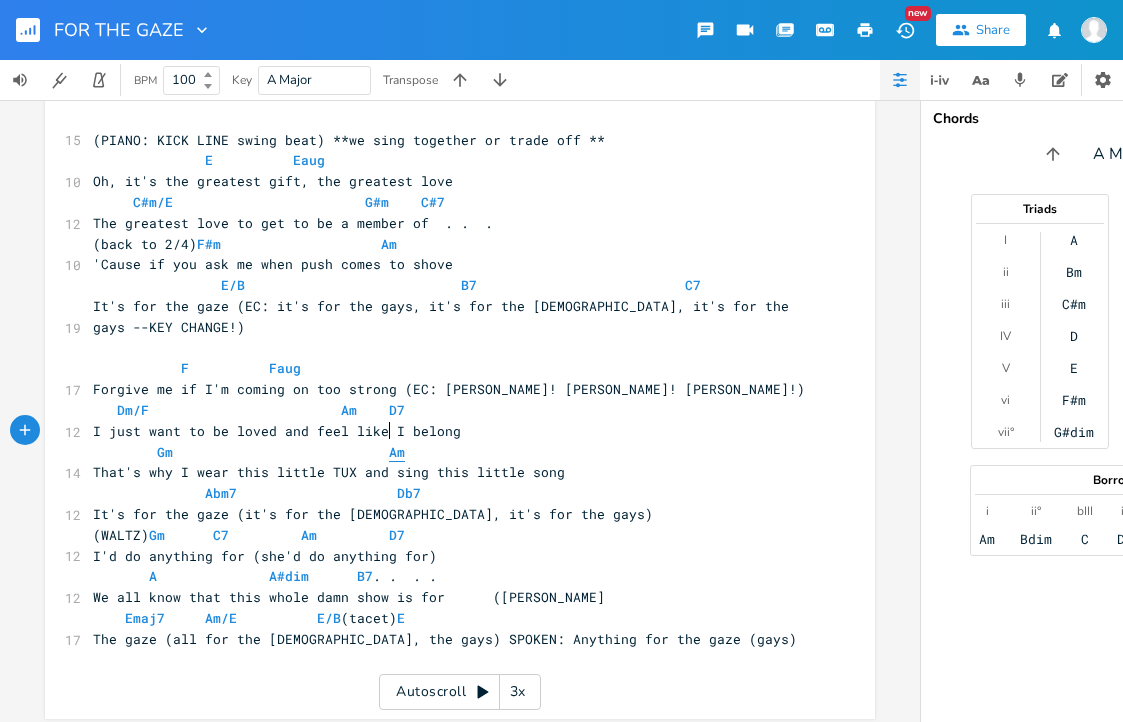 type on "D" 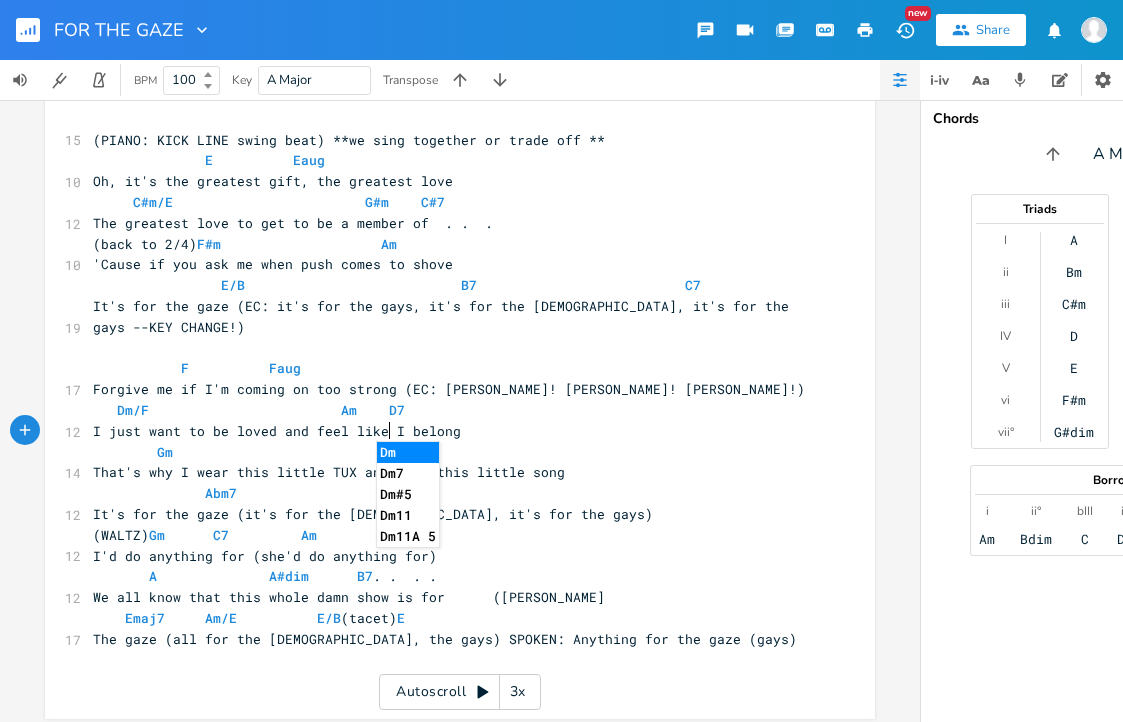 click on "I'd do anything for (she'd do anything for)" at bounding box center (450, 556) 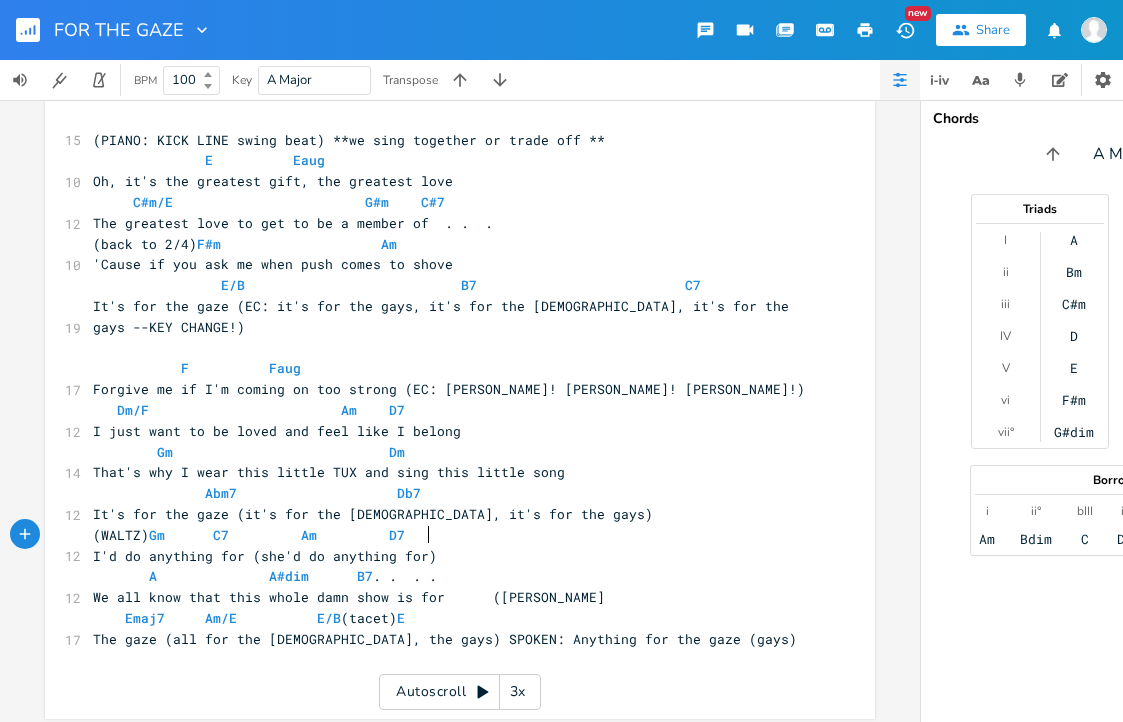 scroll, scrollTop: 1184, scrollLeft: 0, axis: vertical 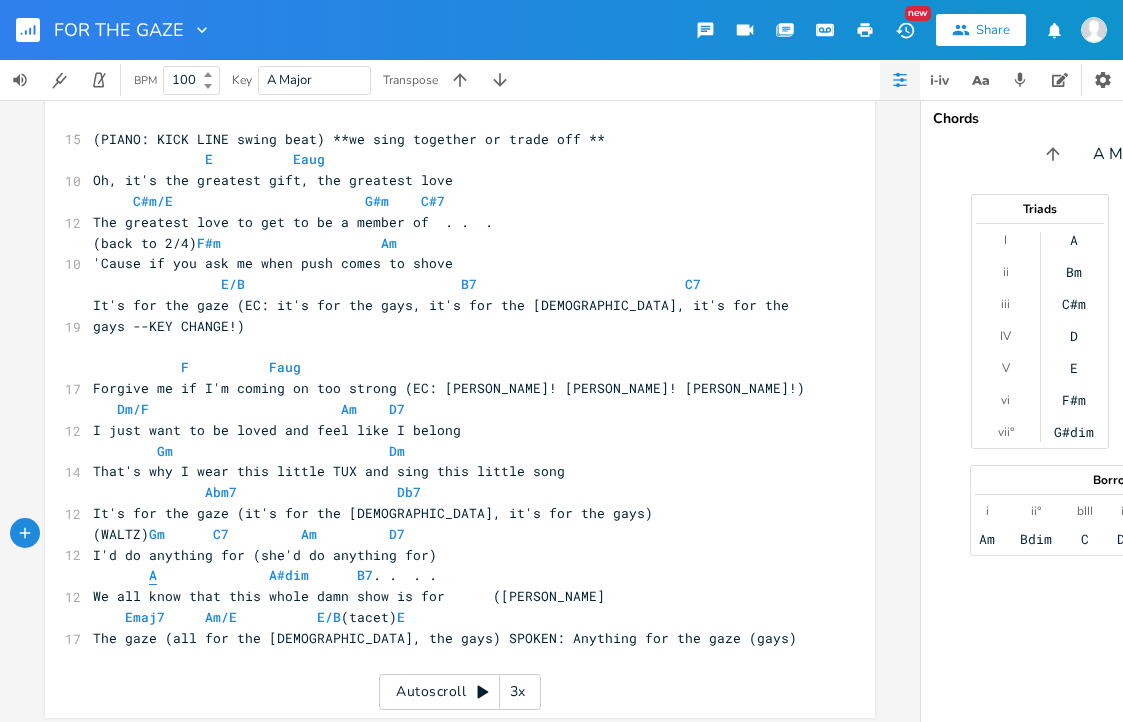 click on "A" at bounding box center [153, 575] 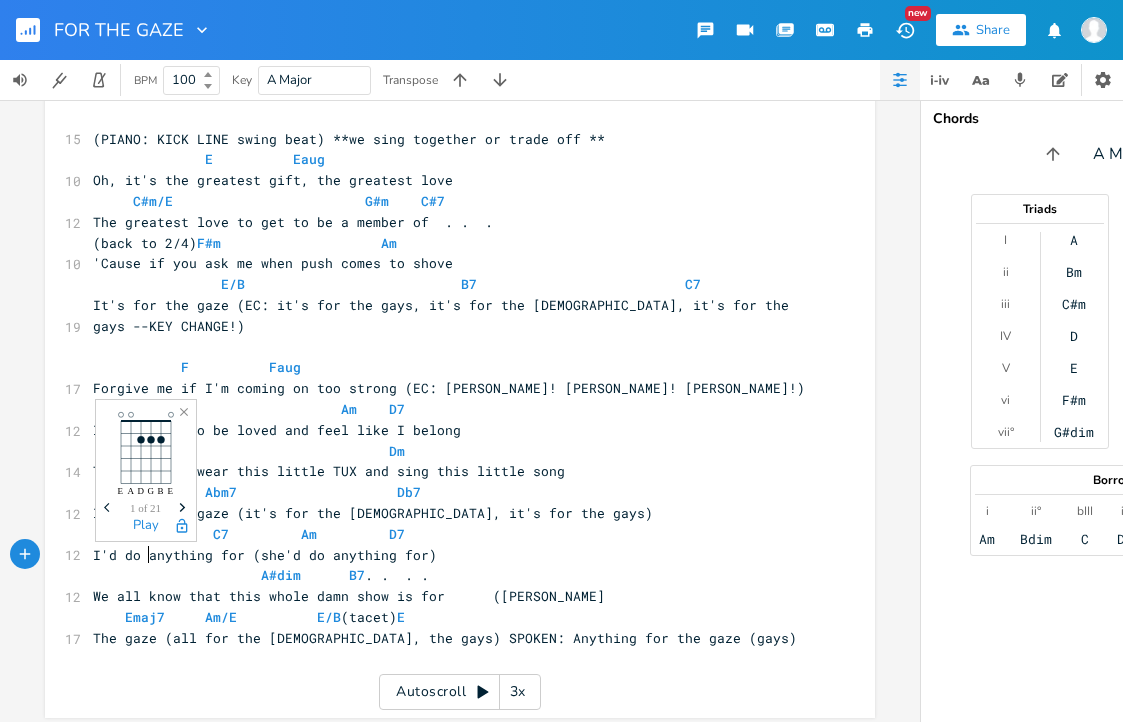 scroll, scrollTop: 1183, scrollLeft: 0, axis: vertical 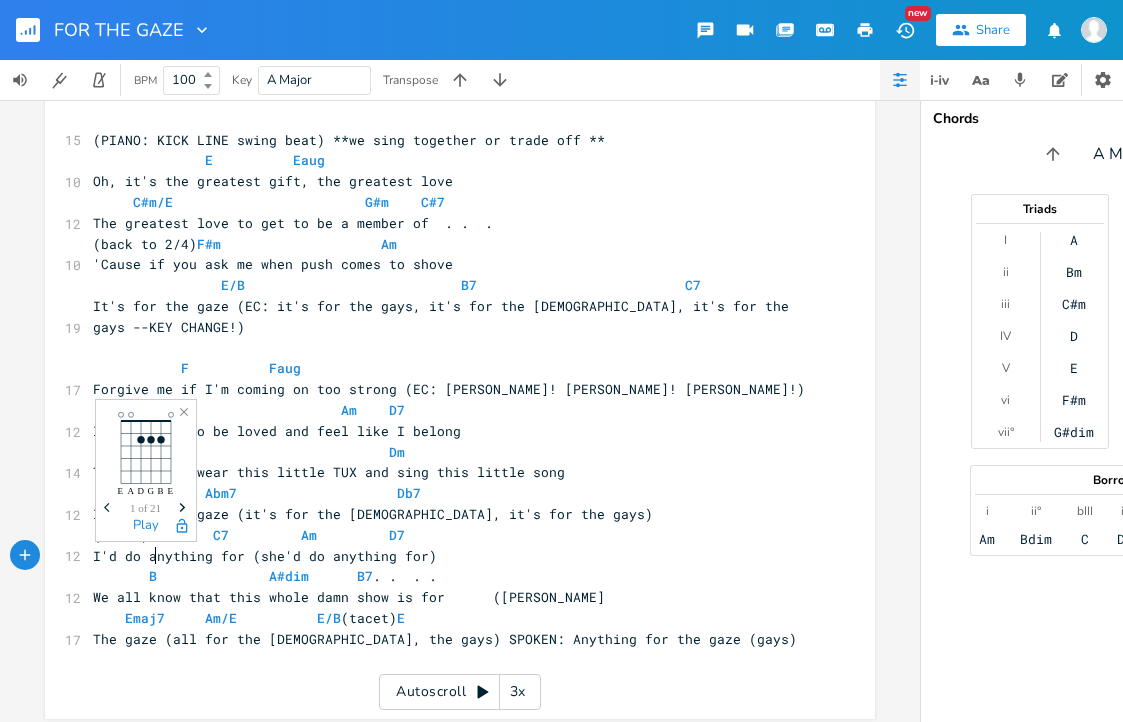 type on "Bb" 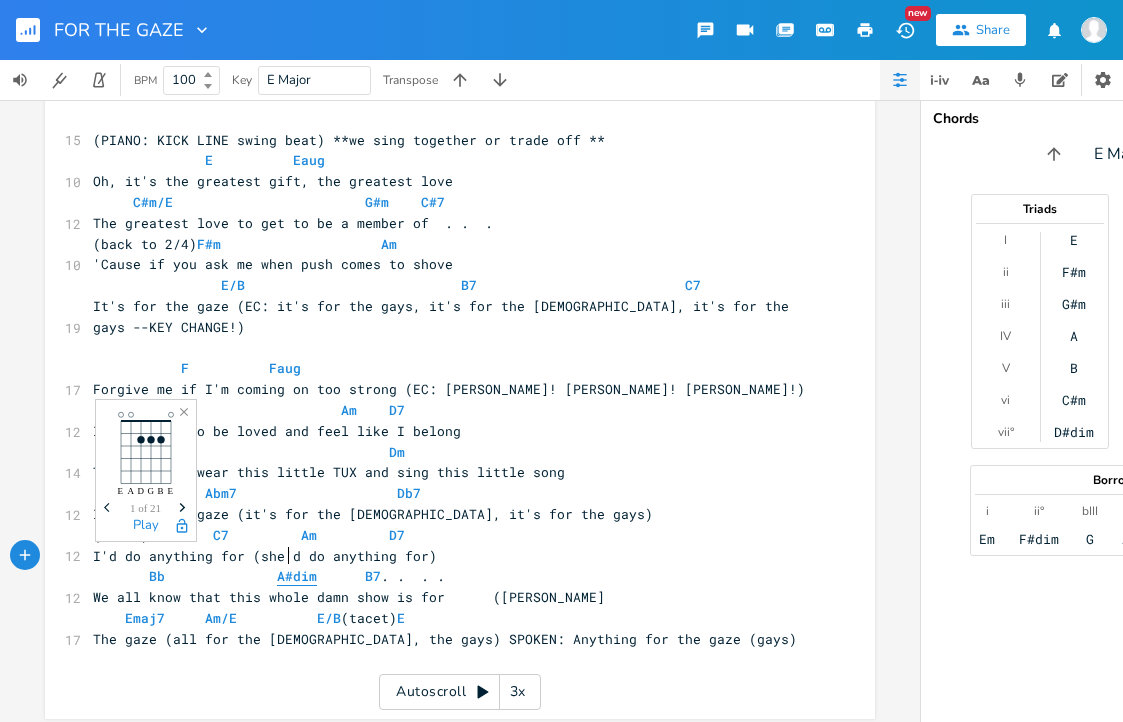 click on "A#dim" at bounding box center [297, 576] 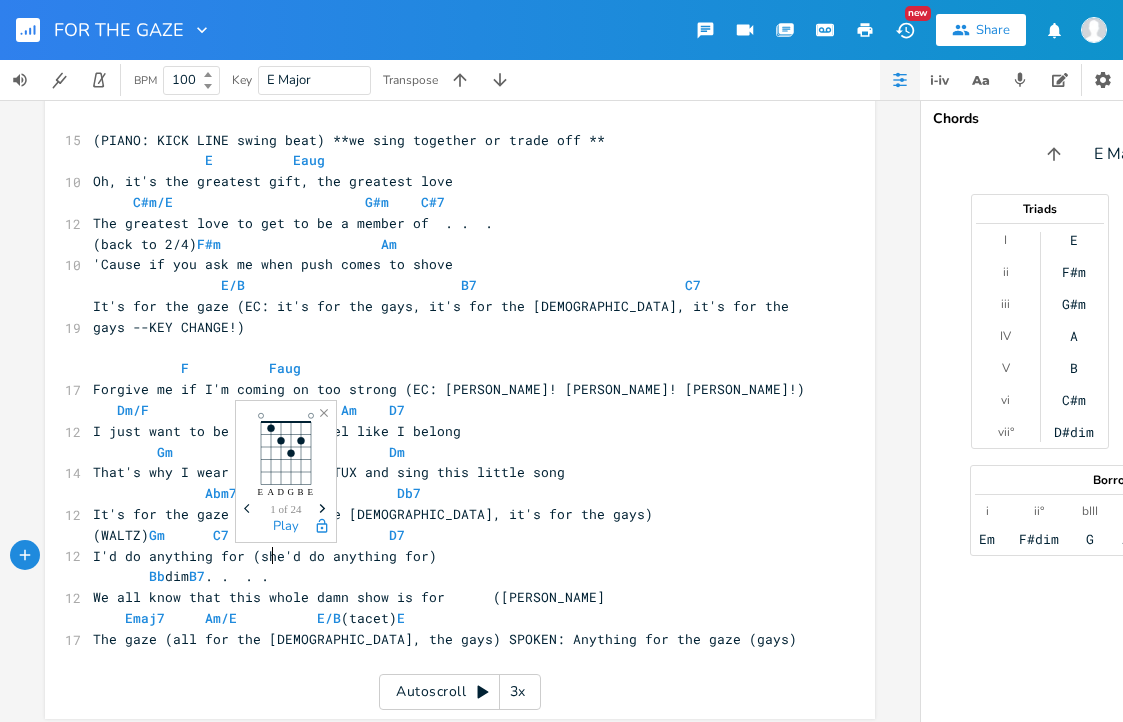type on "B" 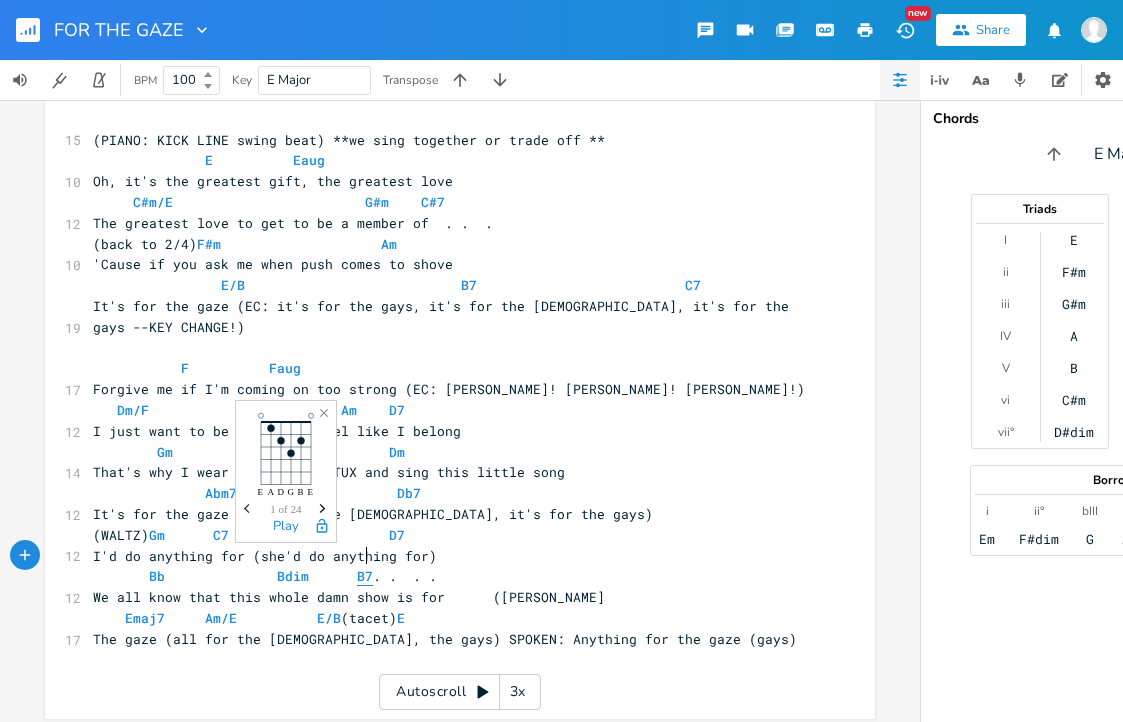 click on "B7" at bounding box center [365, 576] 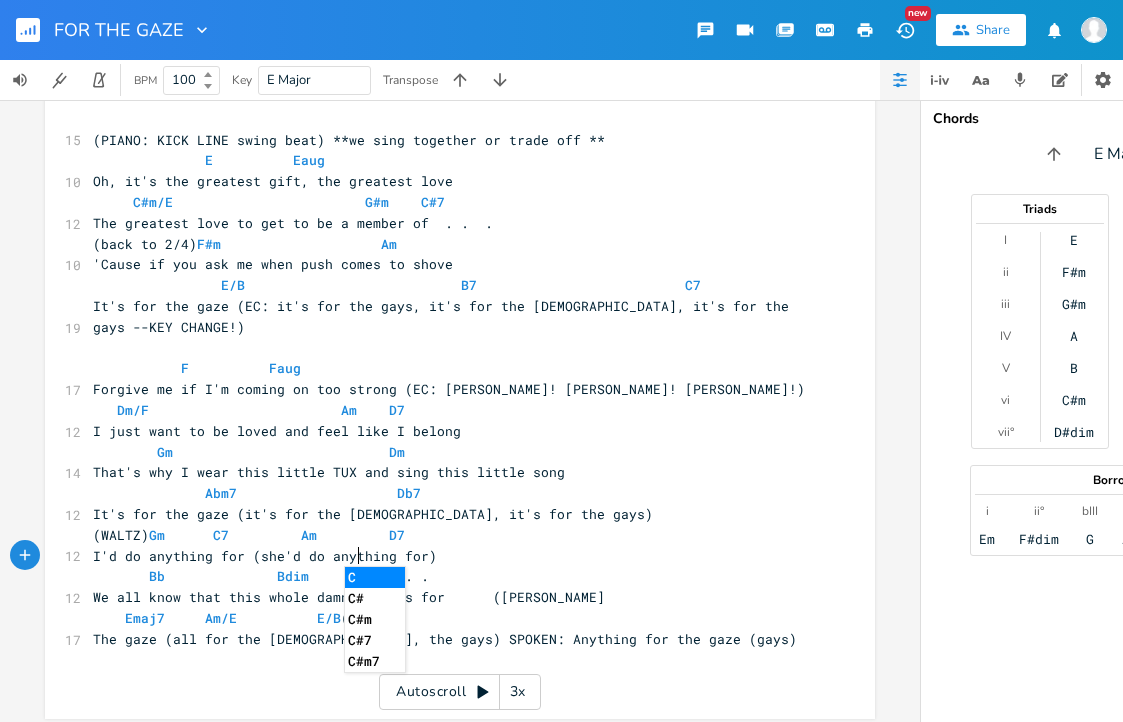 type on "C7" 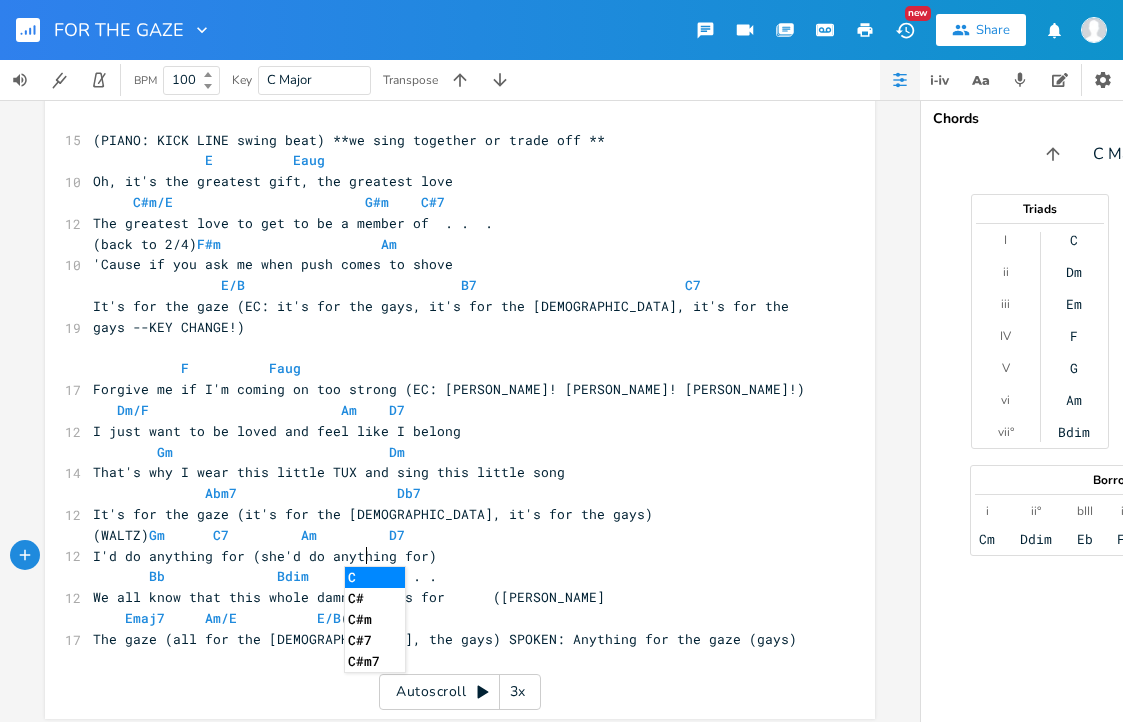 scroll, scrollTop: 0, scrollLeft: 16, axis: horizontal 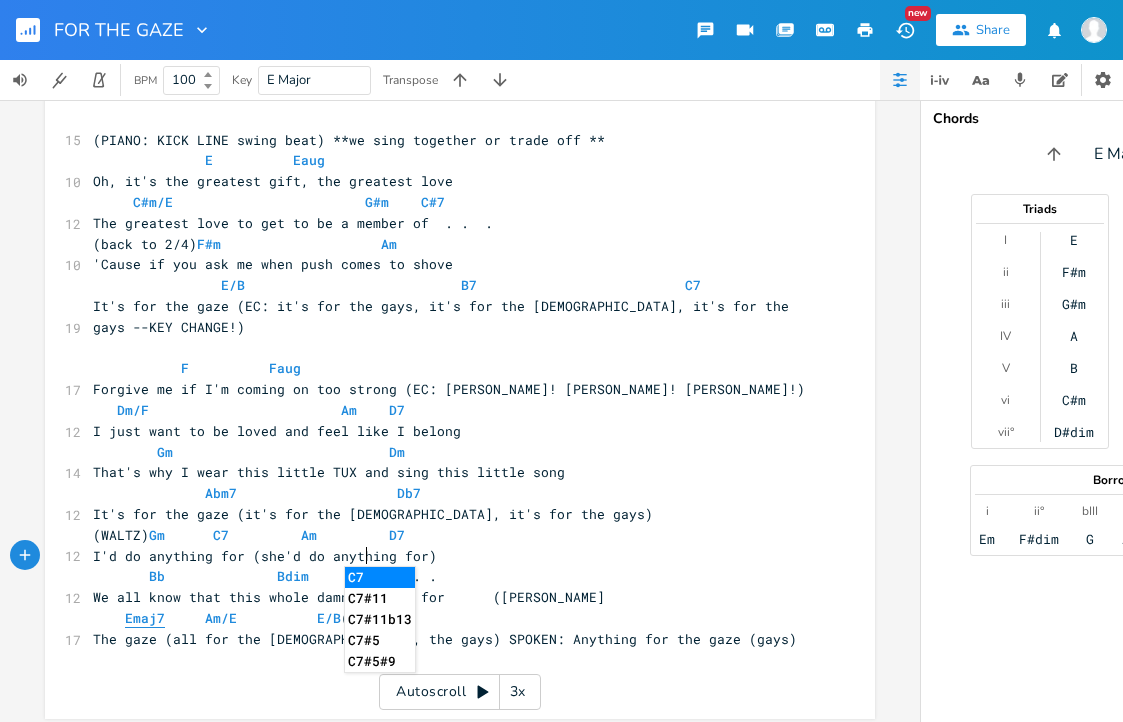 click on "Emaj7" at bounding box center (145, 618) 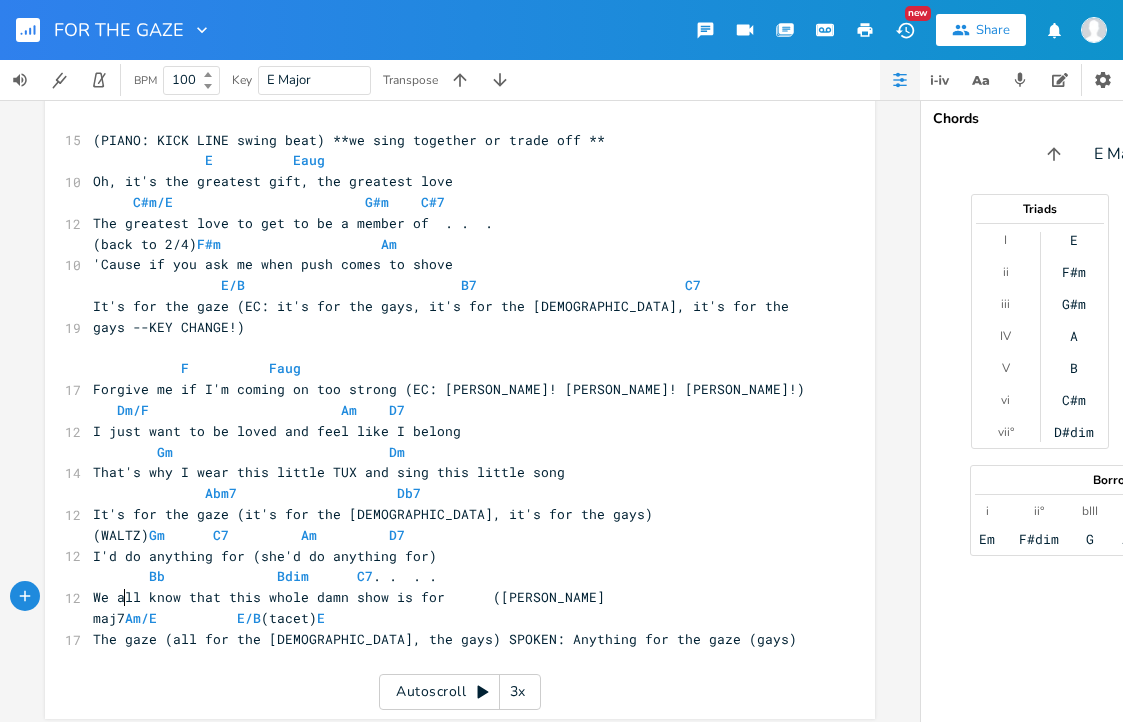 type on "F" 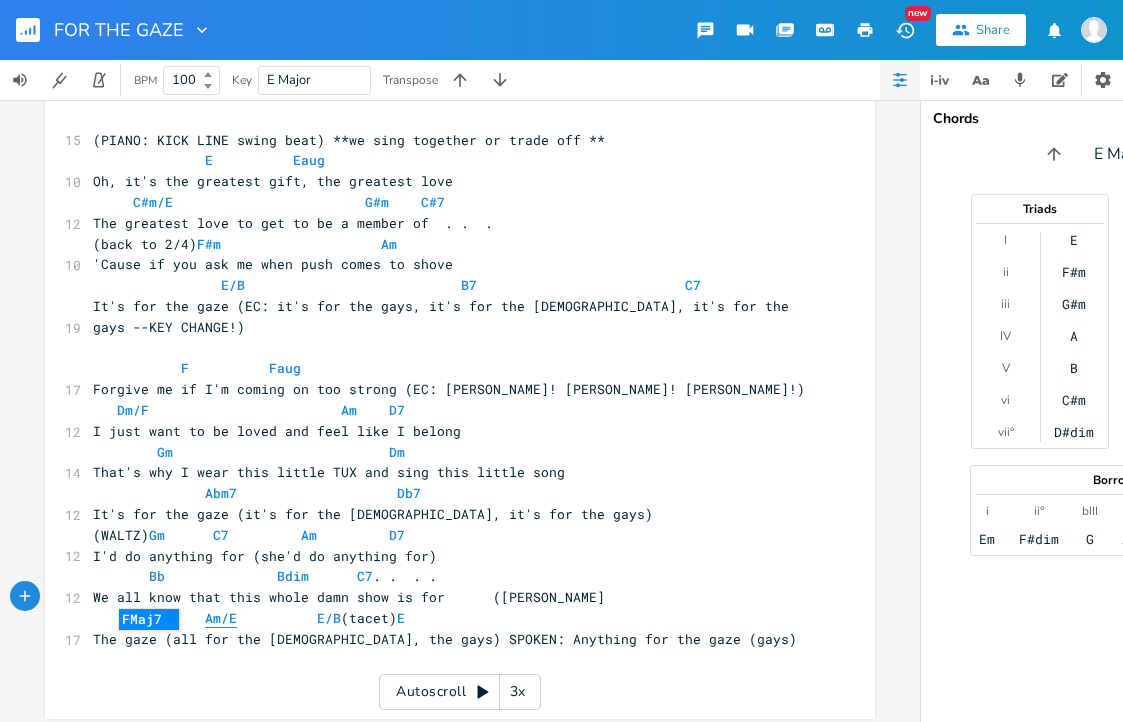 click on "Am/E" at bounding box center [221, 618] 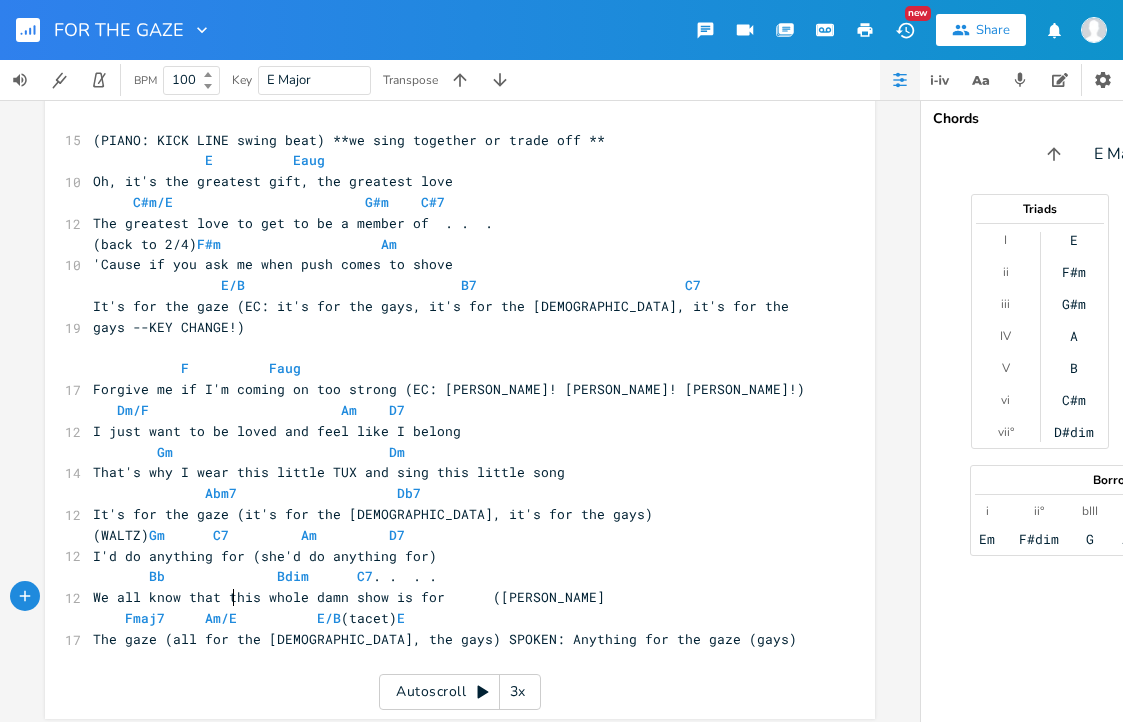 click on "Fmaj7       Am/E            E/B                  (tacet)                E" at bounding box center [253, 618] 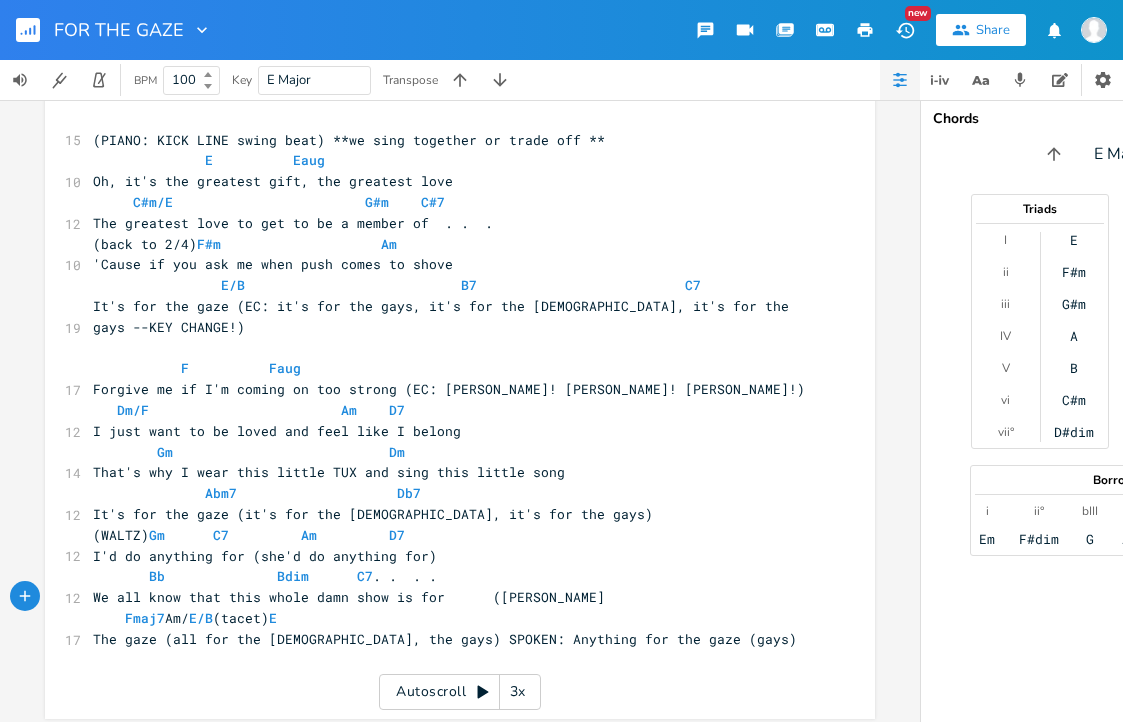 type on "F" 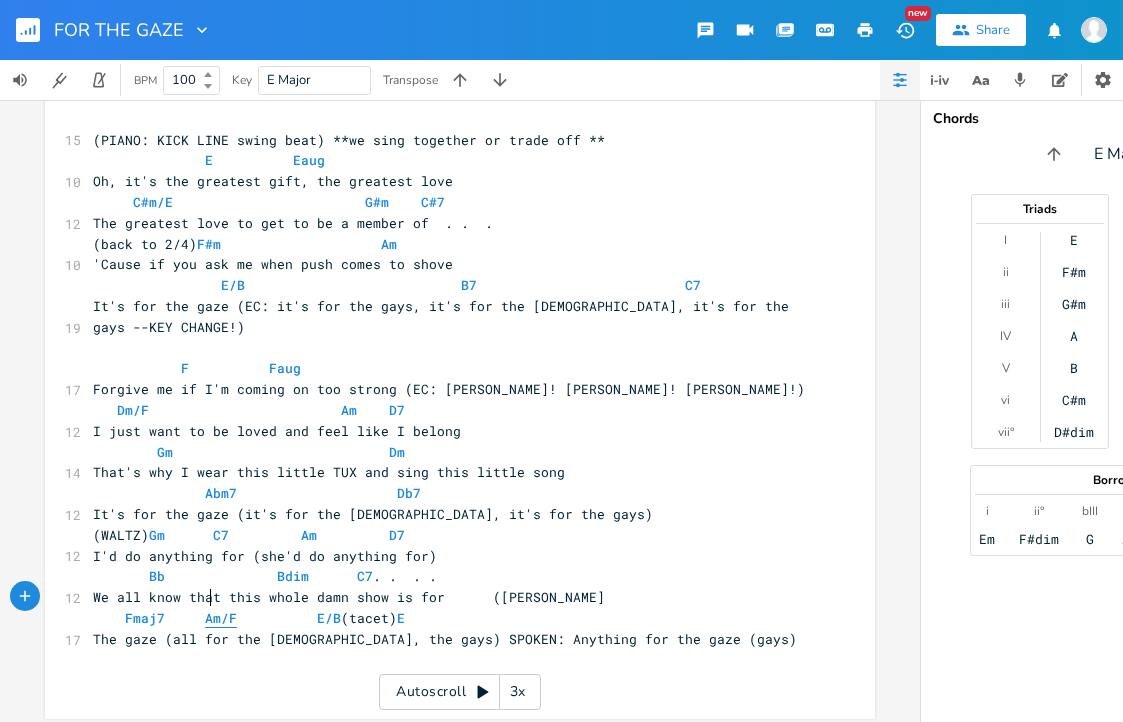click on "Am/F" at bounding box center [221, 618] 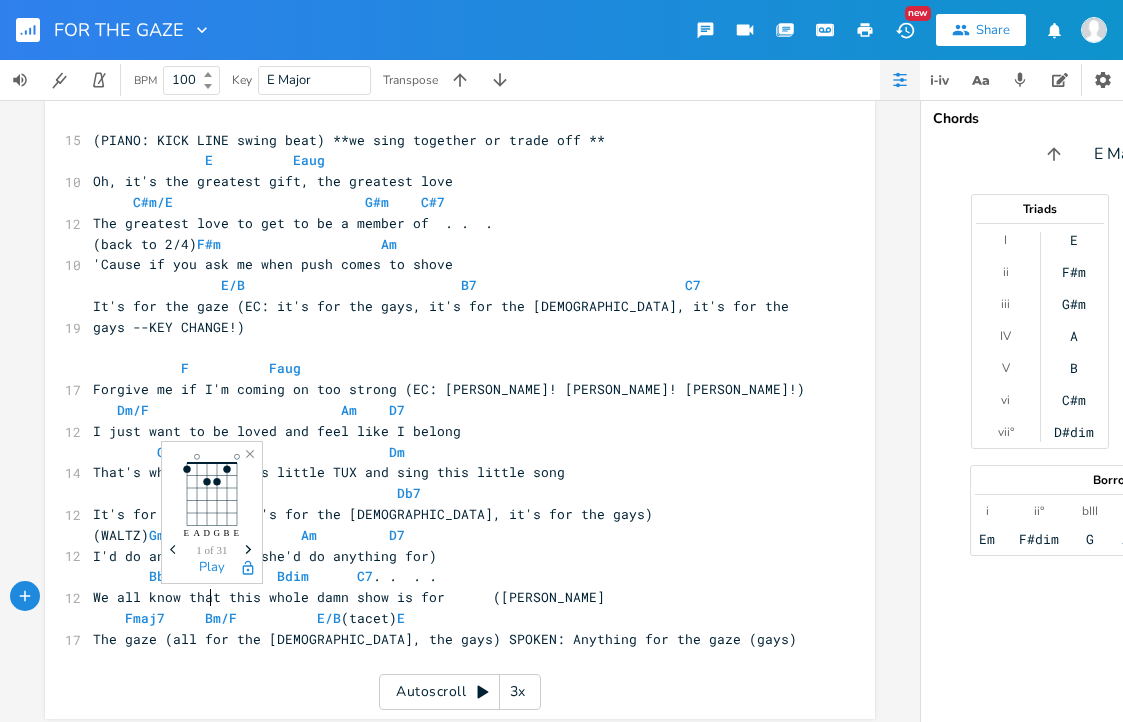 scroll, scrollTop: 0, scrollLeft: 15, axis: horizontal 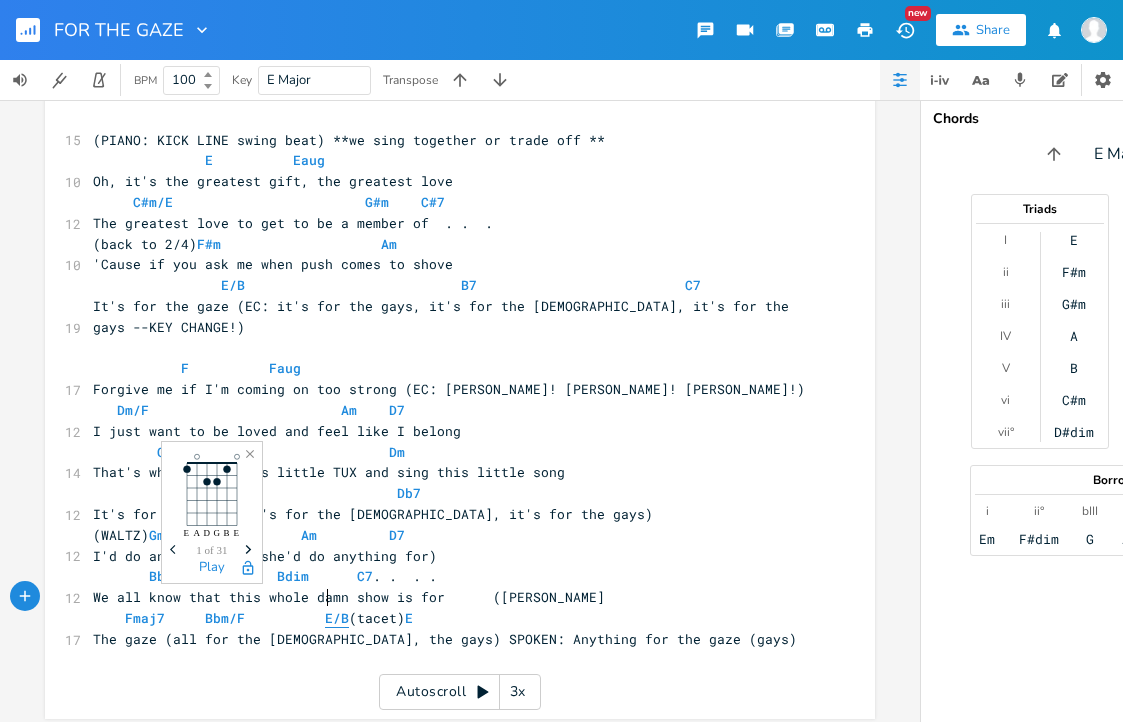 click on "E/B" at bounding box center (337, 618) 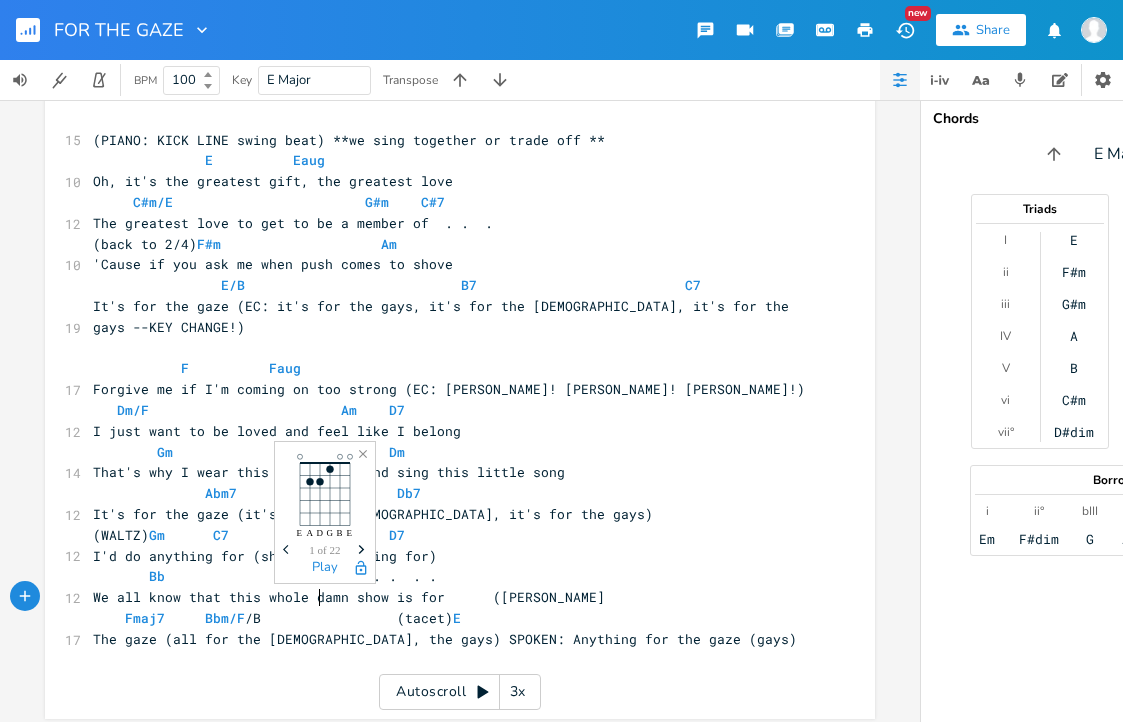 type on "F" 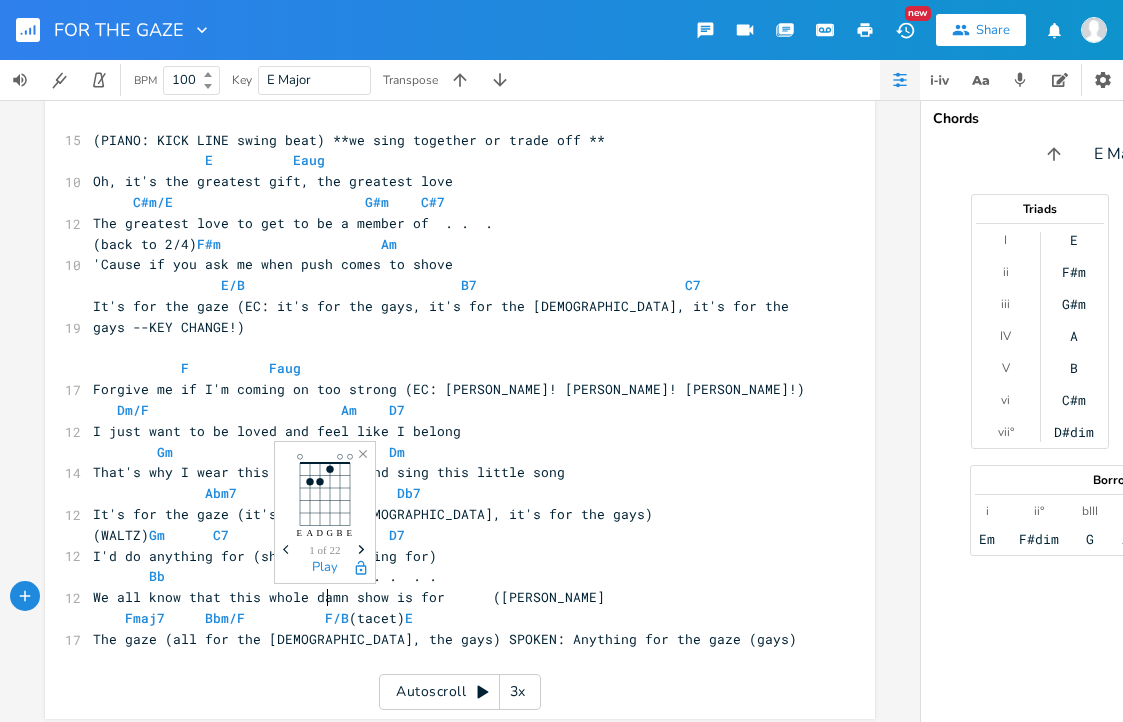 scroll, scrollTop: 0, scrollLeft: 8, axis: horizontal 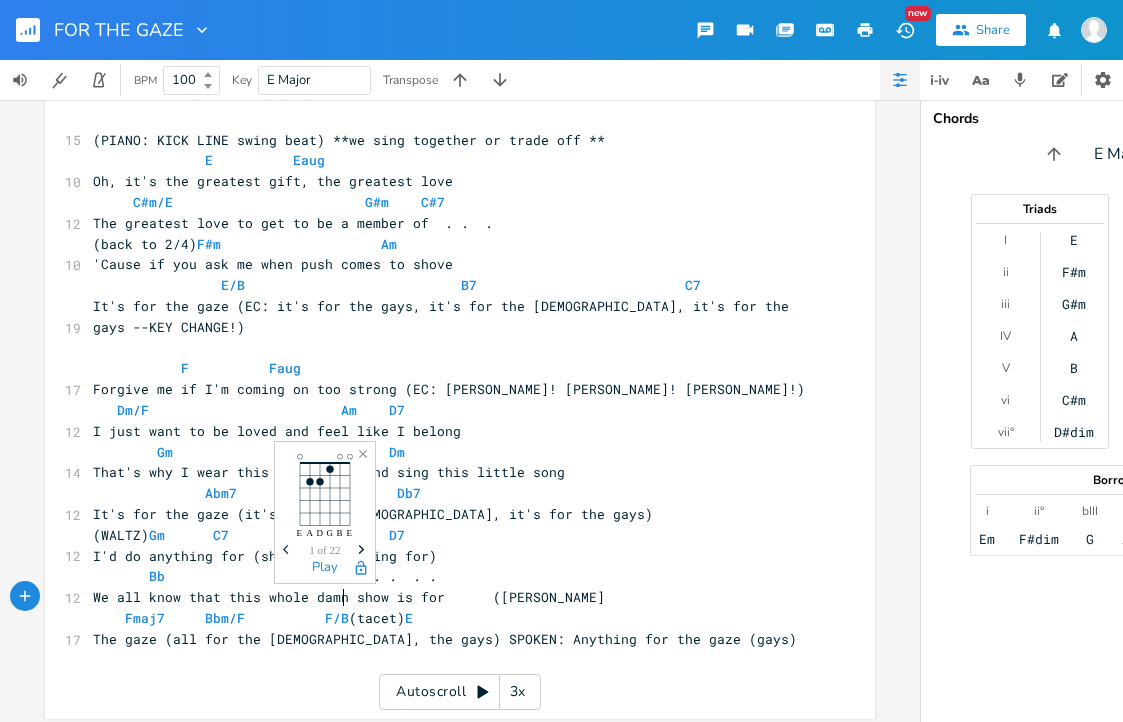 click on "Fmaj7       Bbm/F            F/B                  (tacet)                E" at bounding box center [257, 618] 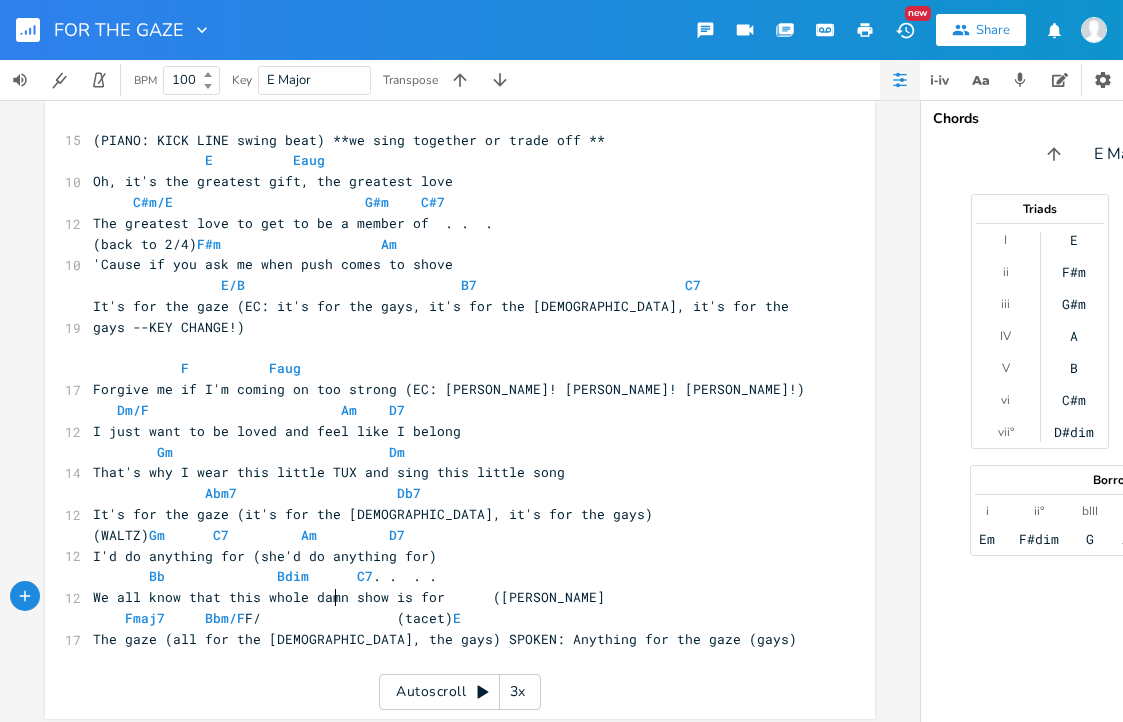 type on "C" 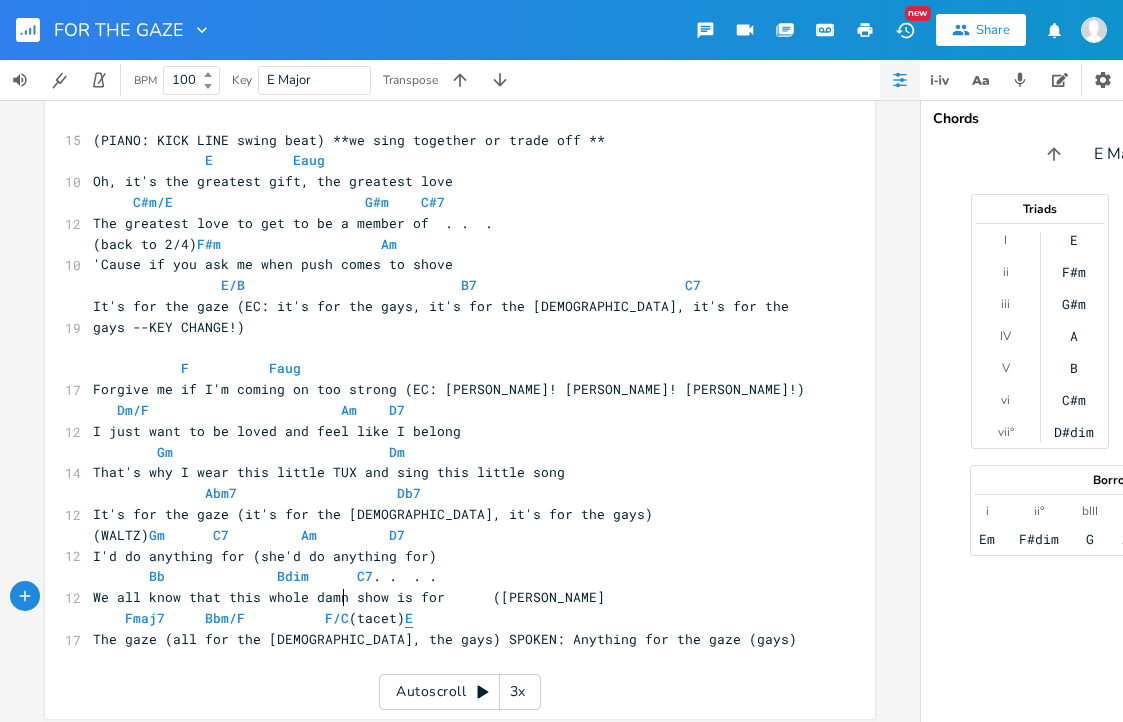 click on "E" at bounding box center [409, 618] 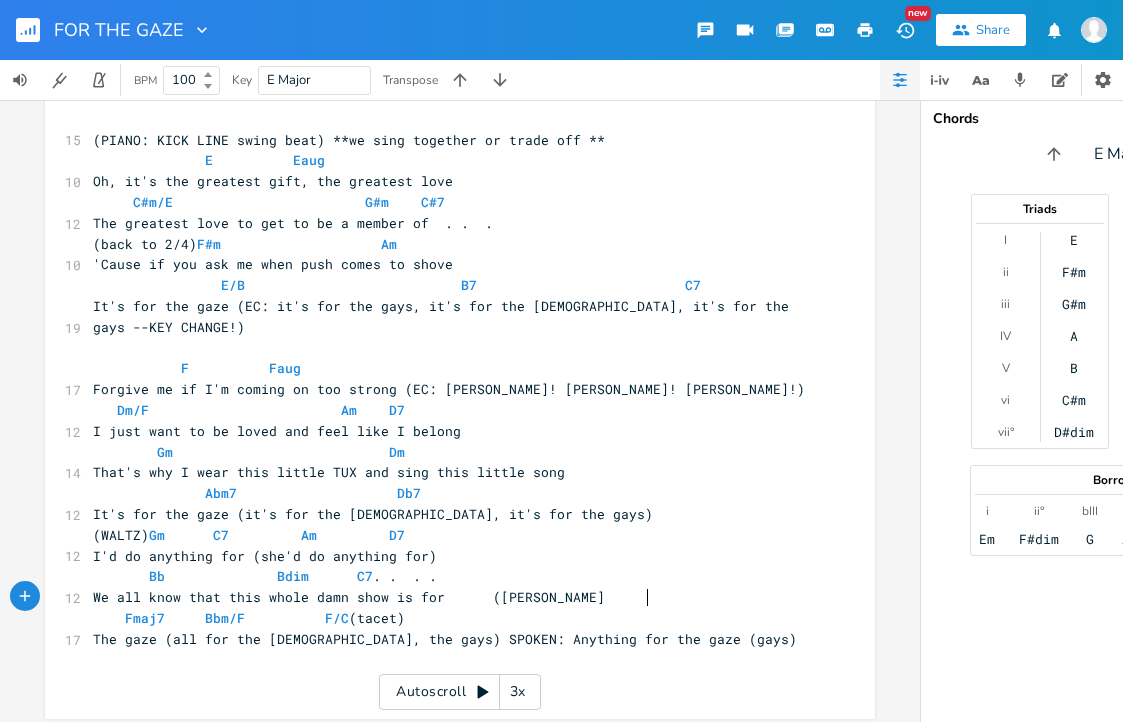 type on "F" 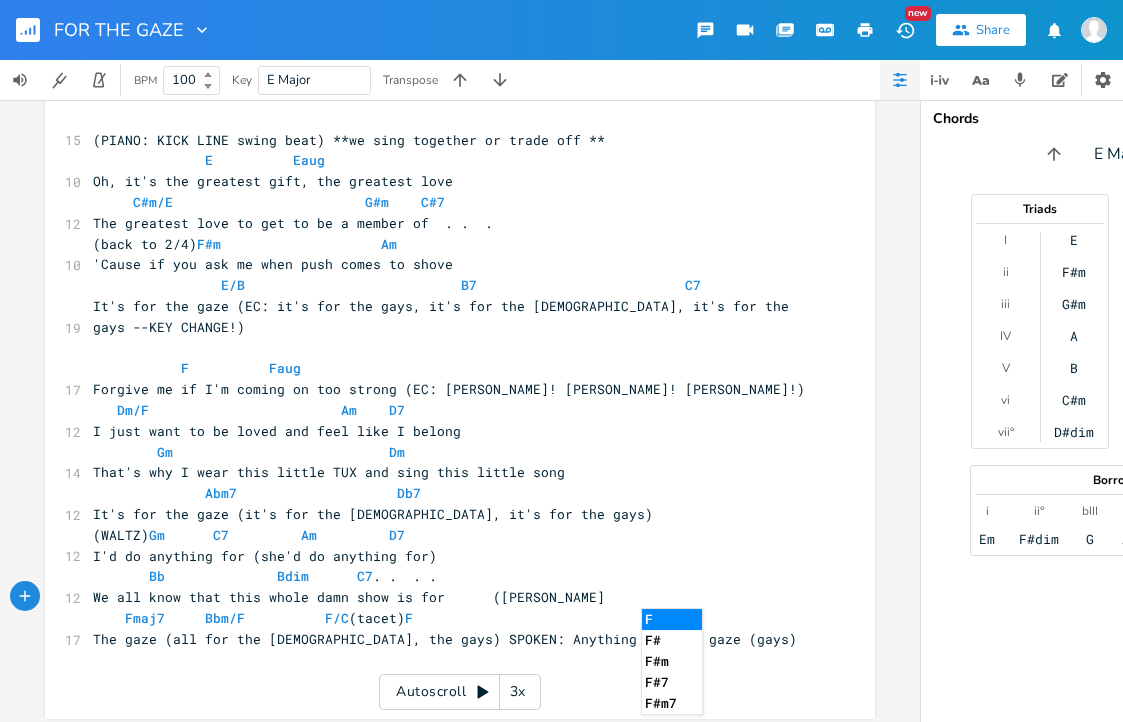 click on "Bb                Bdim        C7     . .  . ." at bounding box center [450, 576] 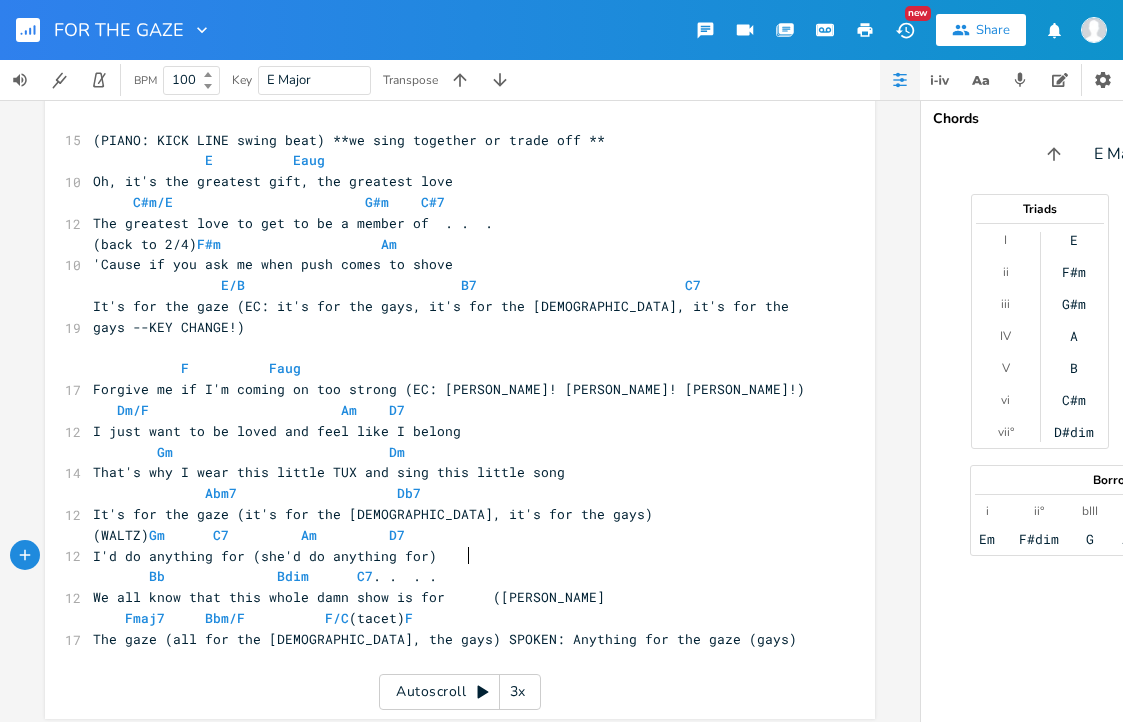 scroll, scrollTop: 1184, scrollLeft: 0, axis: vertical 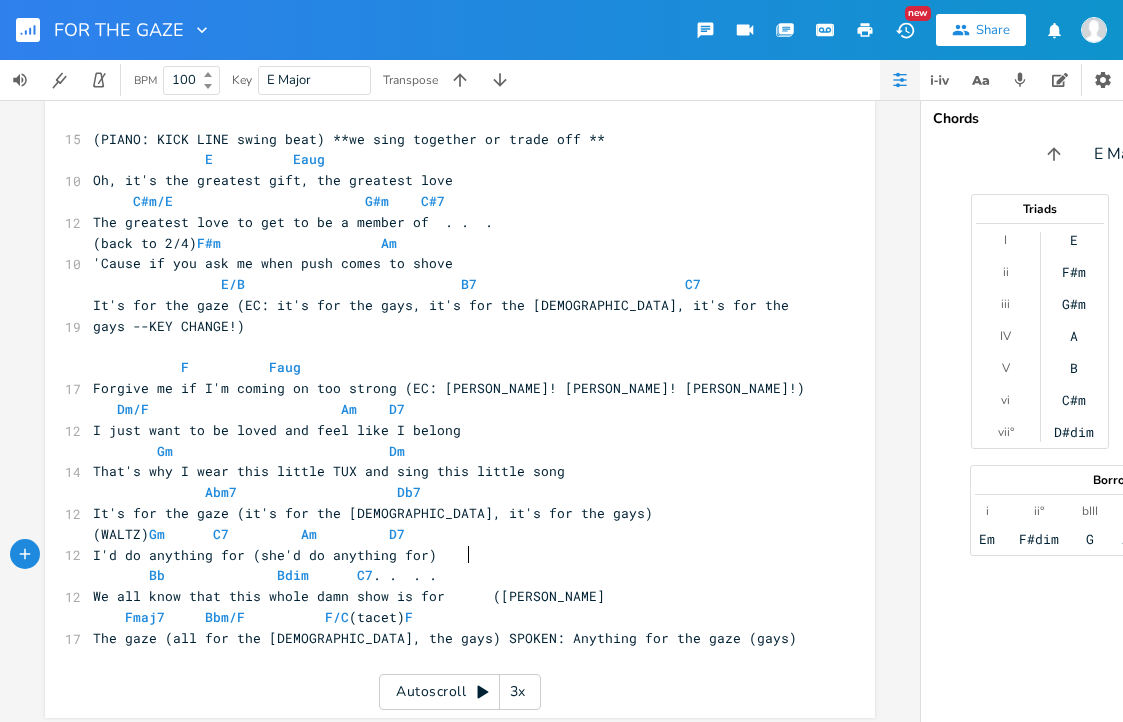 click on "We all know that this whole damn show is for      ([PERSON_NAME]" at bounding box center (450, 596) 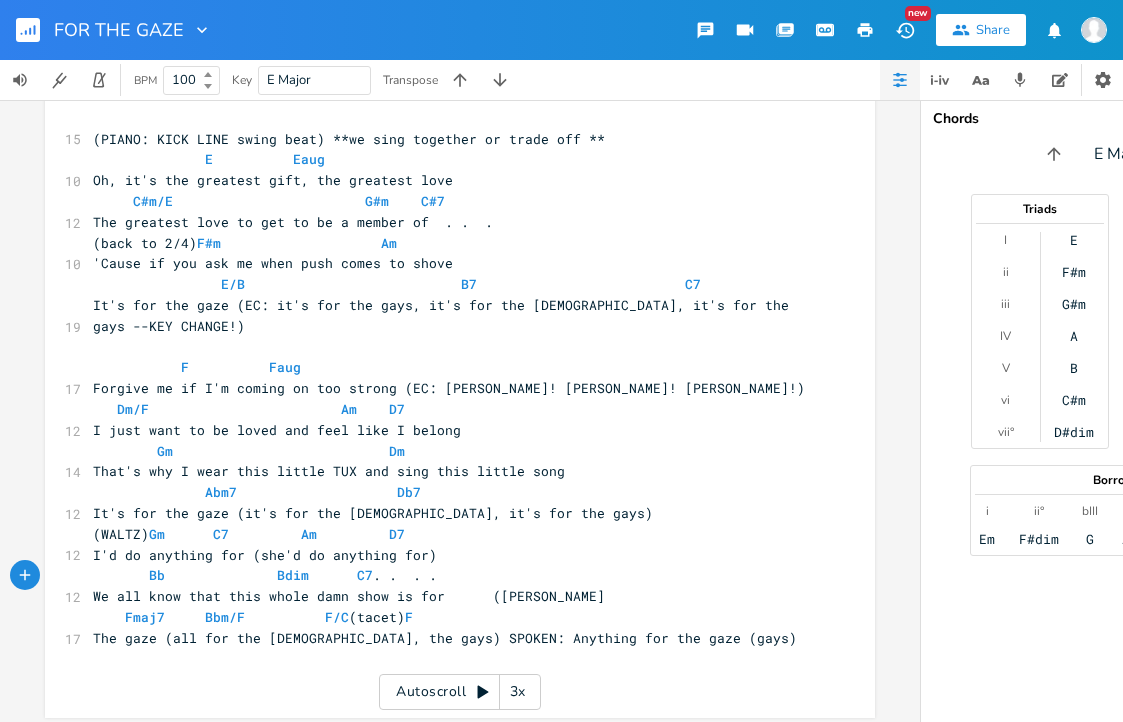 scroll, scrollTop: 0, scrollLeft: 3, axis: horizontal 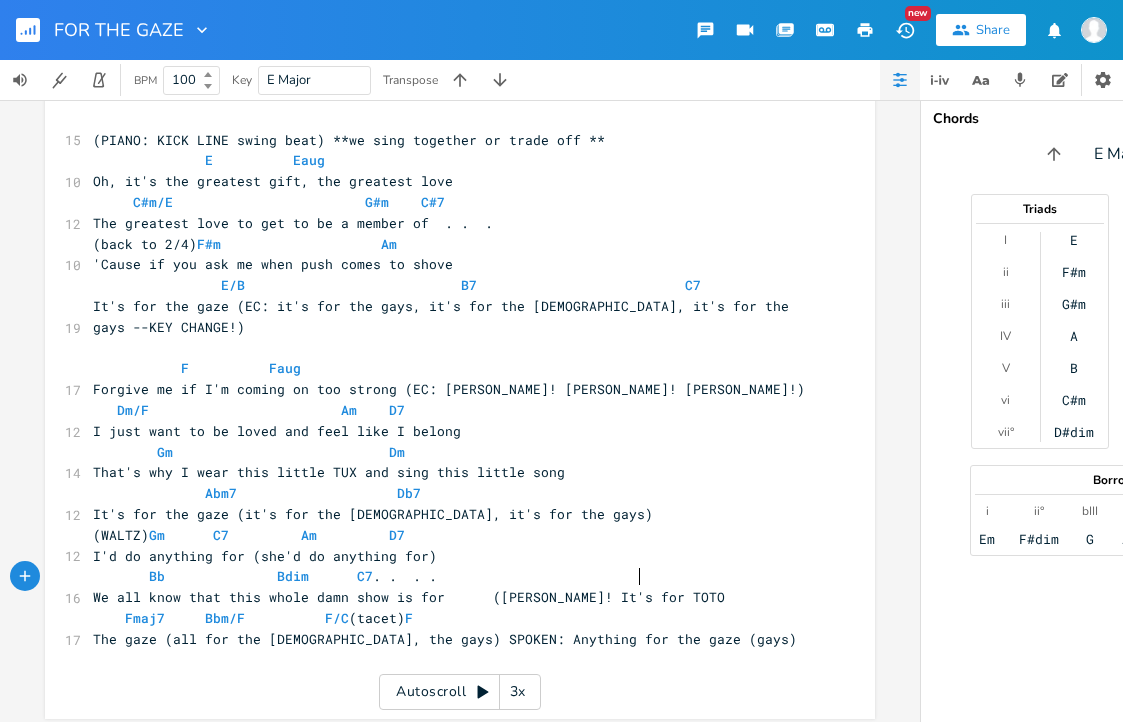 type on "! It's for TOTOA" 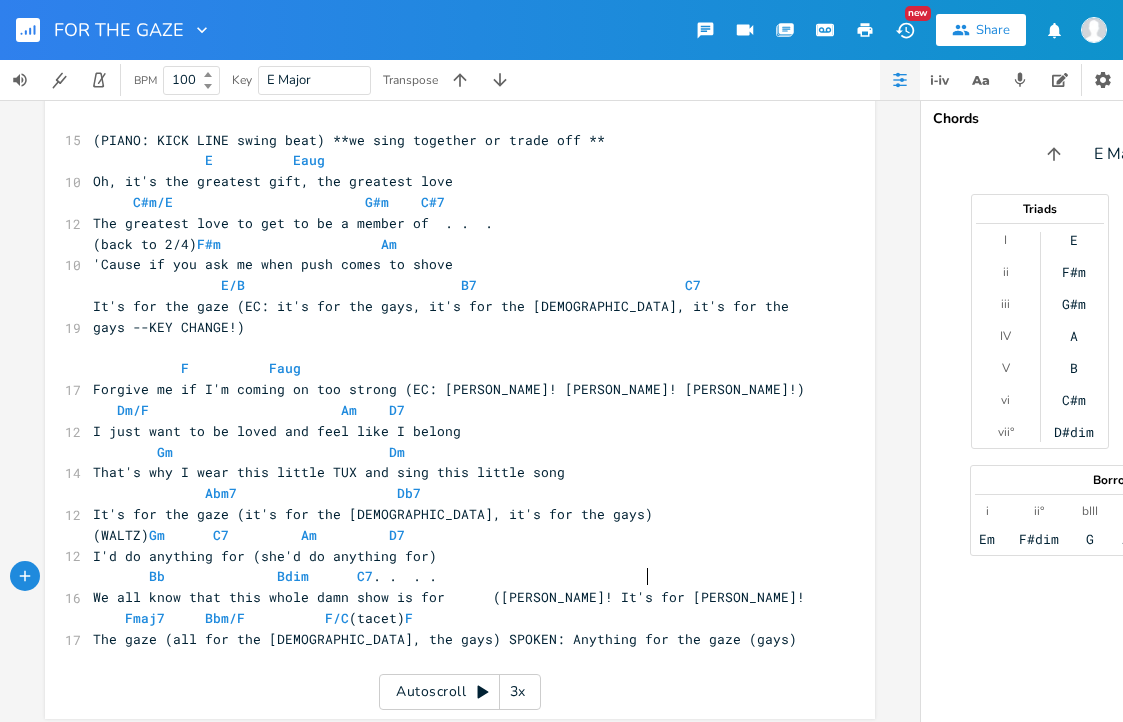 scroll, scrollTop: 0, scrollLeft: 6, axis: horizontal 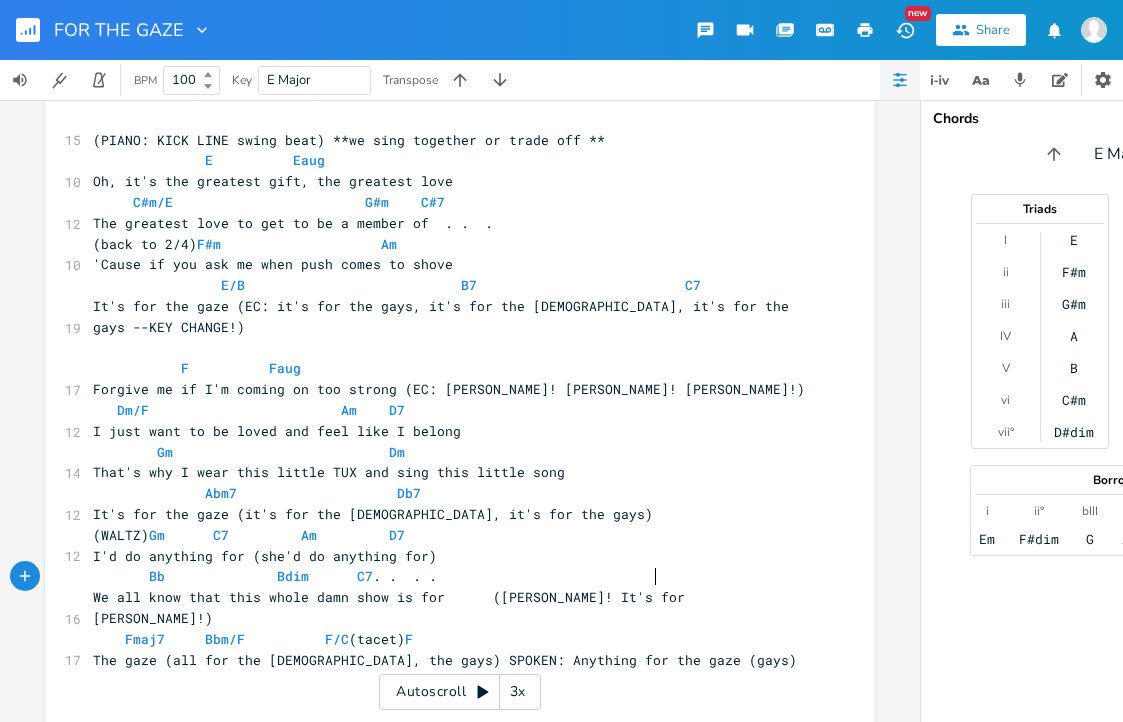 type on "!)" 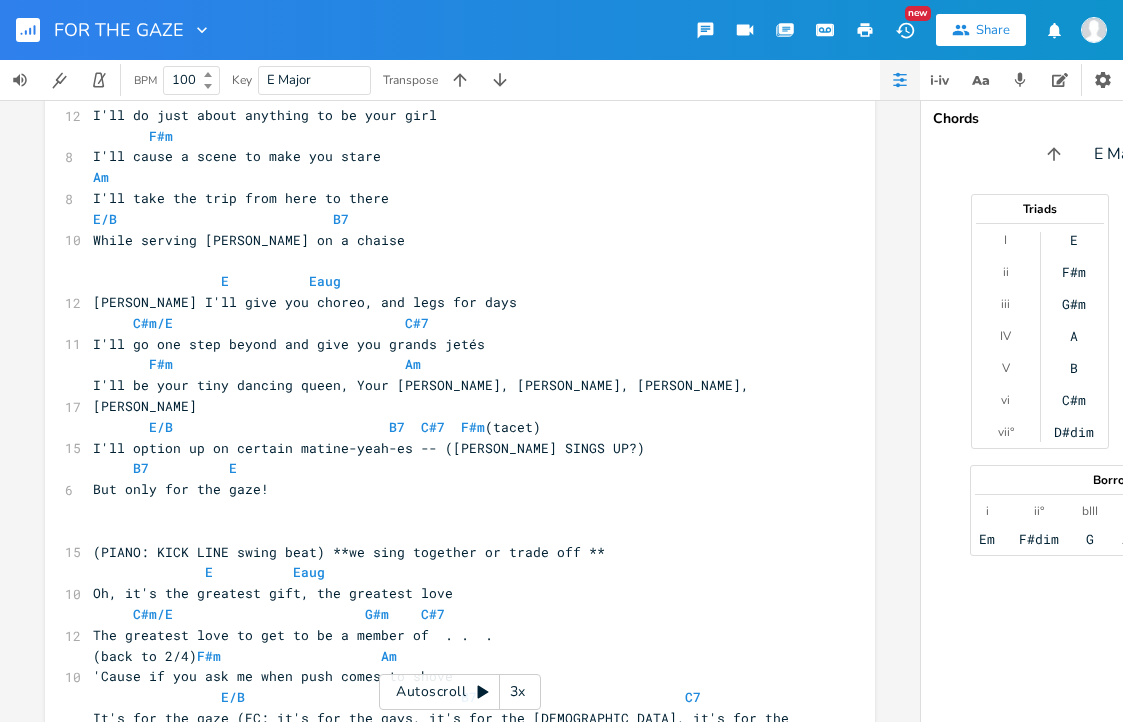 scroll, scrollTop: 0, scrollLeft: 0, axis: both 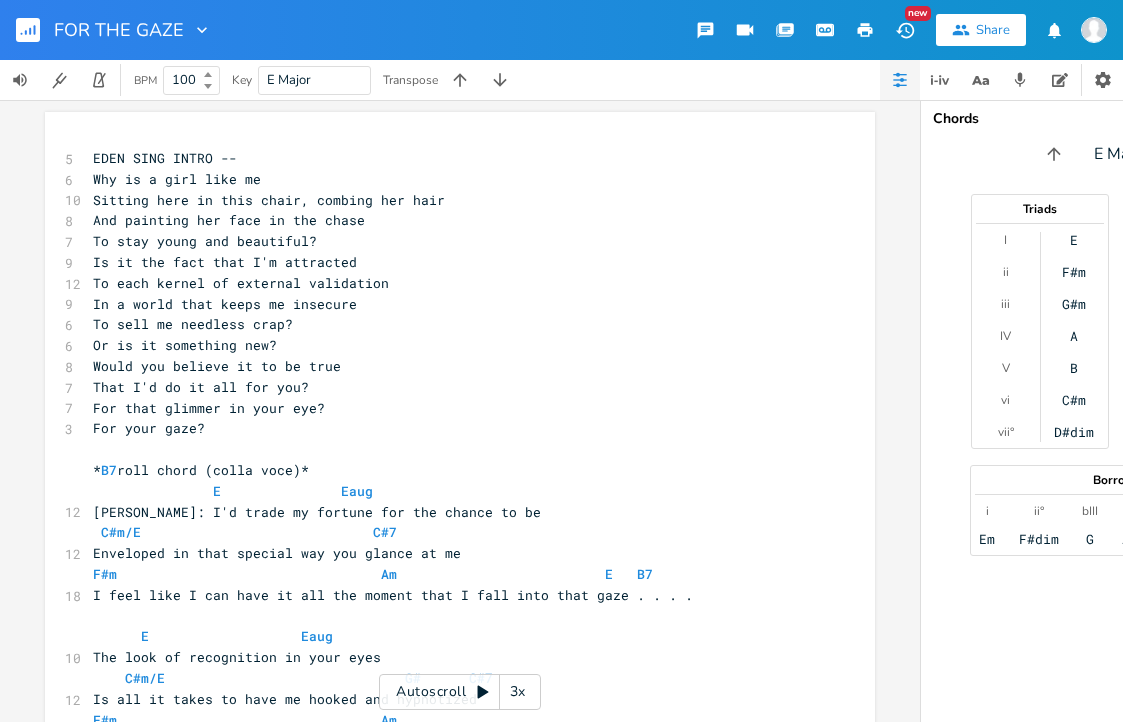 click on "EDEN SING INTRO --" at bounding box center [450, 158] 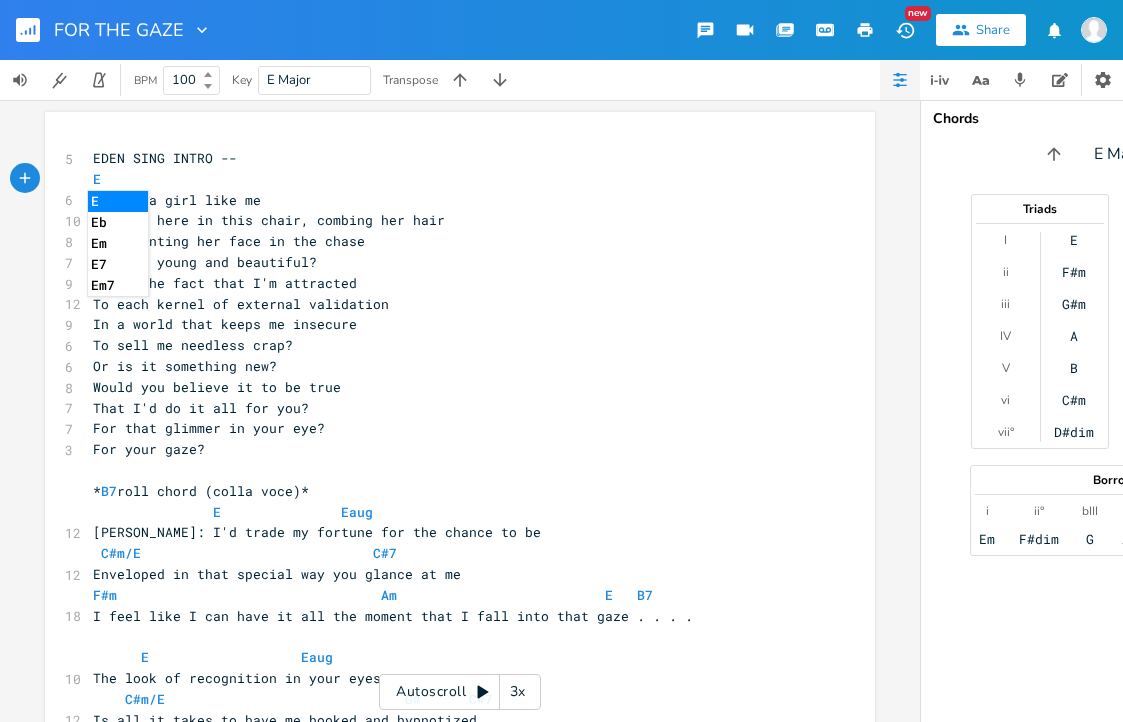 scroll, scrollTop: 0, scrollLeft: 17, axis: horizontal 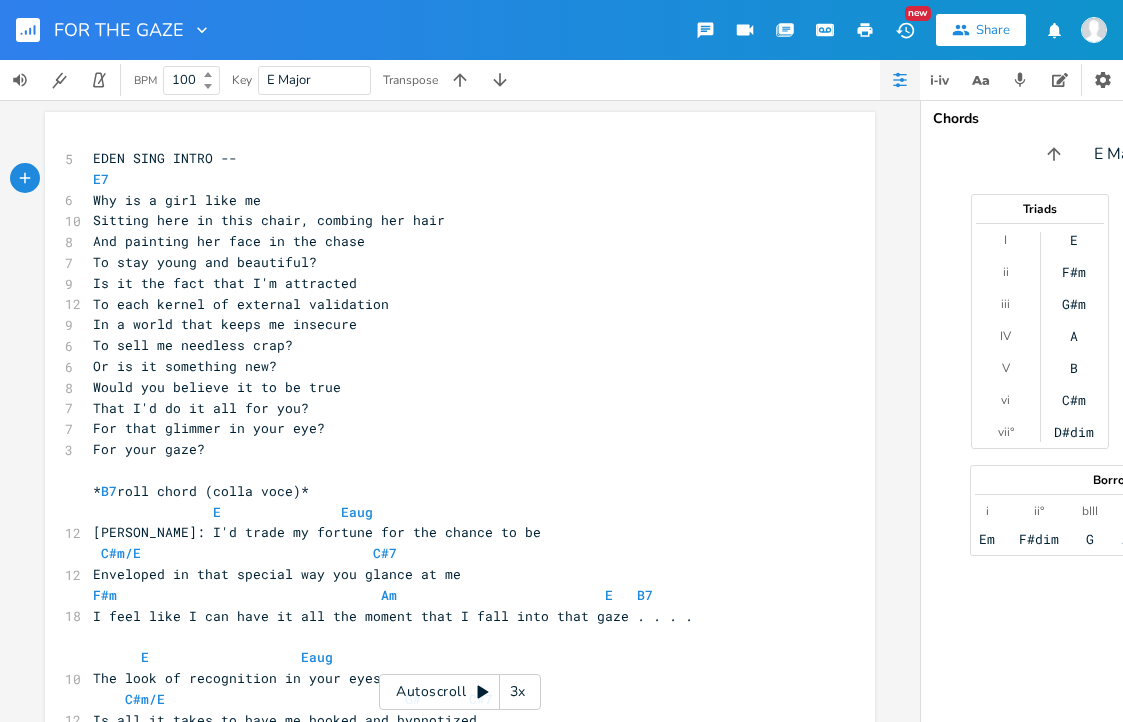 click on "Why is a girl like me" at bounding box center (450, 200) 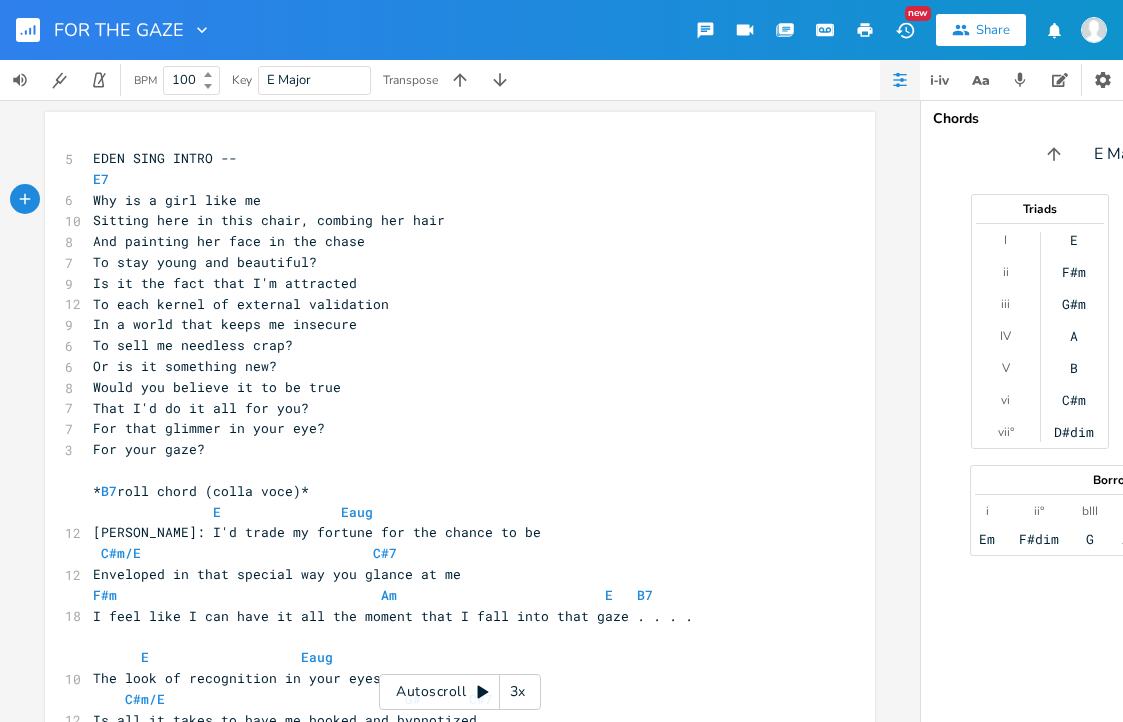 click on "And painting her face in the chase" at bounding box center (450, 241) 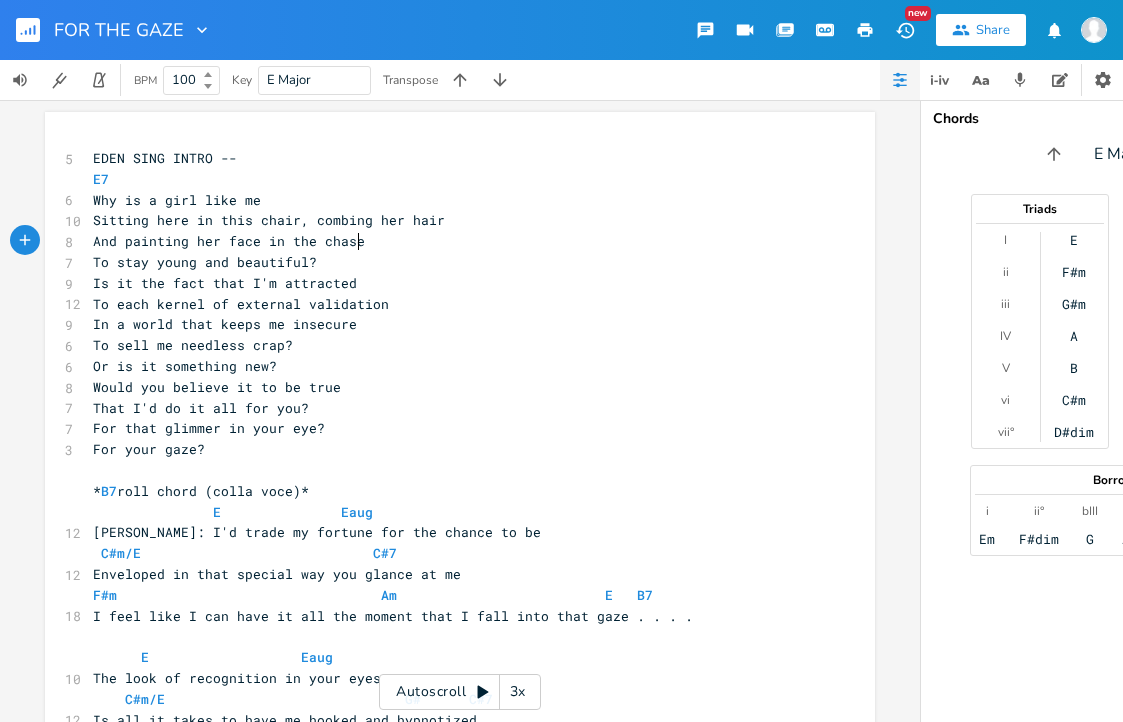 click on "And painting her face in the chase" at bounding box center (229, 241) 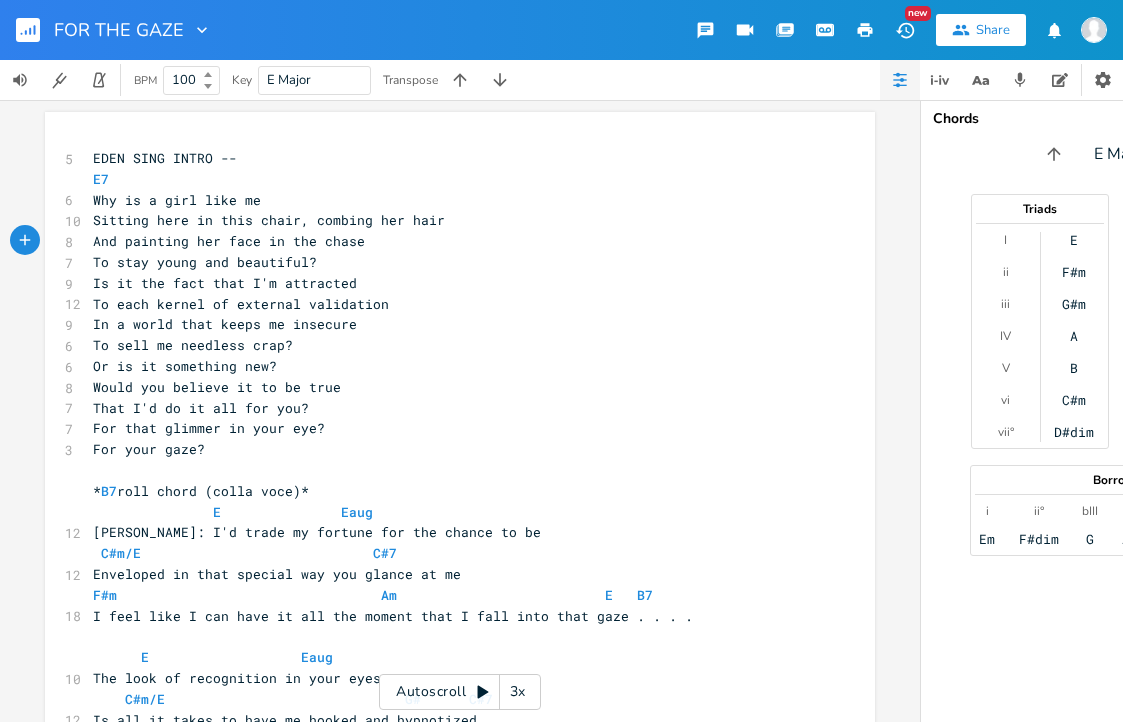 scroll, scrollTop: 0, scrollLeft: 3, axis: horizontal 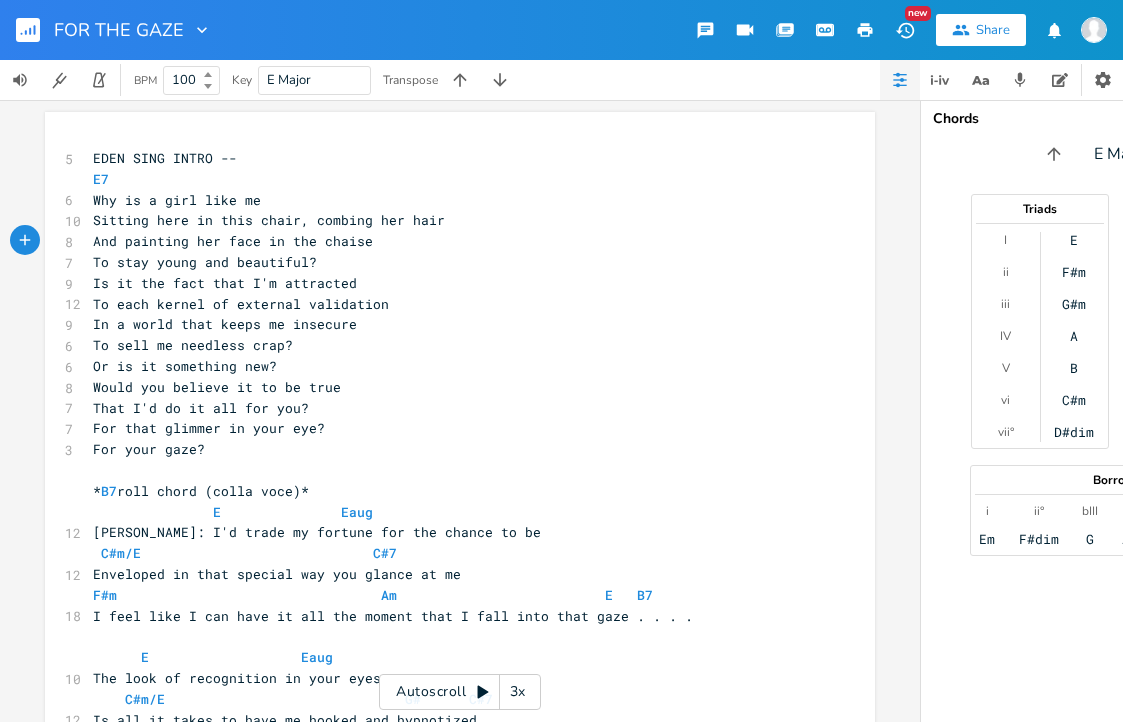 type on "i" 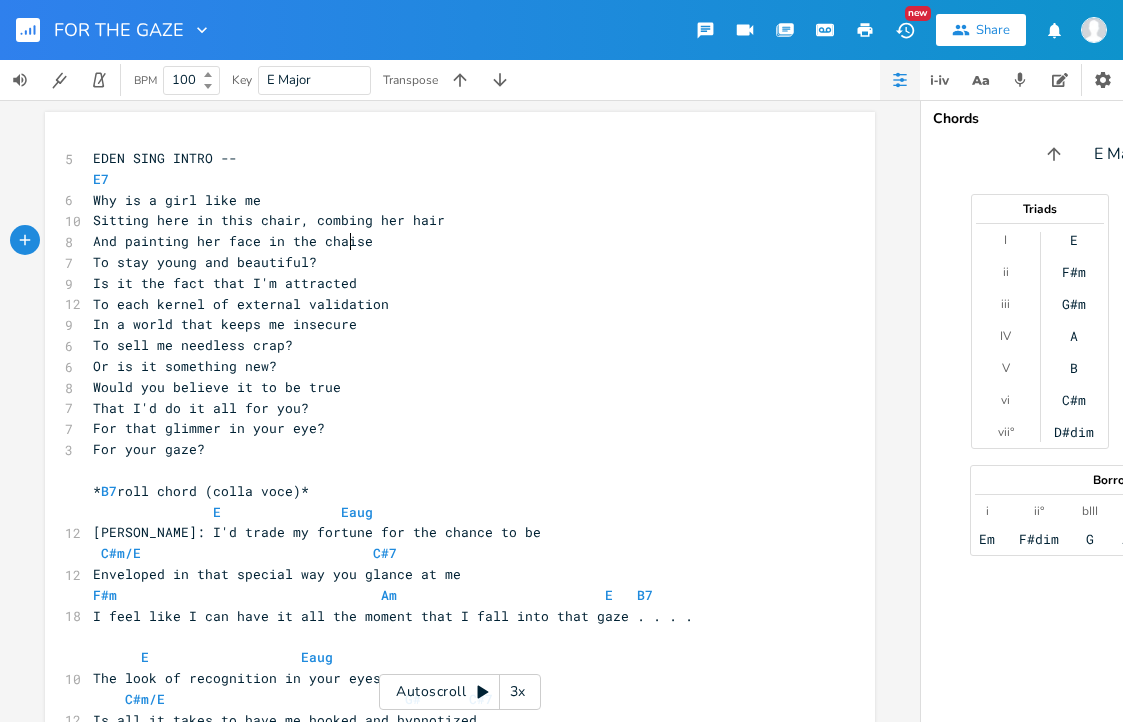 click on "And painting her face in the chaise" at bounding box center [233, 241] 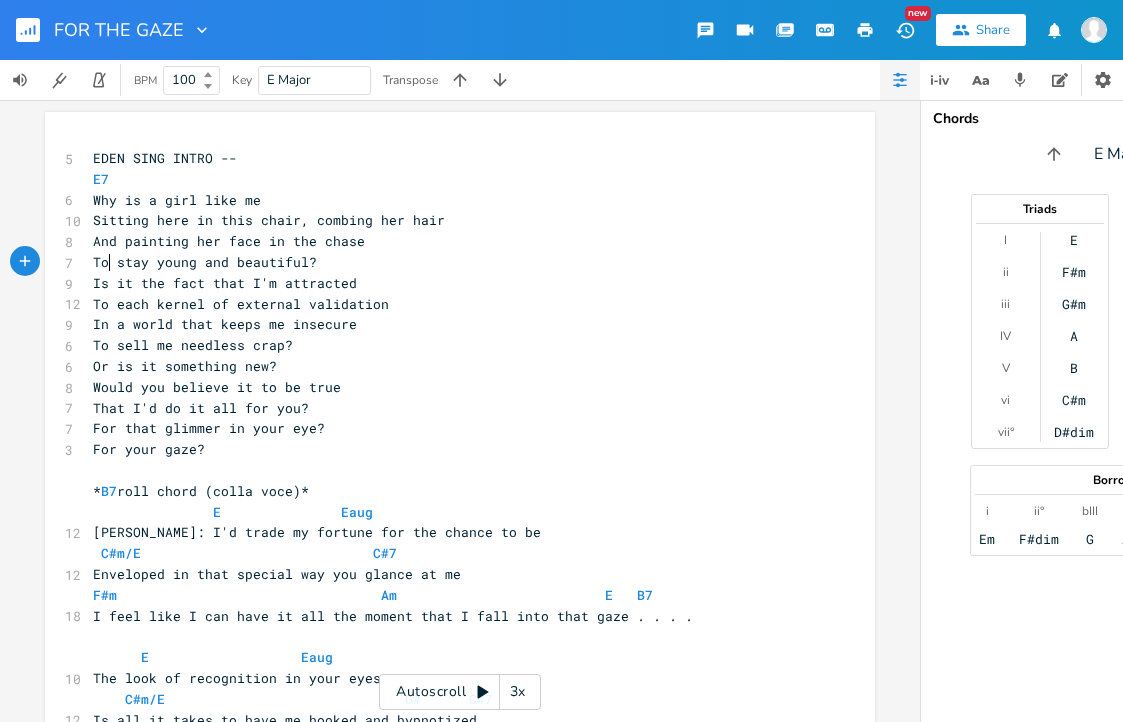 click on "To stay young and beautiful?" at bounding box center [205, 262] 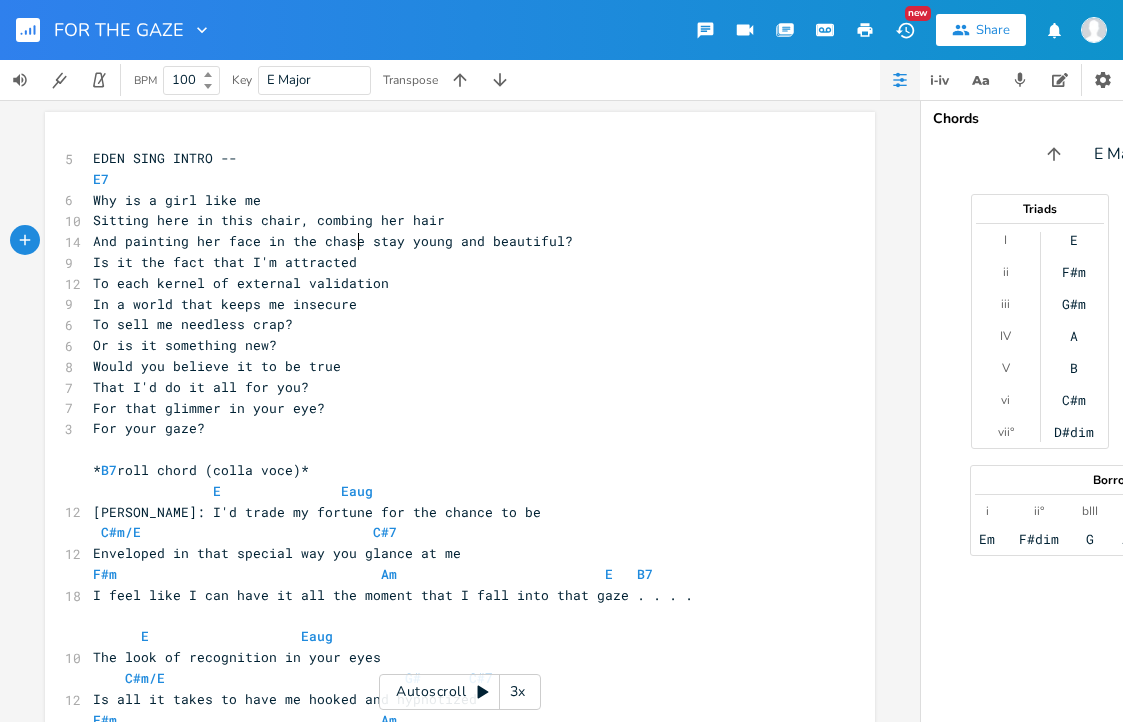 type on "t" 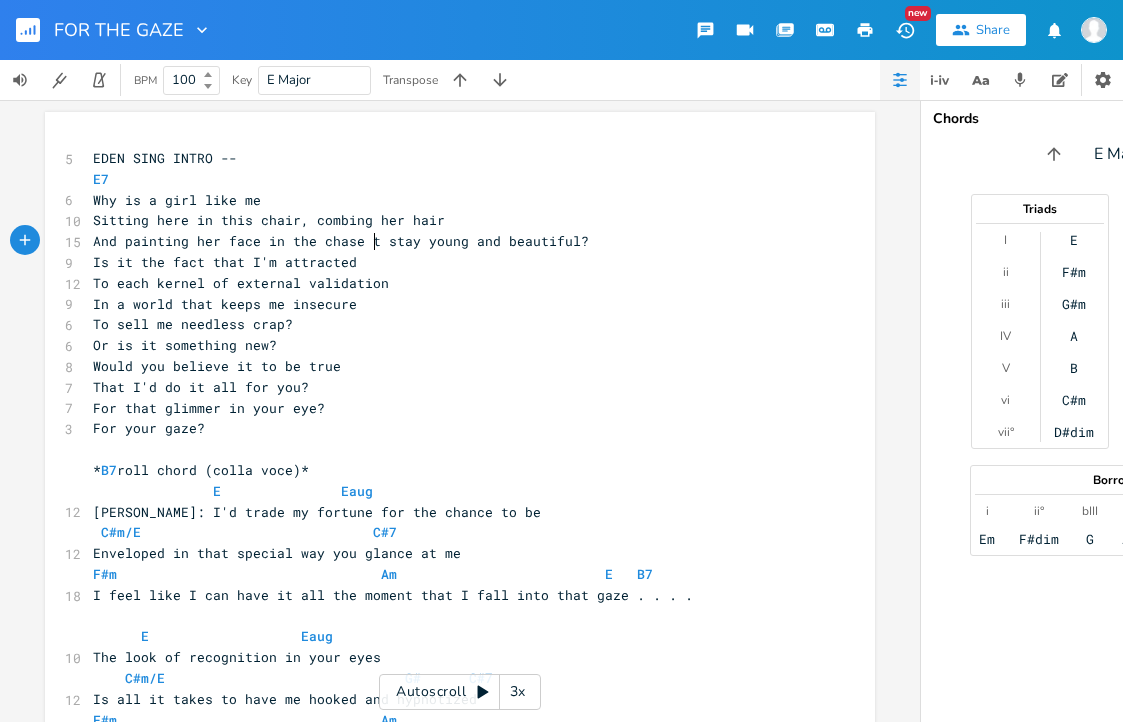 type on "to" 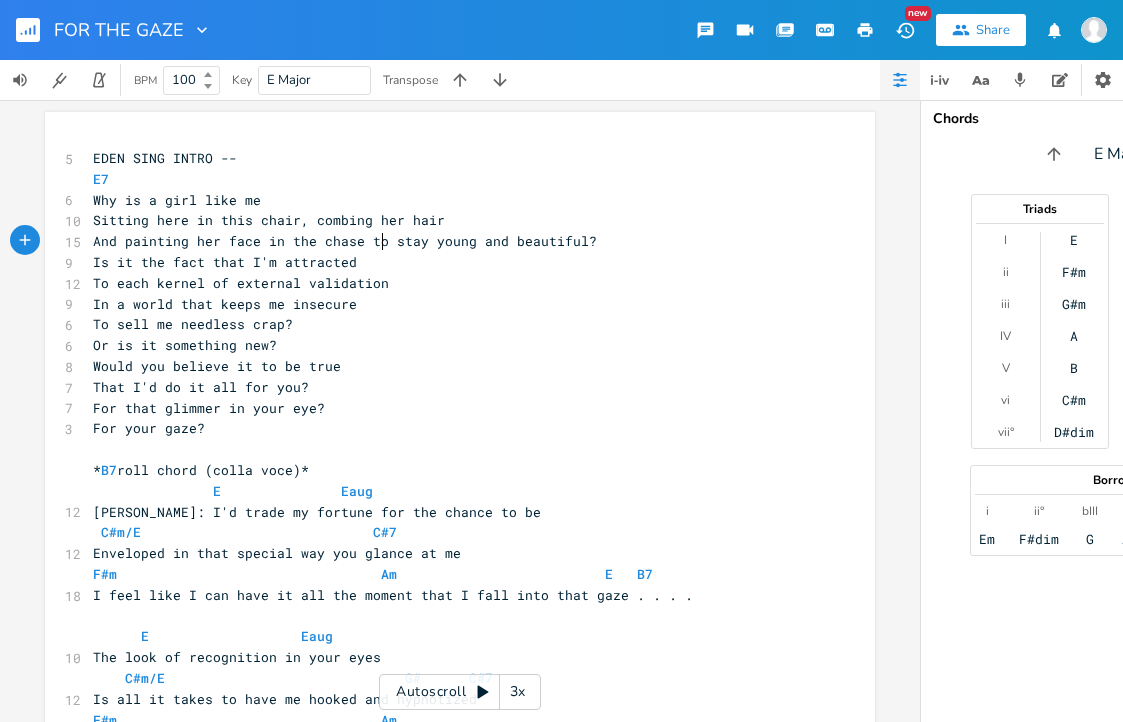 click on "Sitting here in this chair, combing her hair" at bounding box center (269, 220) 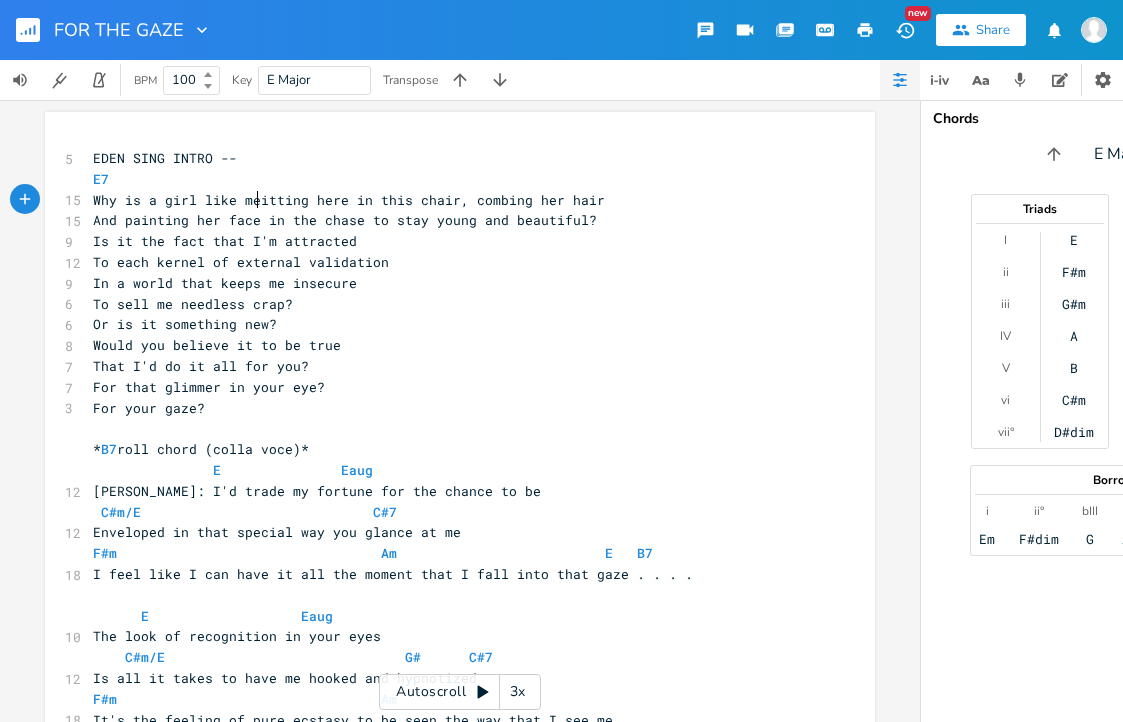 type on "s" 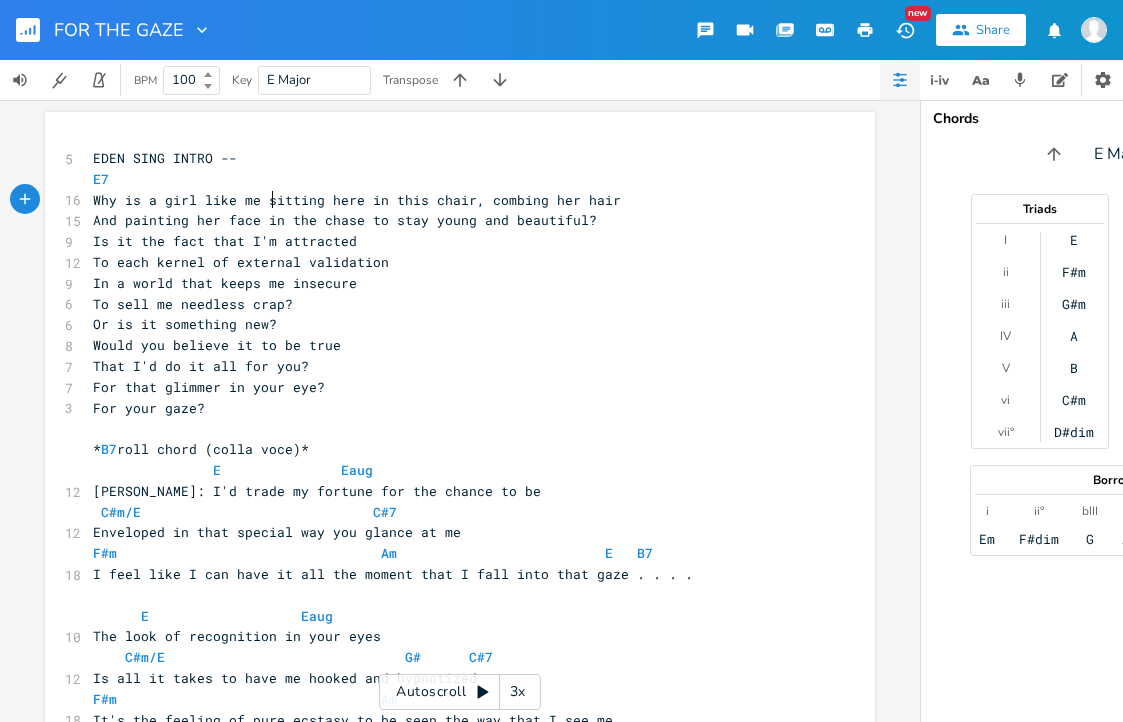 scroll, scrollTop: 0, scrollLeft: 8, axis: horizontal 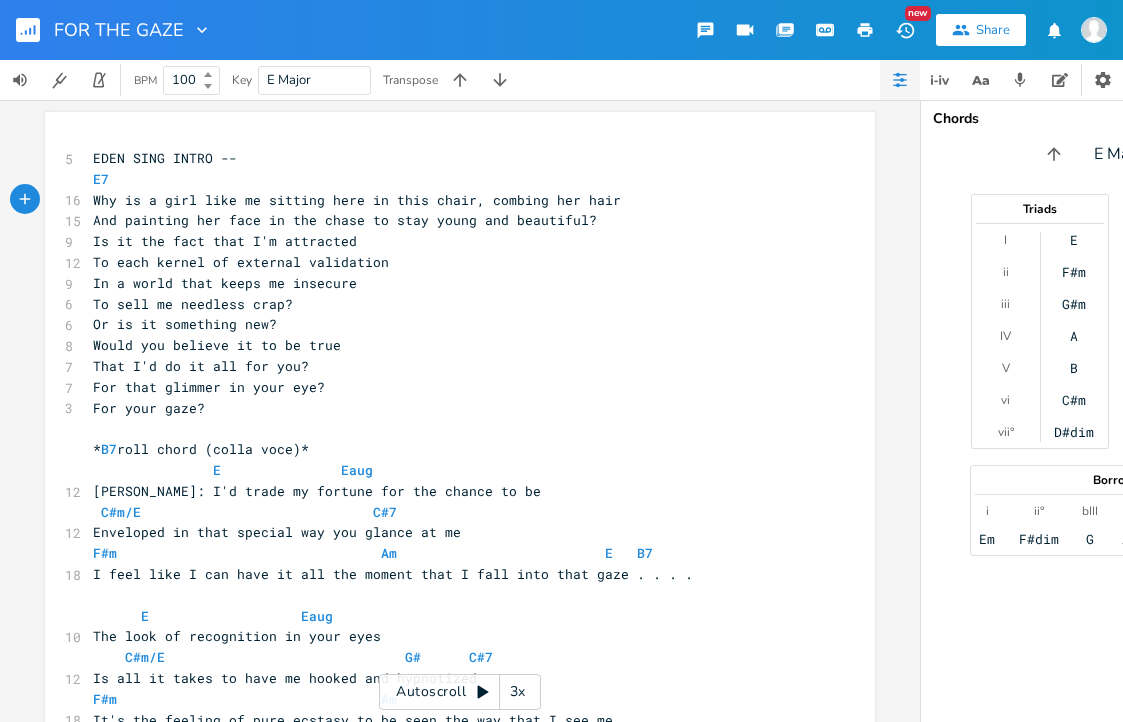 click on "And painting her face in the chase to stay young and beautiful?" at bounding box center [450, 220] 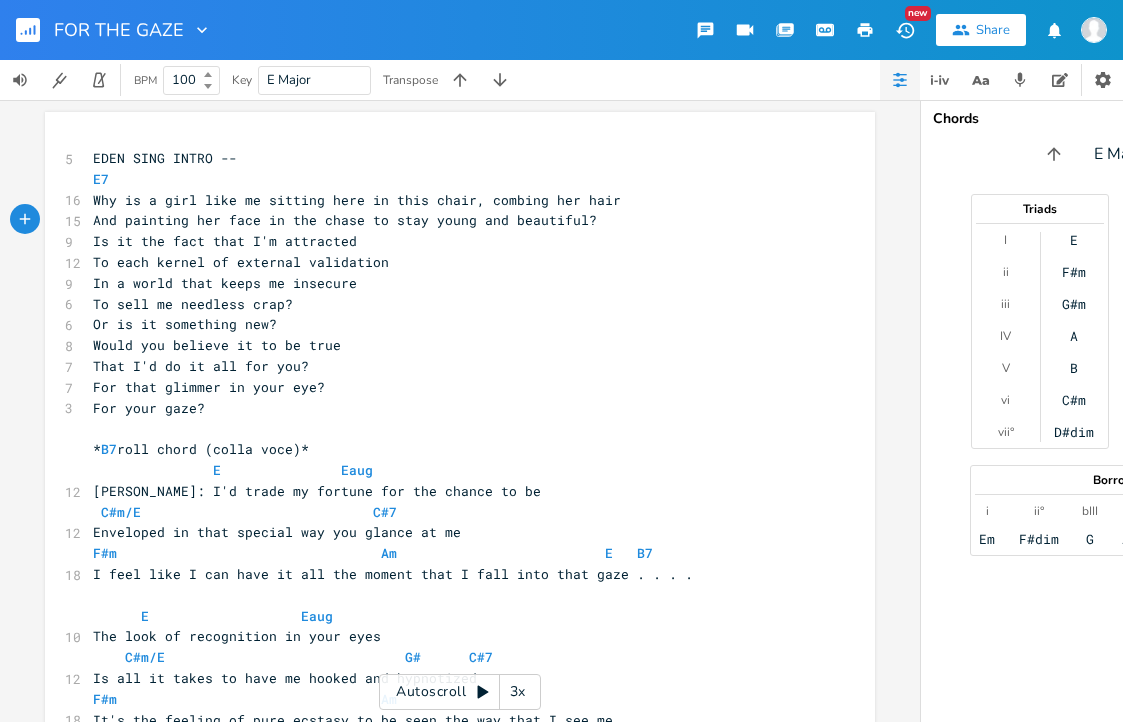 click on "Why is a girl like me sitting here in this chair, combing her hair" at bounding box center (450, 200) 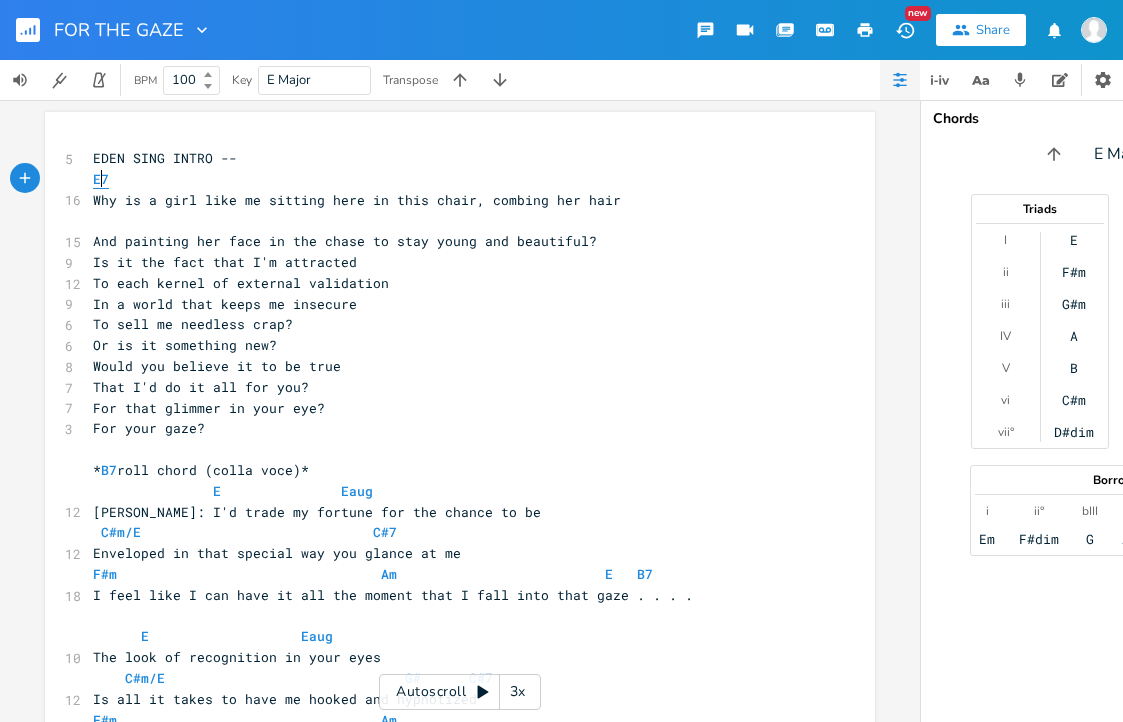 click on "E7" at bounding box center (101, 179) 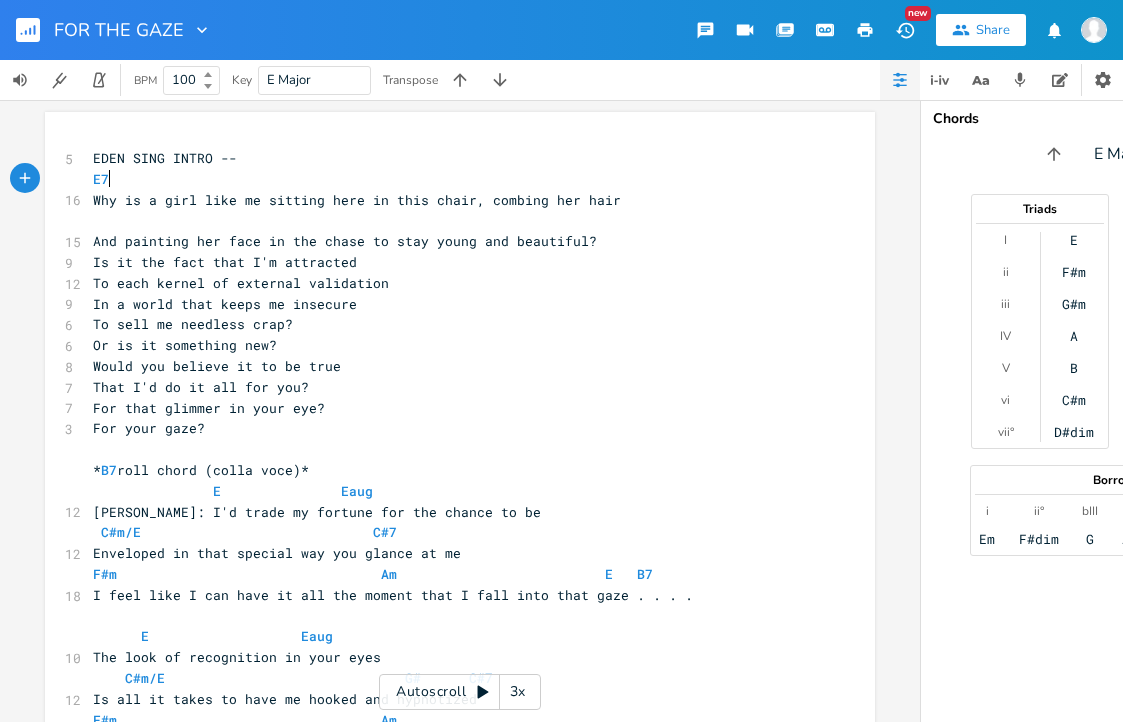 click on "E7" at bounding box center [105, 179] 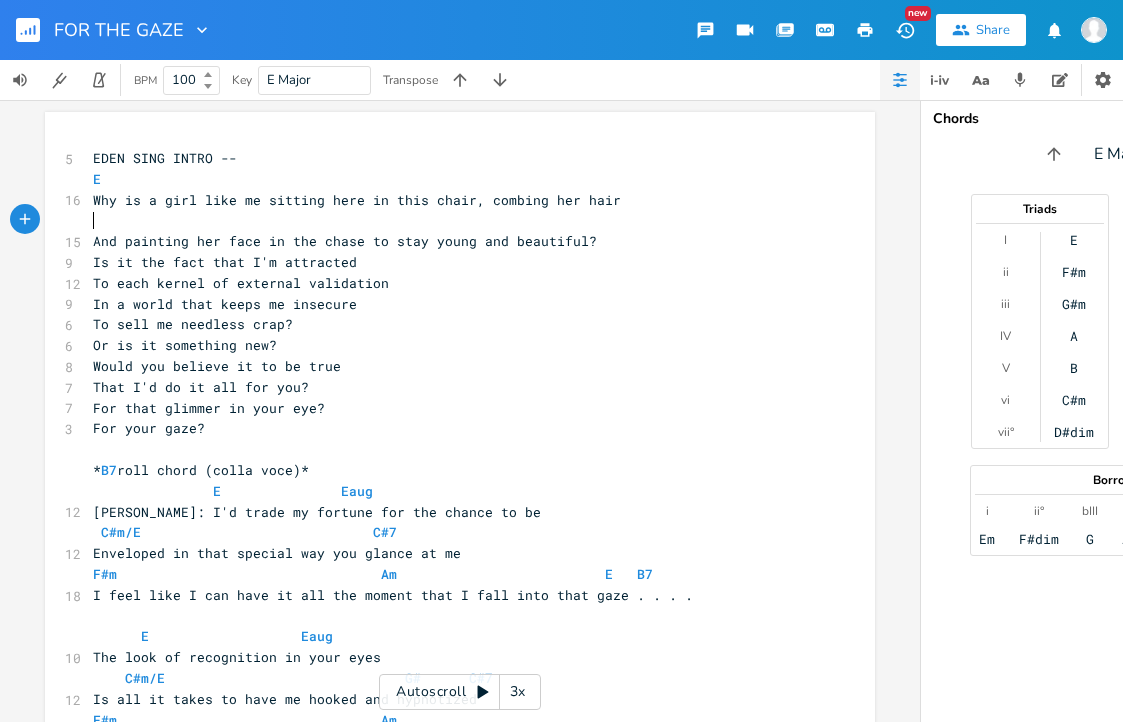 click on "​" at bounding box center (450, 220) 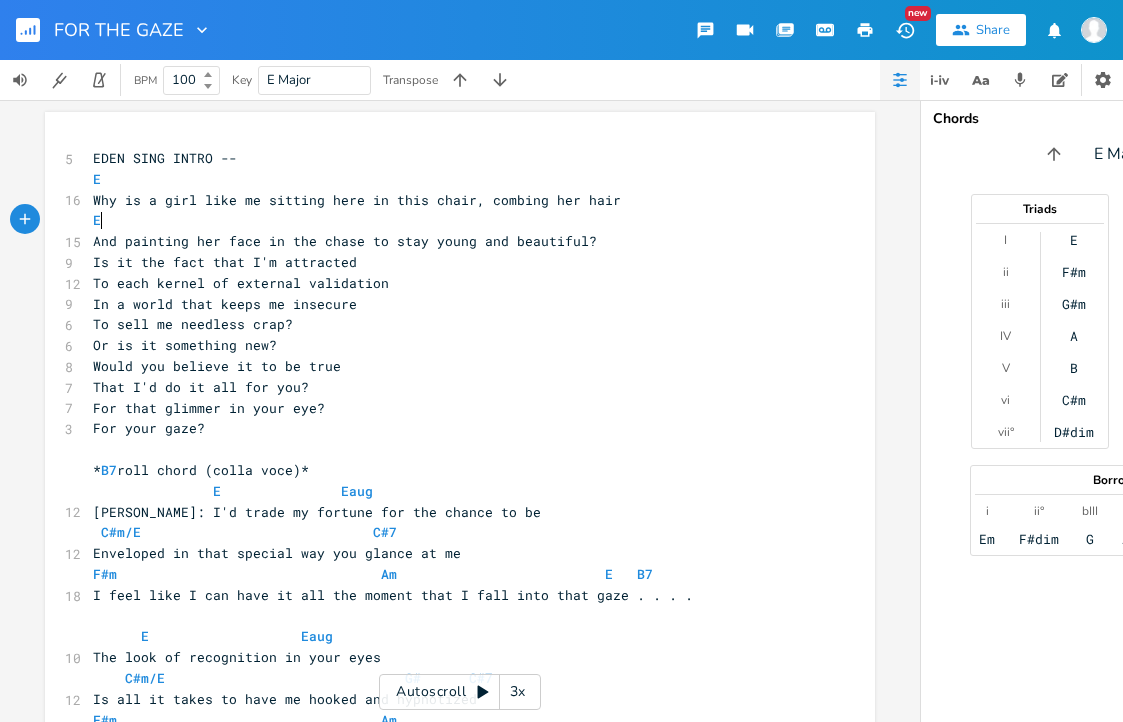 type on "E" 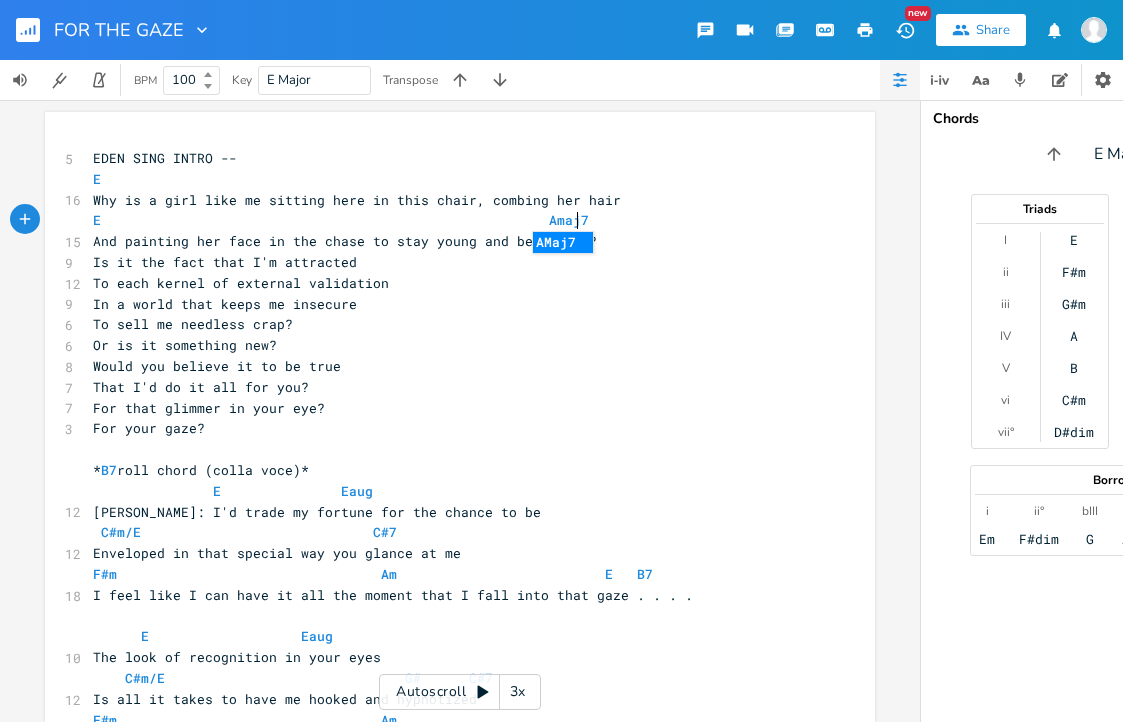 scroll, scrollTop: 0, scrollLeft: 41, axis: horizontal 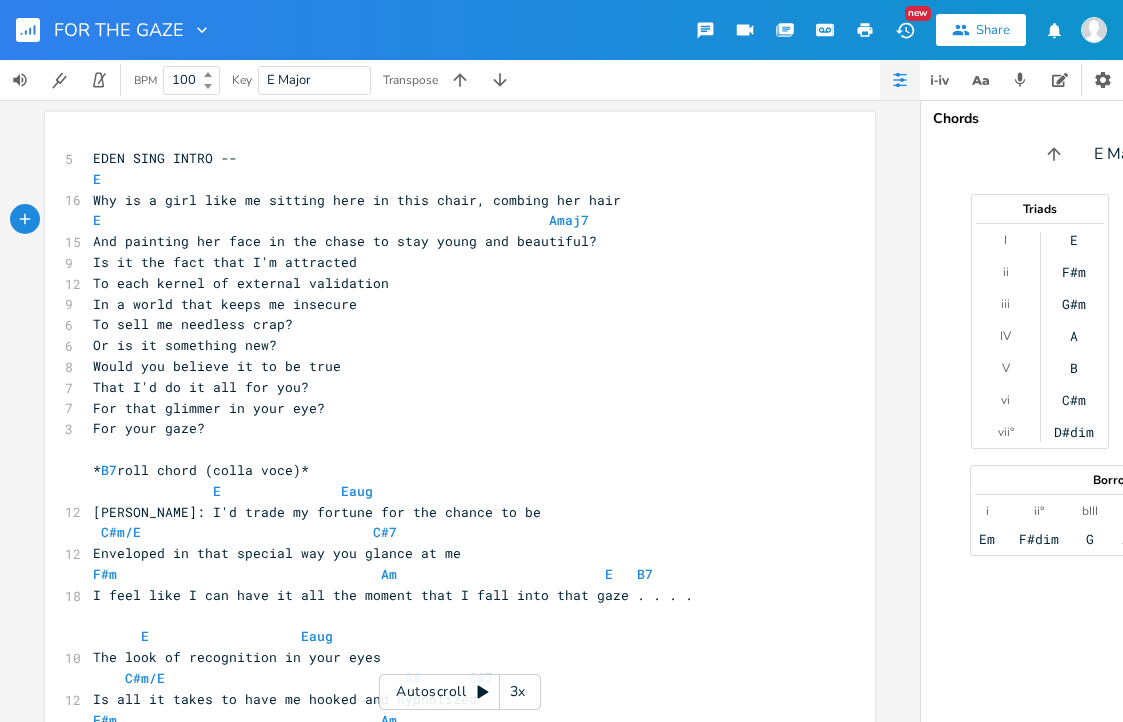 click on "And painting her face in the chase to stay young and beautiful?" at bounding box center [450, 241] 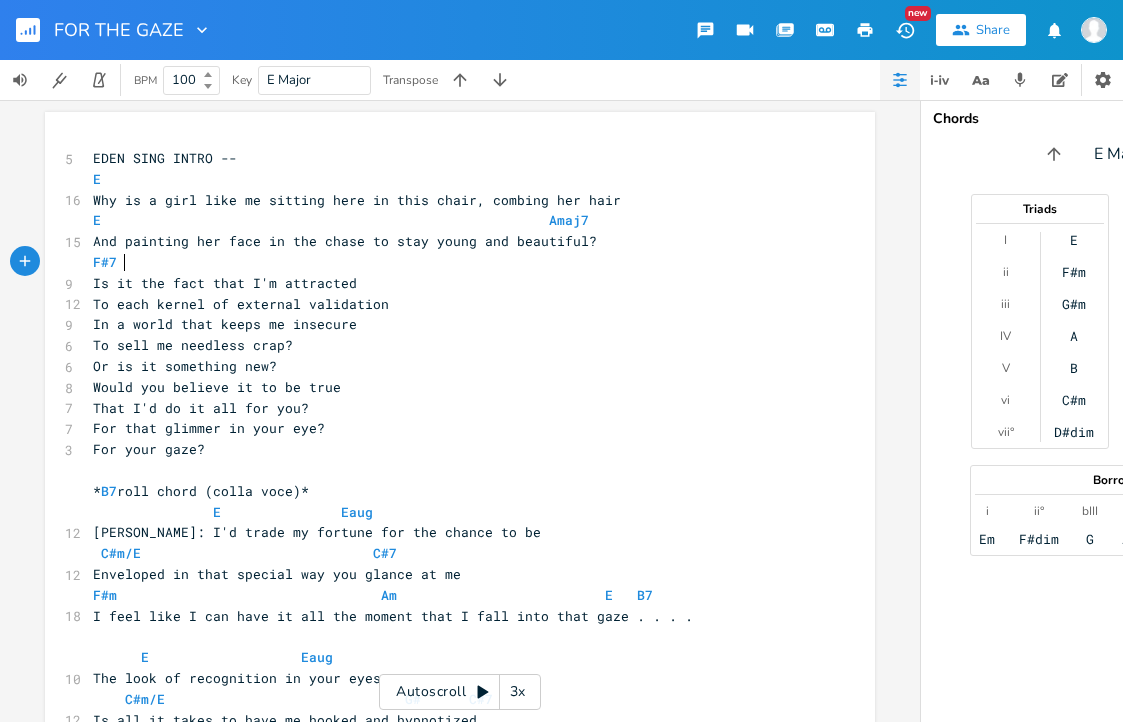 scroll, scrollTop: 0, scrollLeft: 25, axis: horizontal 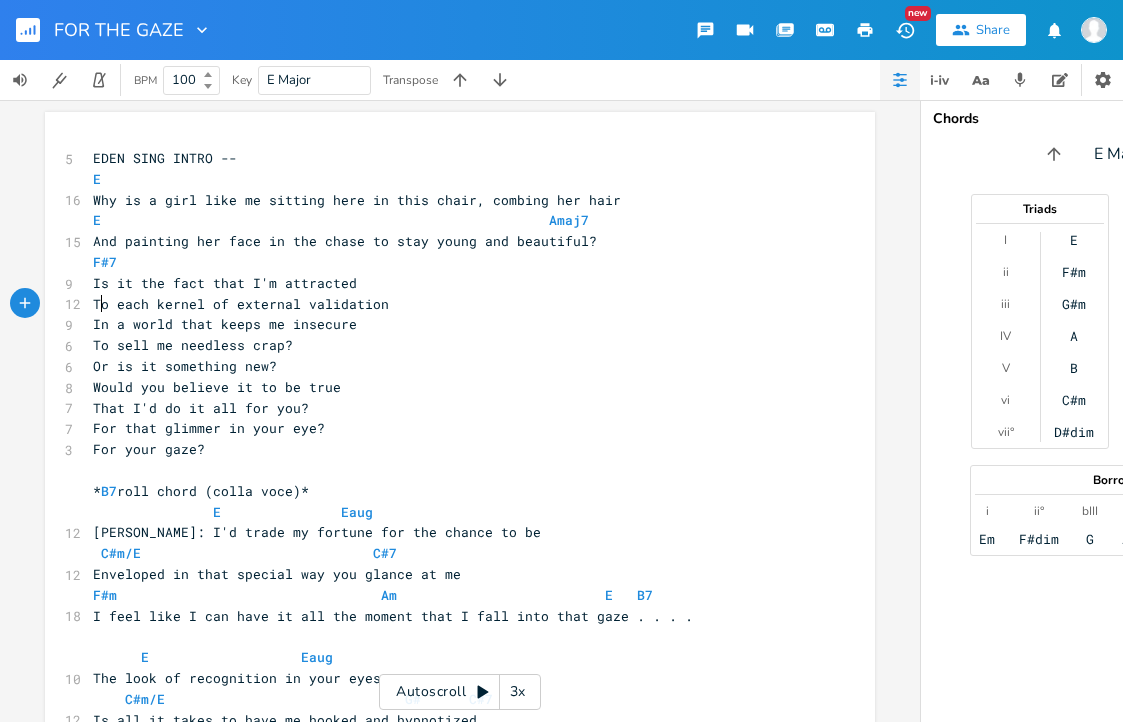 click on "To each kernel of external validation" at bounding box center (241, 304) 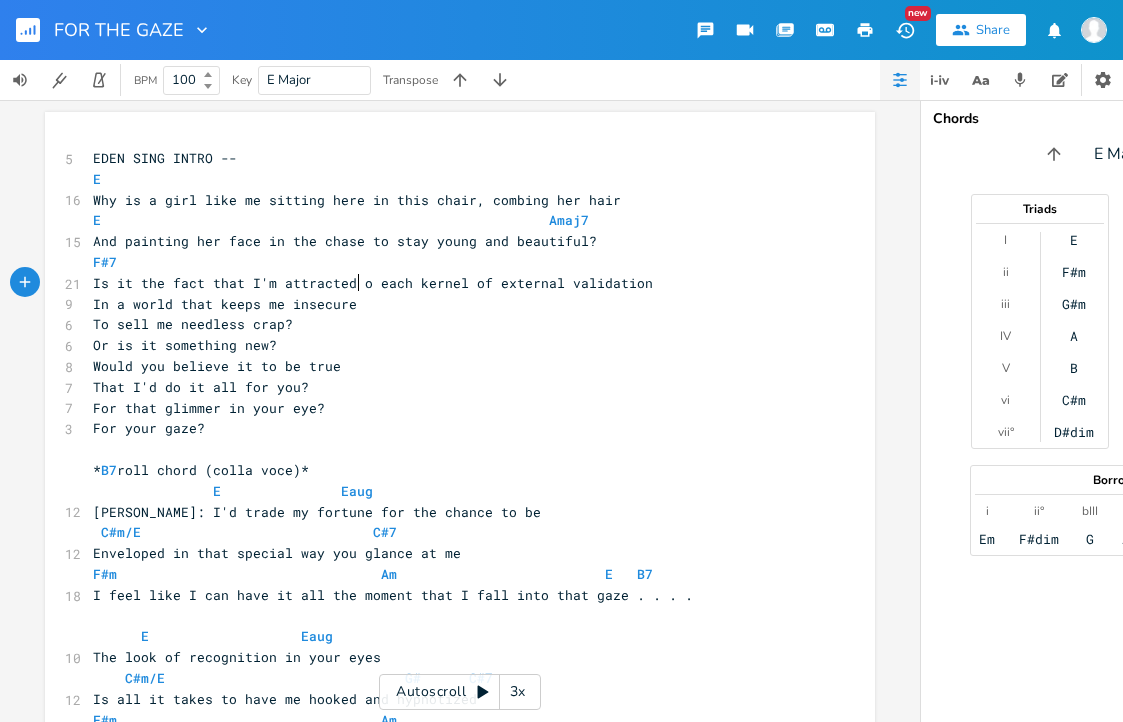 type on "t" 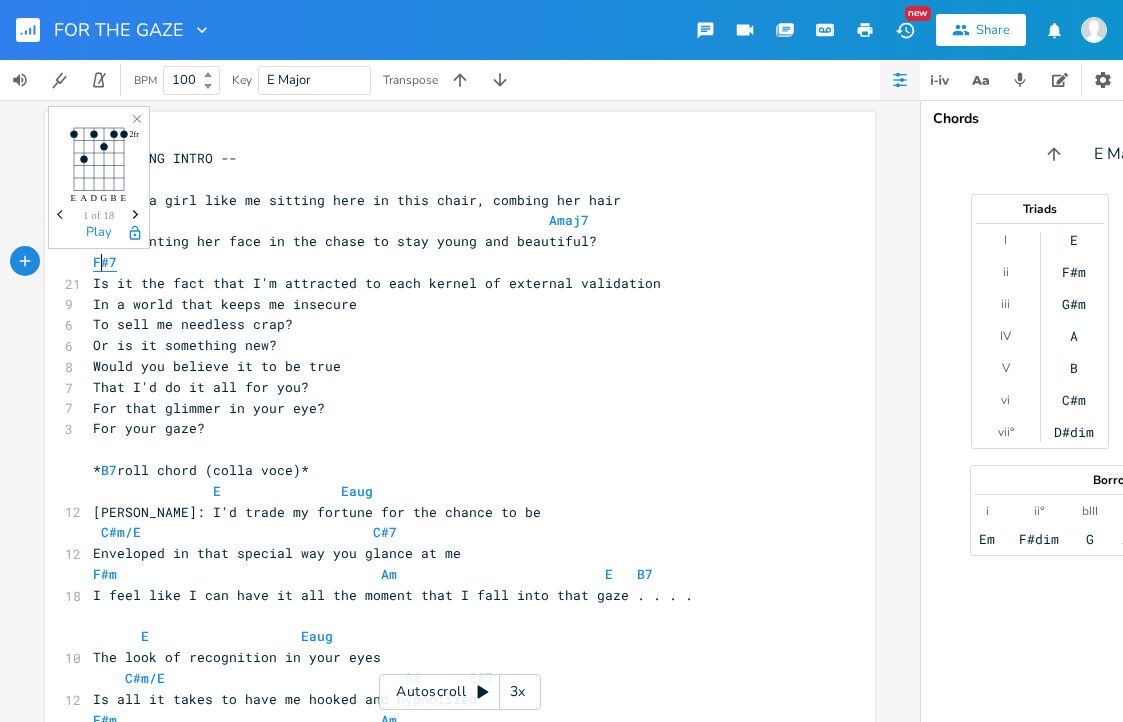 click on "F#7" at bounding box center (105, 262) 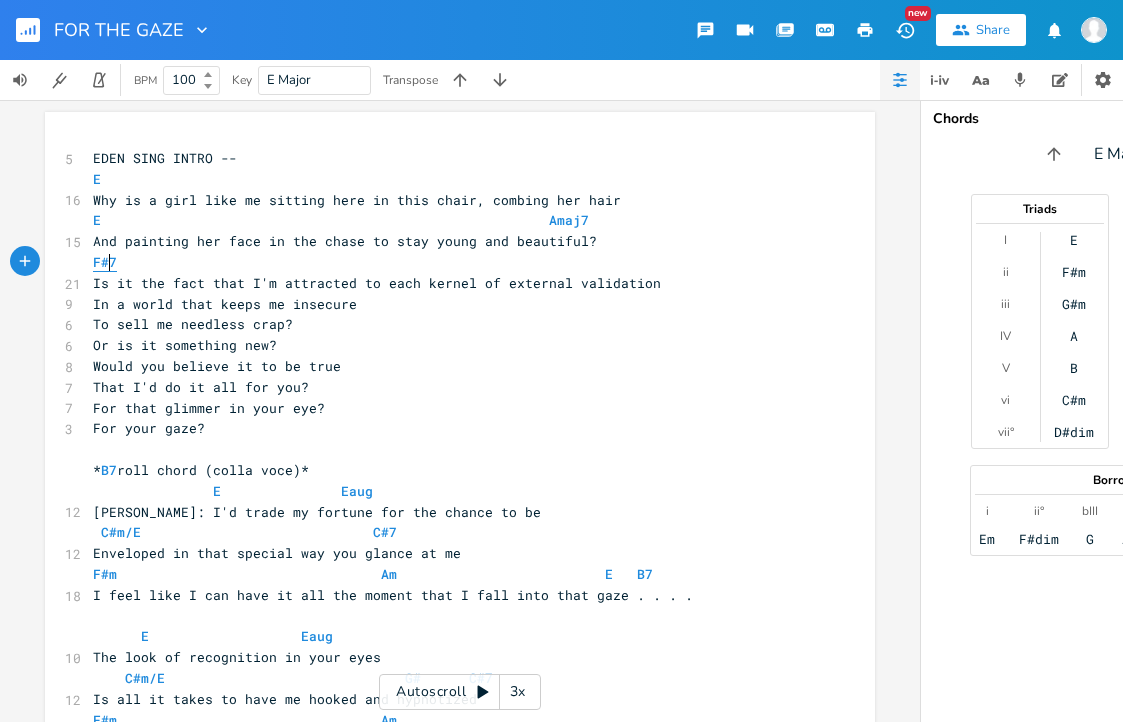 click on "F#7" at bounding box center (105, 262) 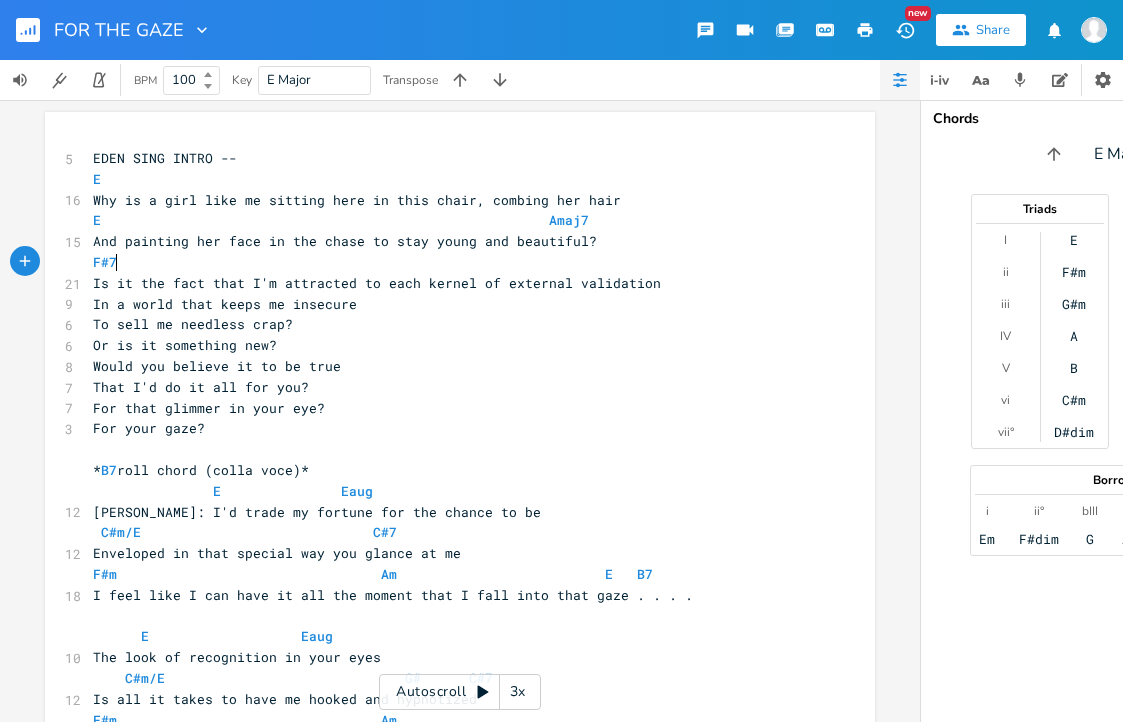 click on "F#7" at bounding box center (109, 262) 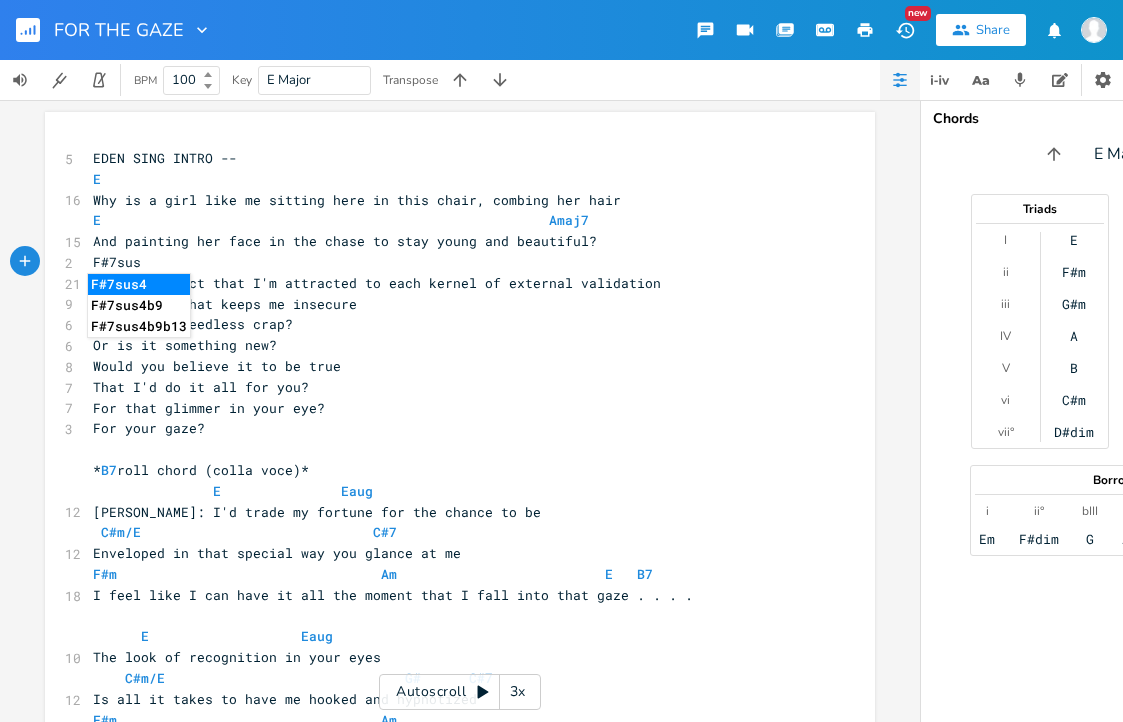 scroll, scrollTop: 0, scrollLeft: 27, axis: horizontal 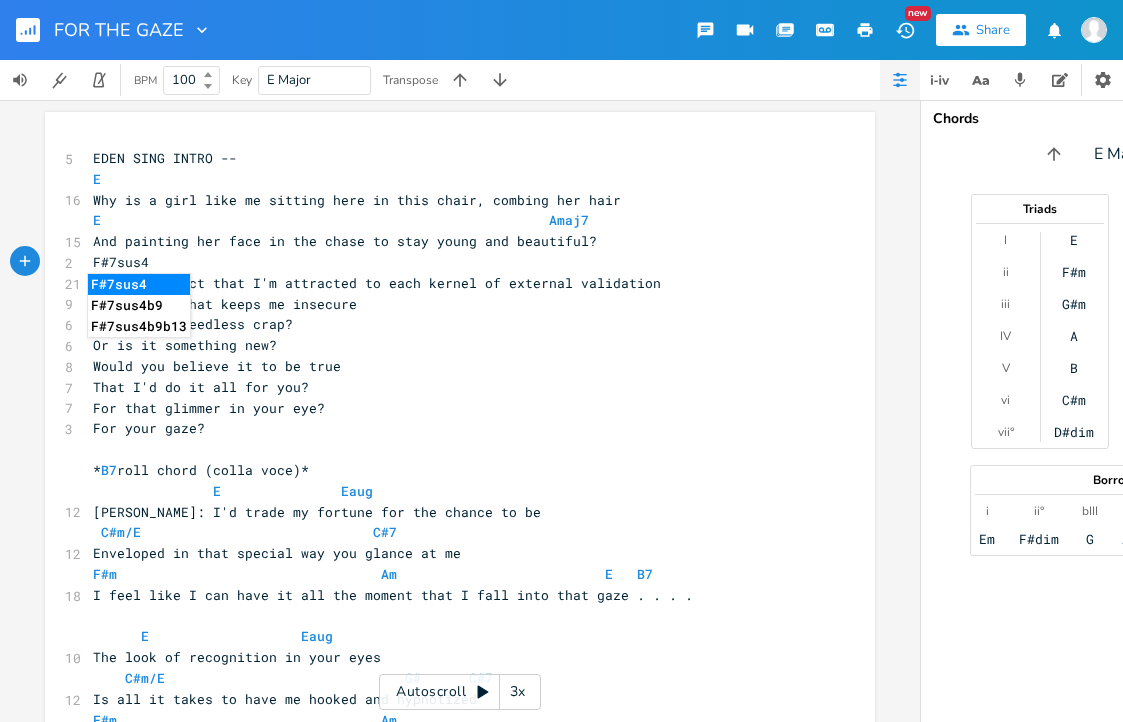 type on "sus4" 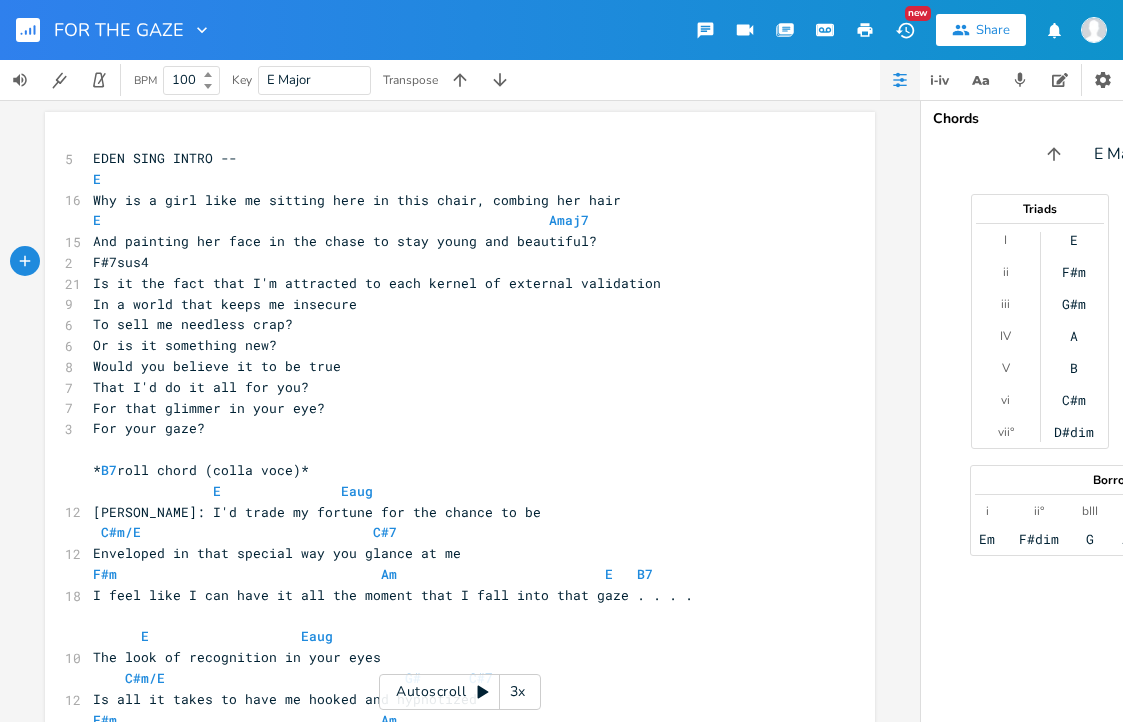 click on "To sell me needless crap?" at bounding box center [193, 324] 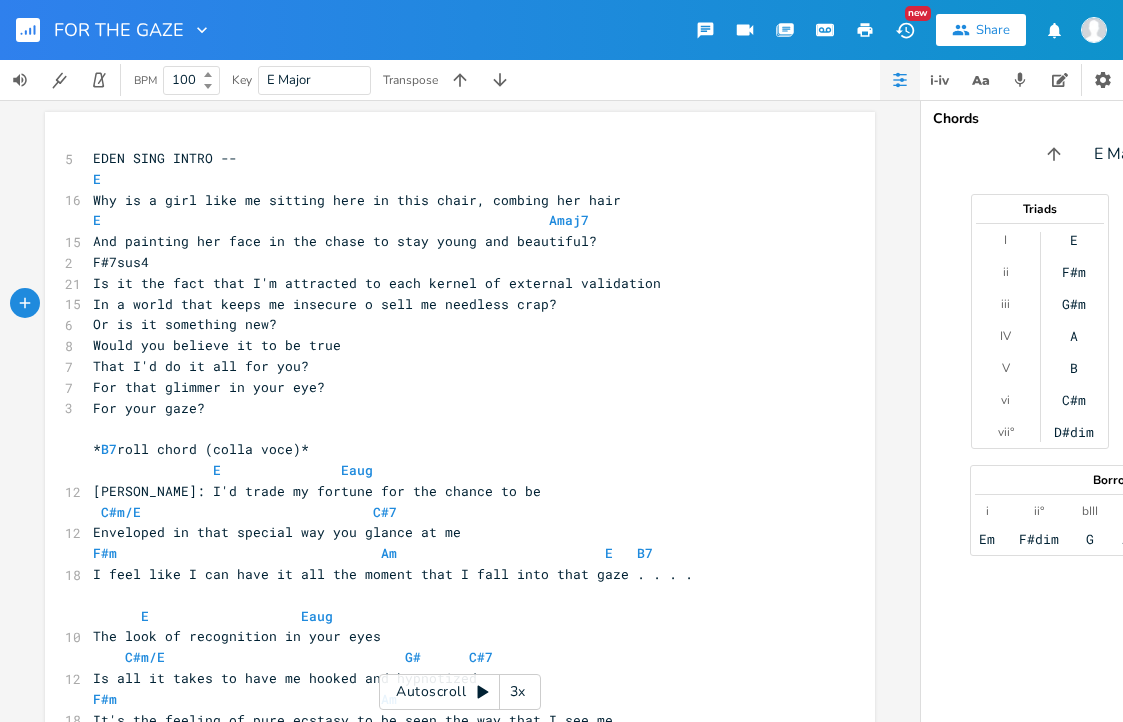 type on "t" 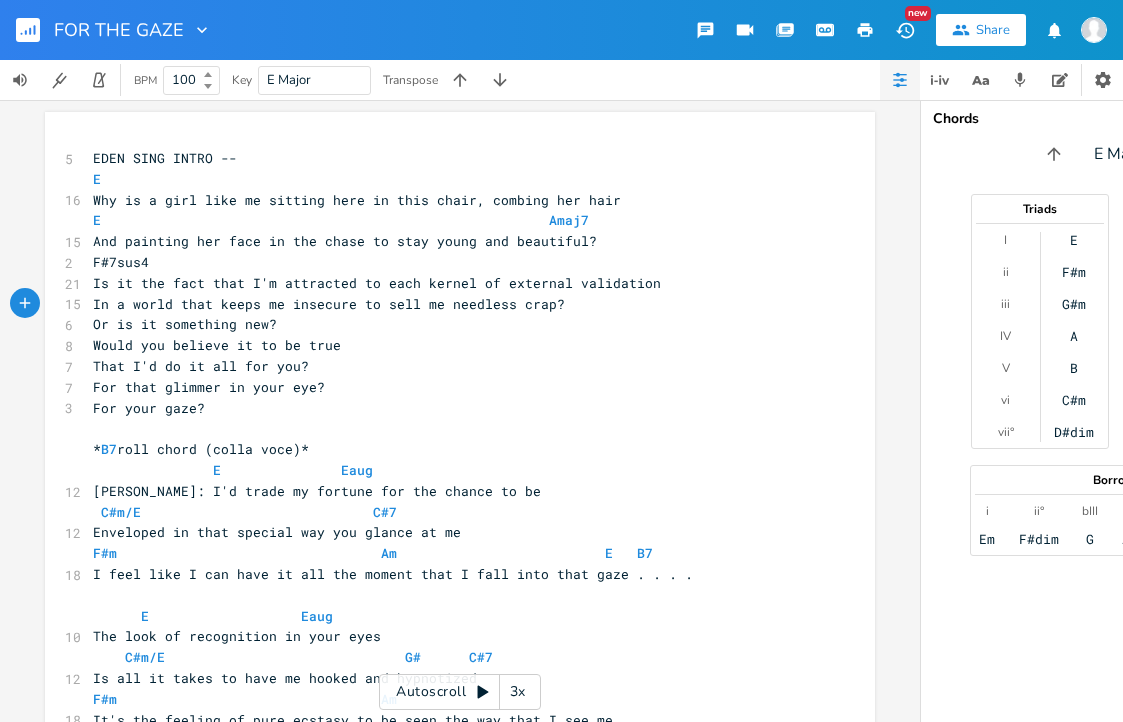 click on "In a world that keeps me insecure to sell me needless crap?" at bounding box center [450, 304] 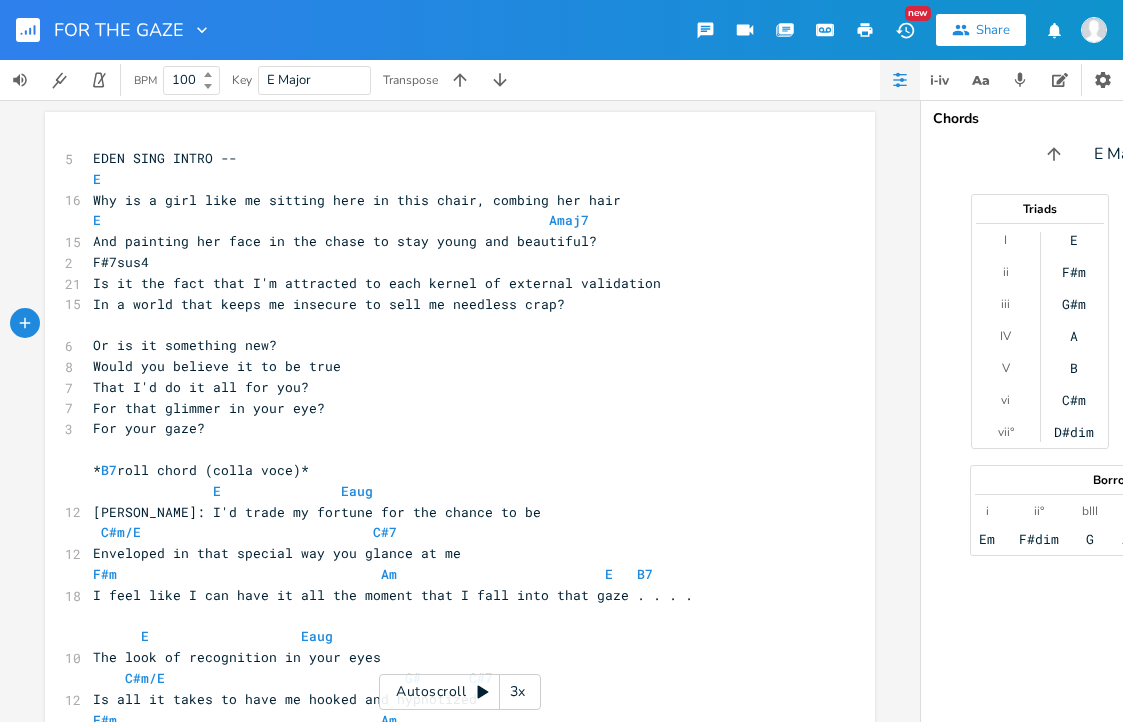 click on "Or is it something new?" at bounding box center (185, 345) 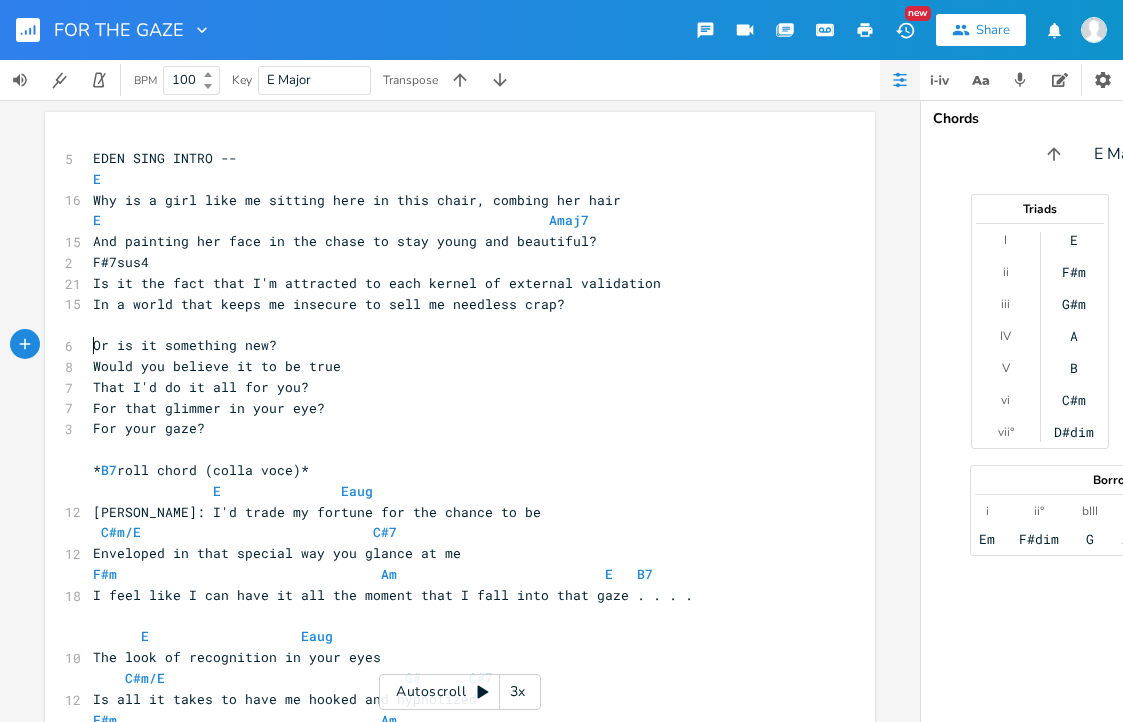 click on "Or is it something new?" at bounding box center [450, 345] 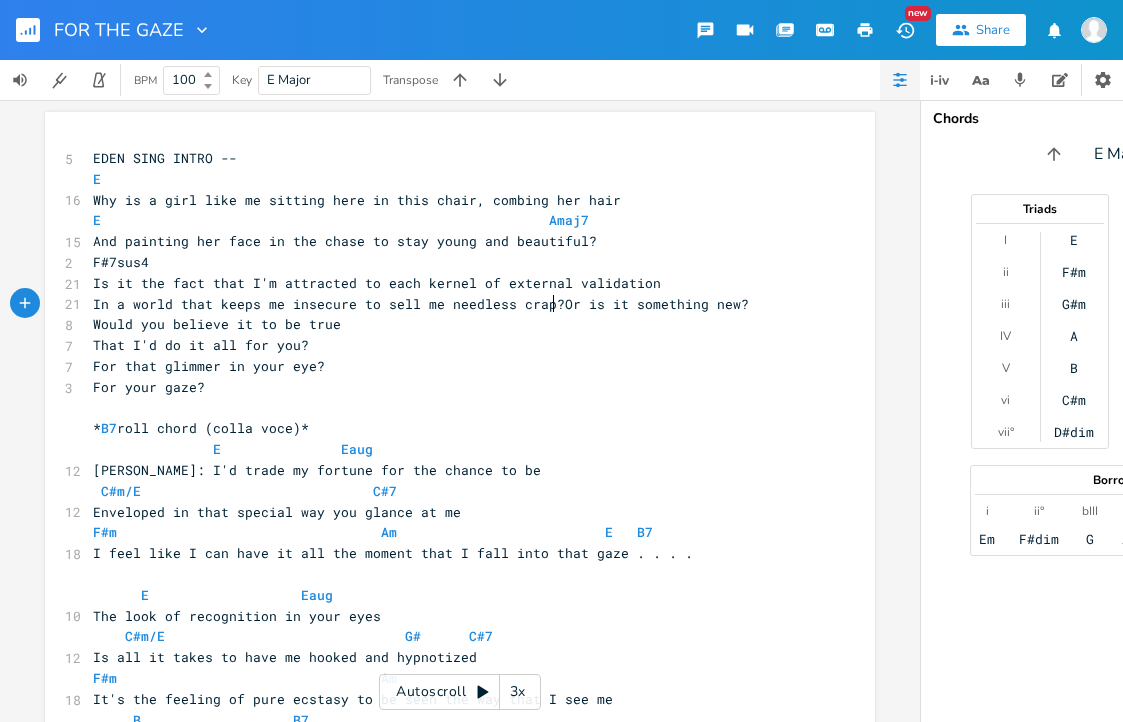 click on "In a world that keeps me insecure to sell me needless crap?Or is it something new?" at bounding box center [421, 304] 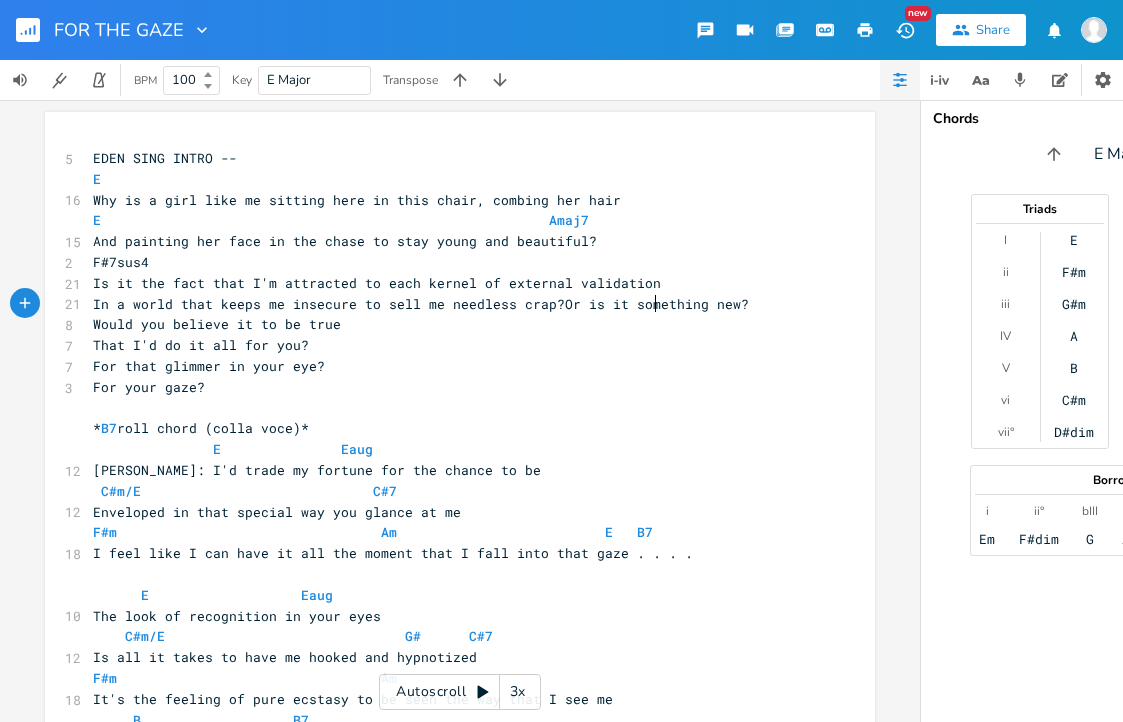 scroll, scrollTop: 0, scrollLeft: 3, axis: horizontal 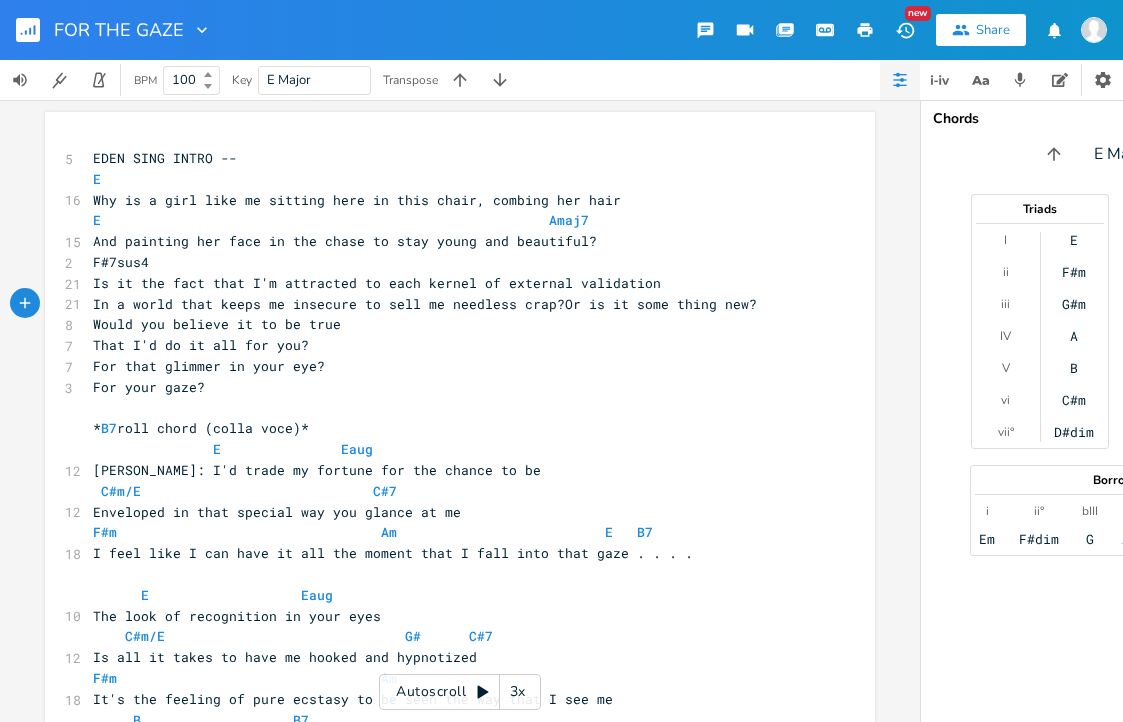 click on "Is it the fact that I'm attracted to each kernel of external validation" at bounding box center (450, 283) 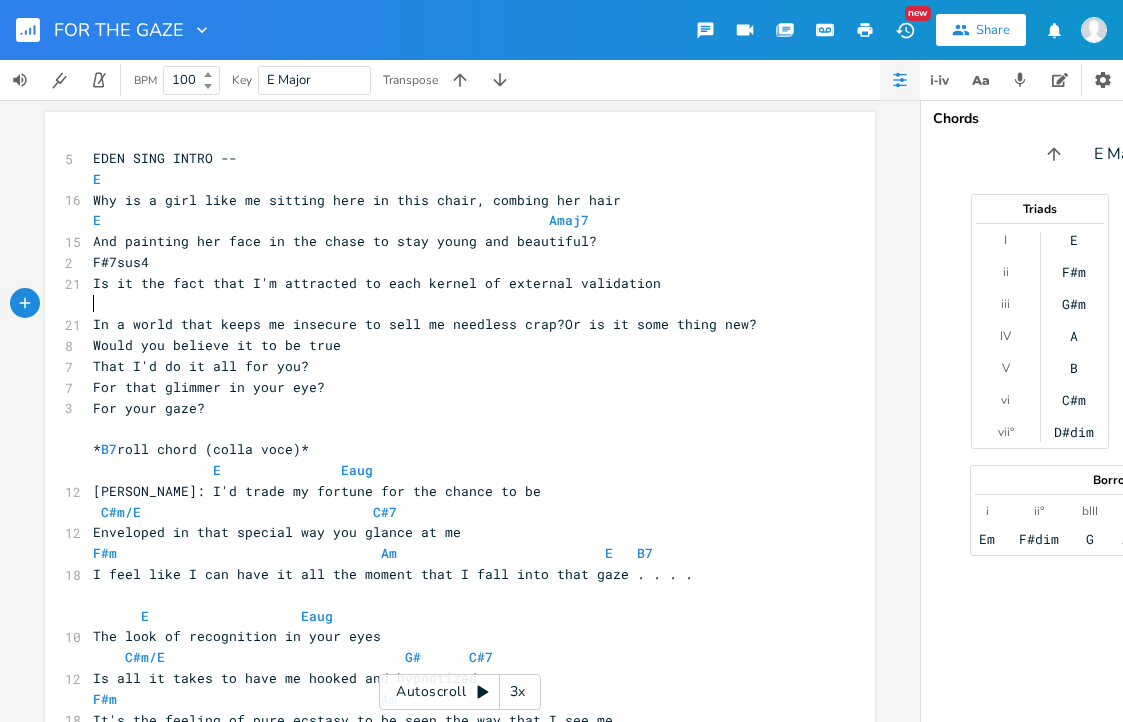 click on "In a world that keeps me insecure to sell me needless crap?Or is it some thing new?" at bounding box center (425, 324) 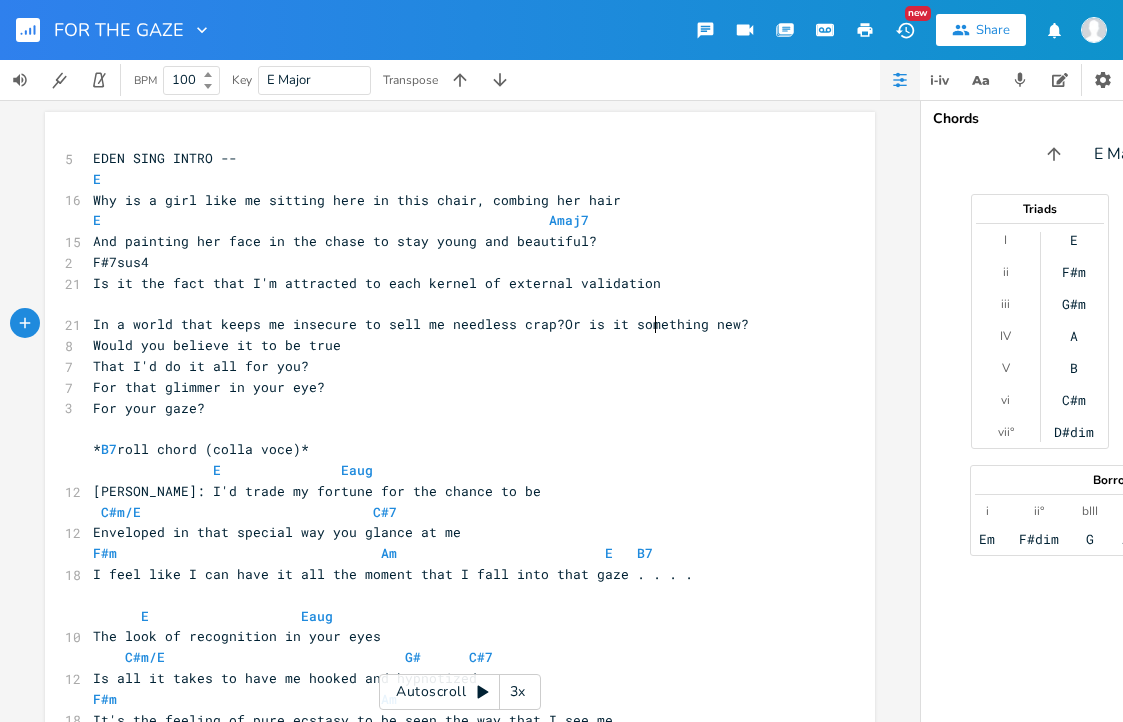 click on "In a world that keeps me insecure to sell me needless crap?Or is it something new?" at bounding box center [421, 324] 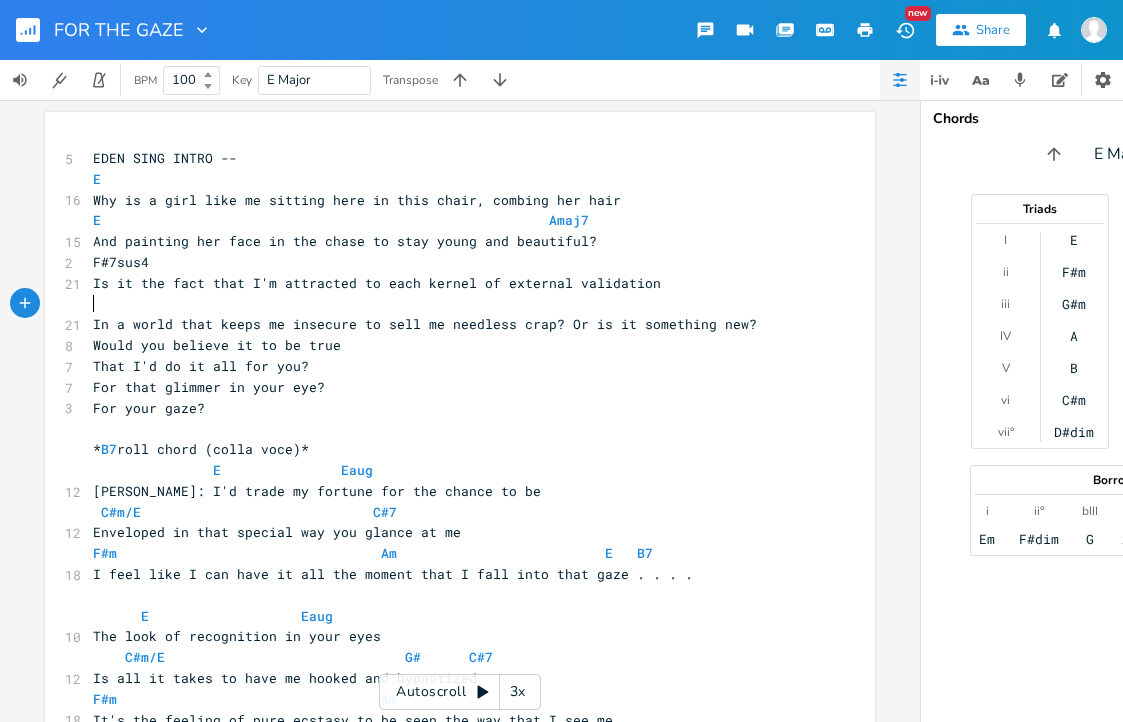 click on "​" at bounding box center (450, 304) 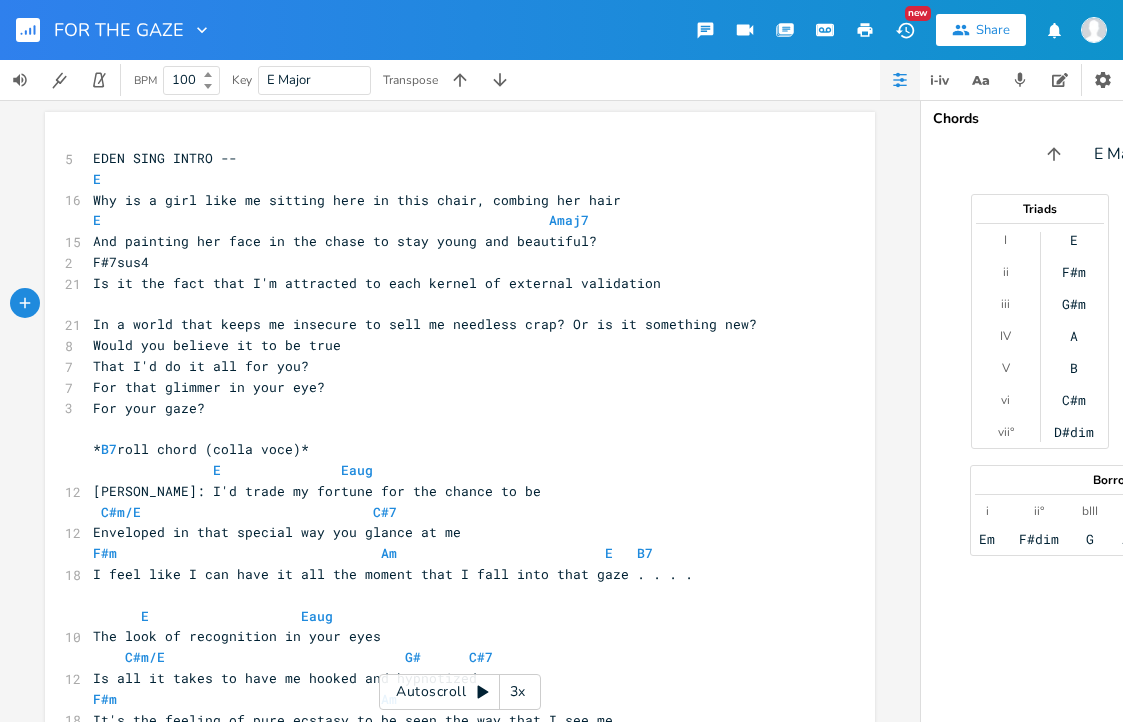 click on "Is it the fact that I'm attracted to each kernel of external validation" at bounding box center [377, 283] 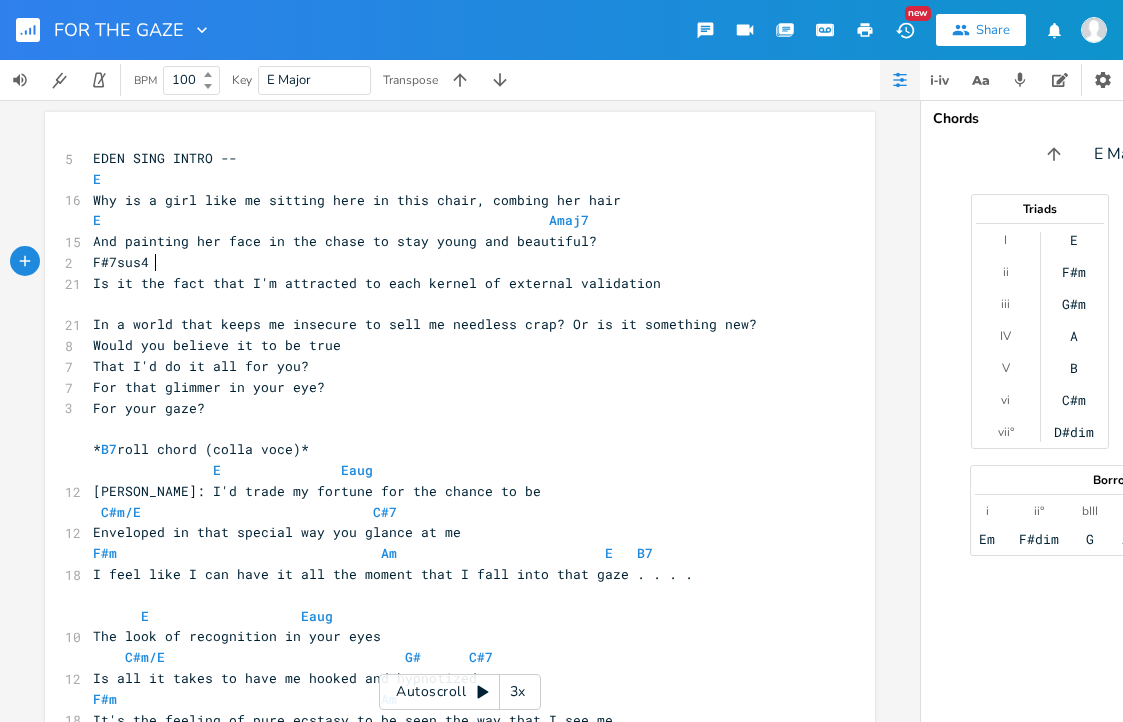 click on "F#7sus4" at bounding box center (450, 262) 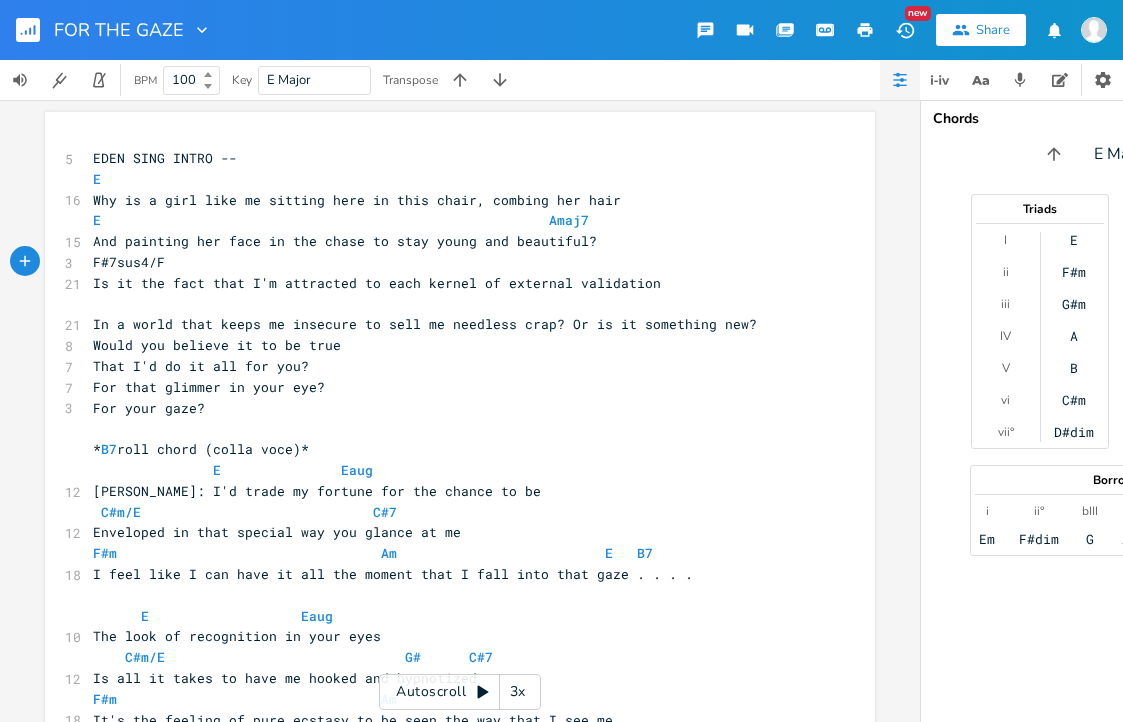type on "/F#" 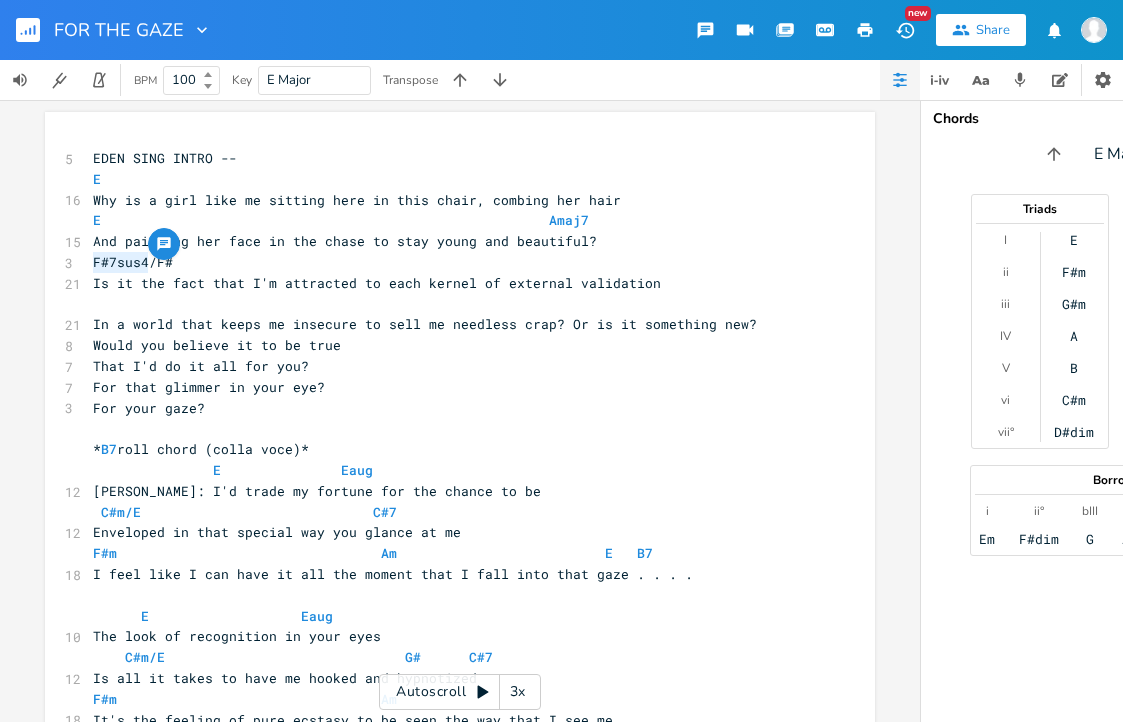 drag, startPoint x: 145, startPoint y: 260, endPoint x: 73, endPoint y: 261, distance: 72.00694 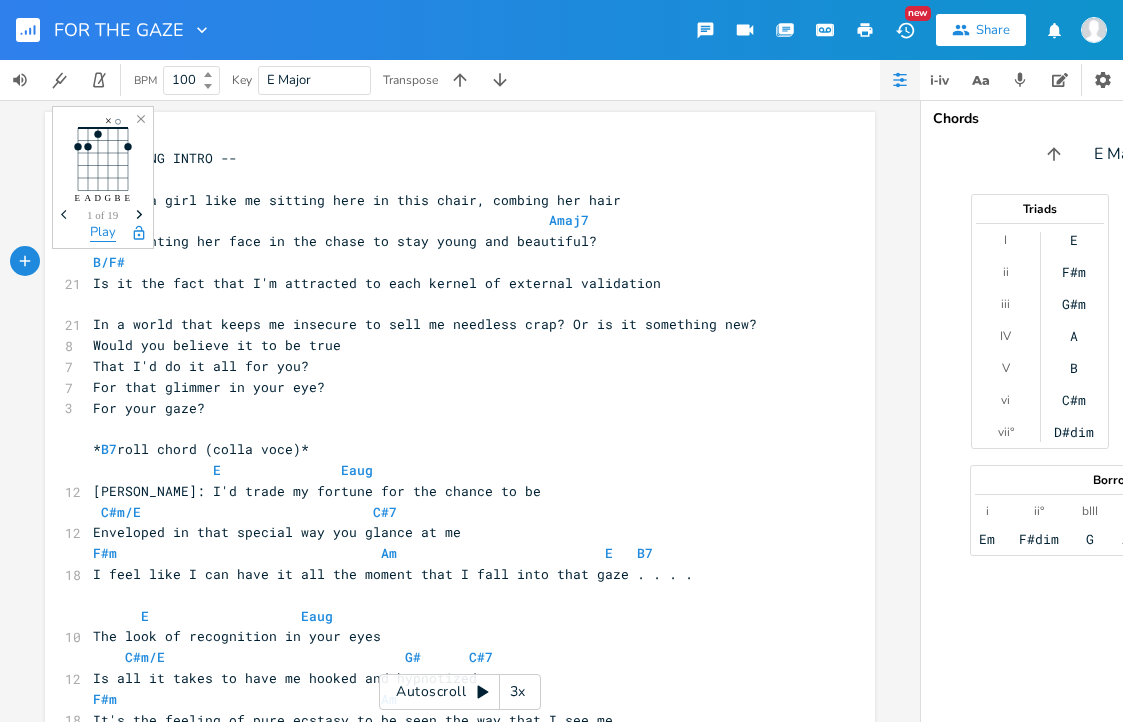 type on "B" 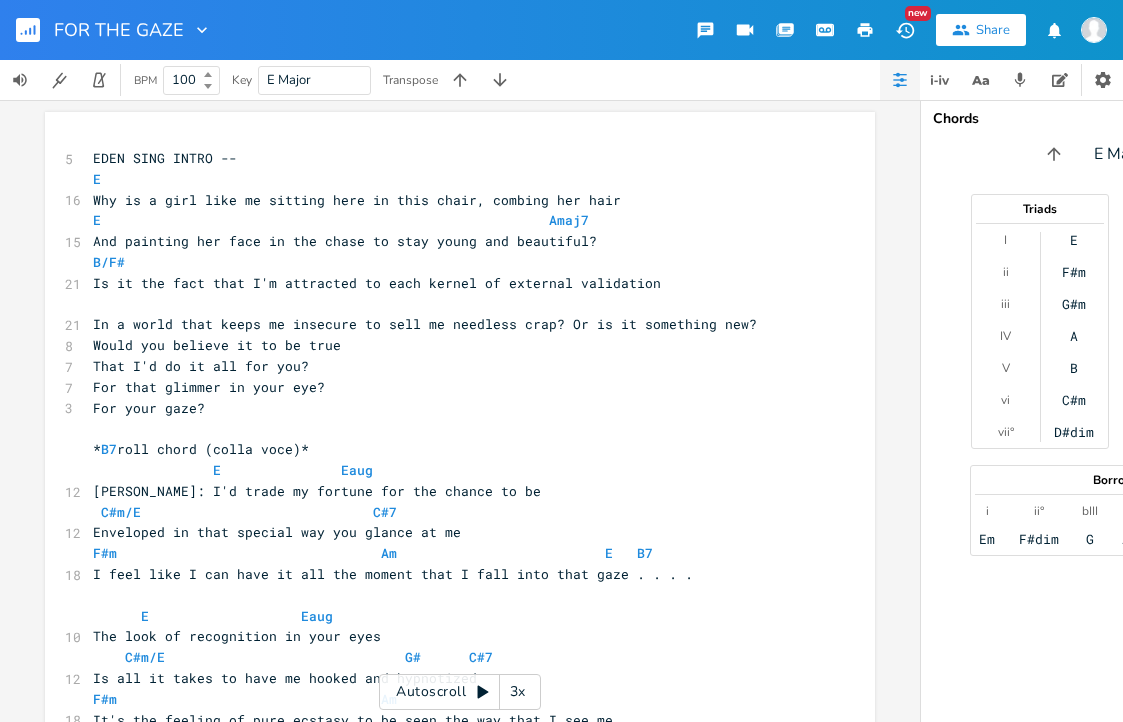 click on "B/F#" at bounding box center (450, 262) 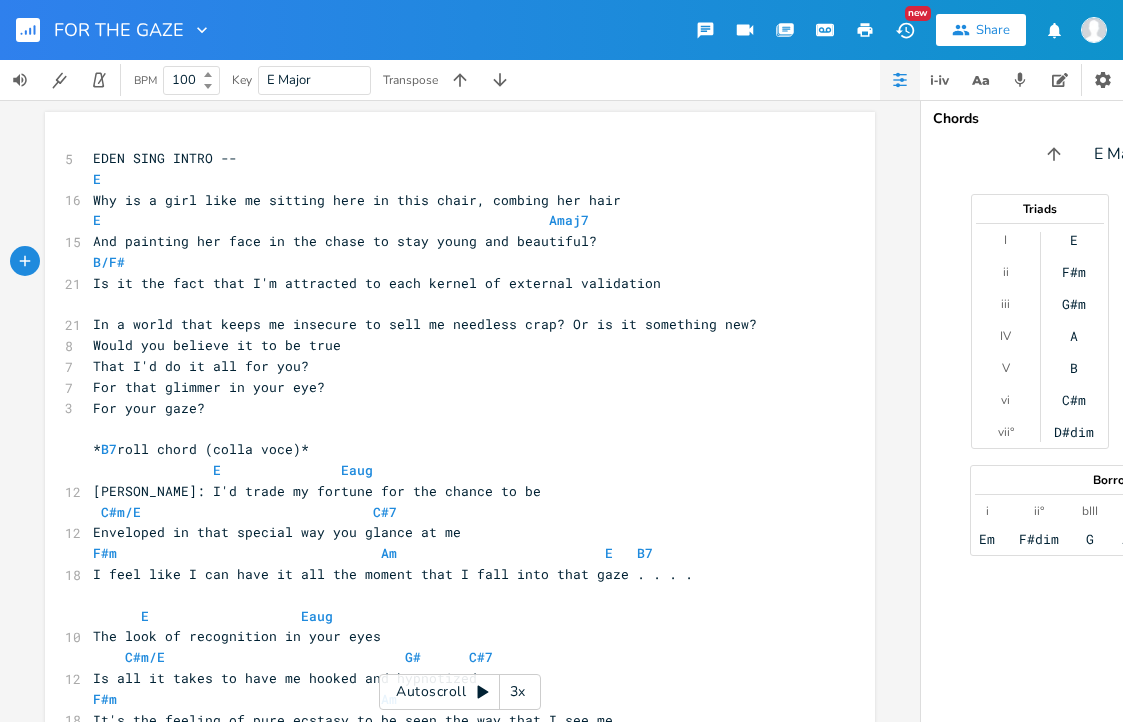 type on "7" 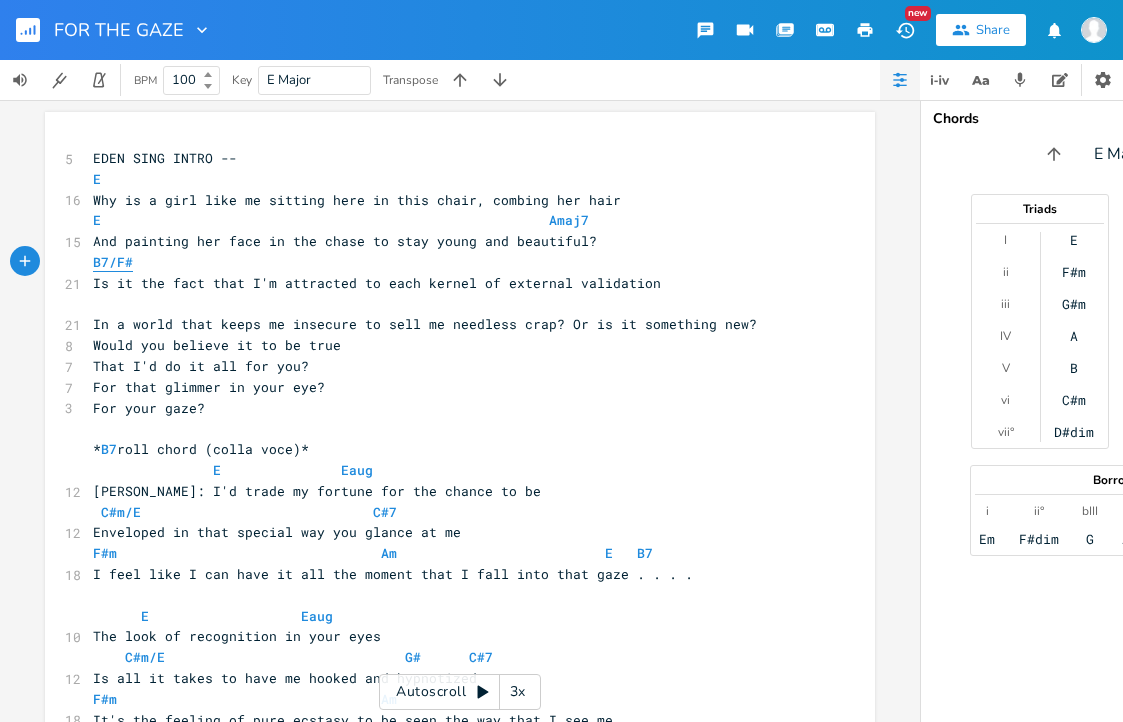 click on "B7/F#" at bounding box center [113, 262] 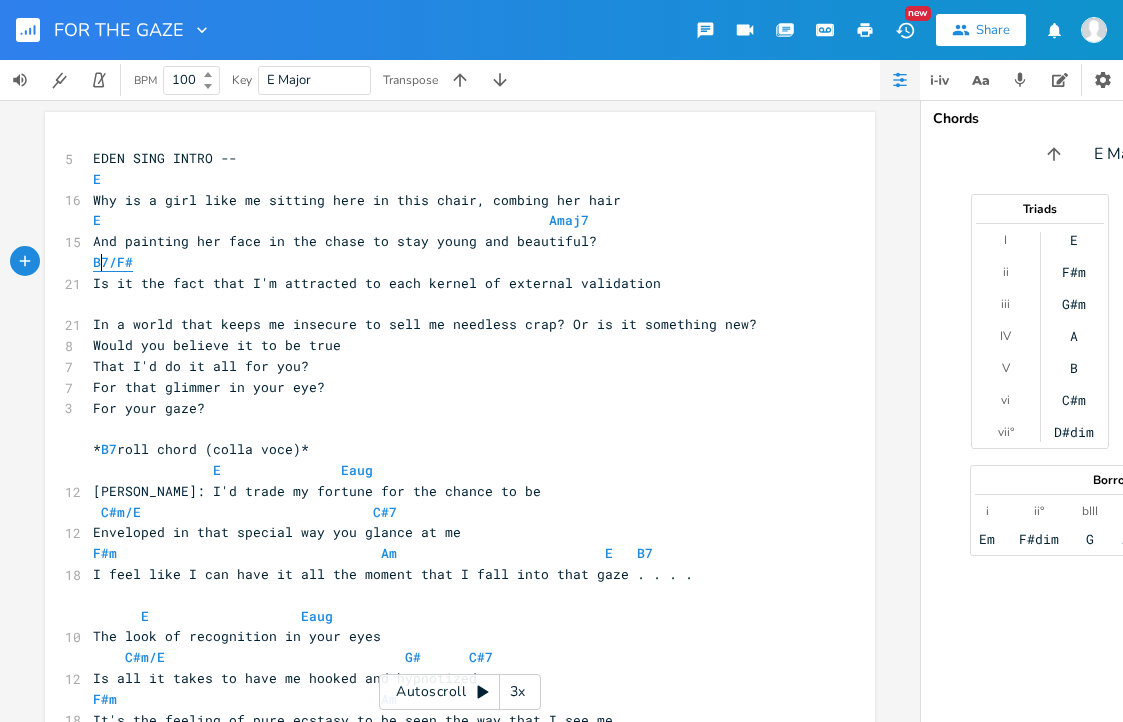 click on "B7/F#" at bounding box center (113, 262) 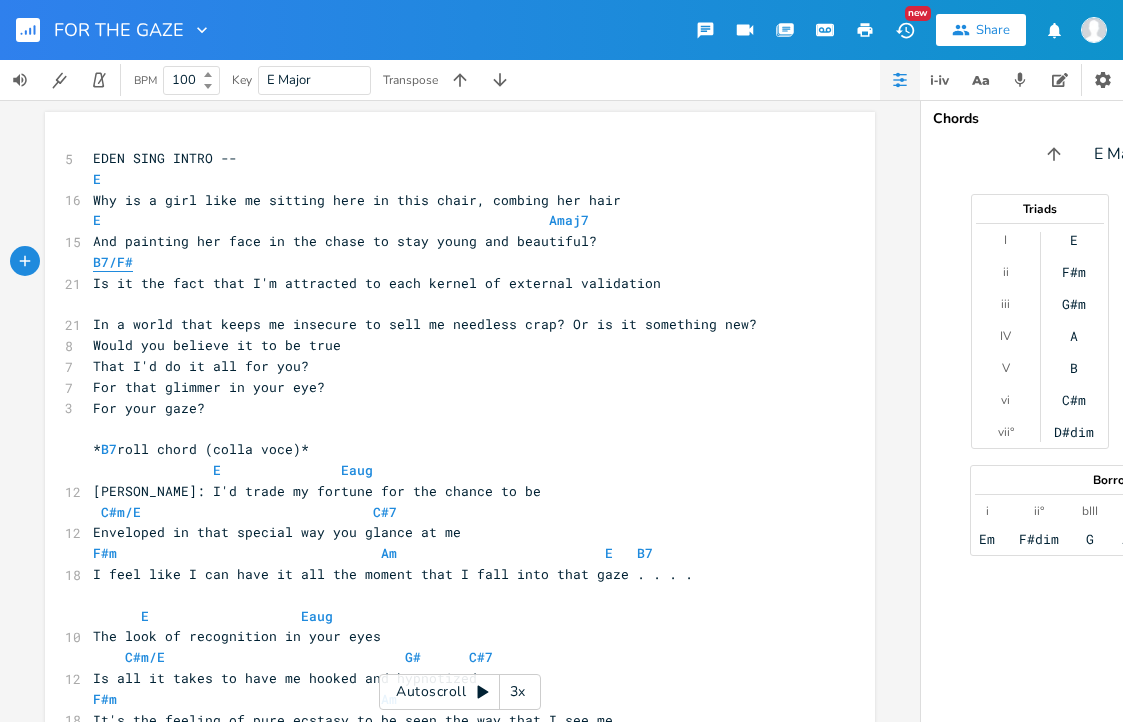 click on "B7/F#" at bounding box center (113, 262) 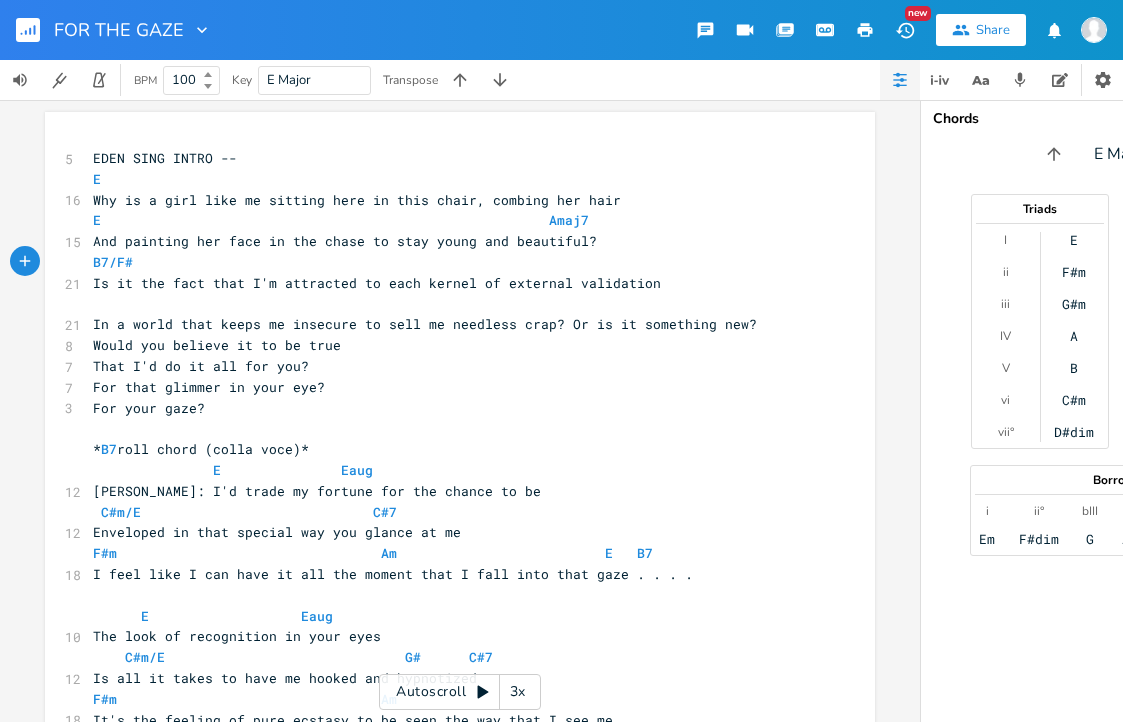 click on "B7/F#" at bounding box center [450, 262] 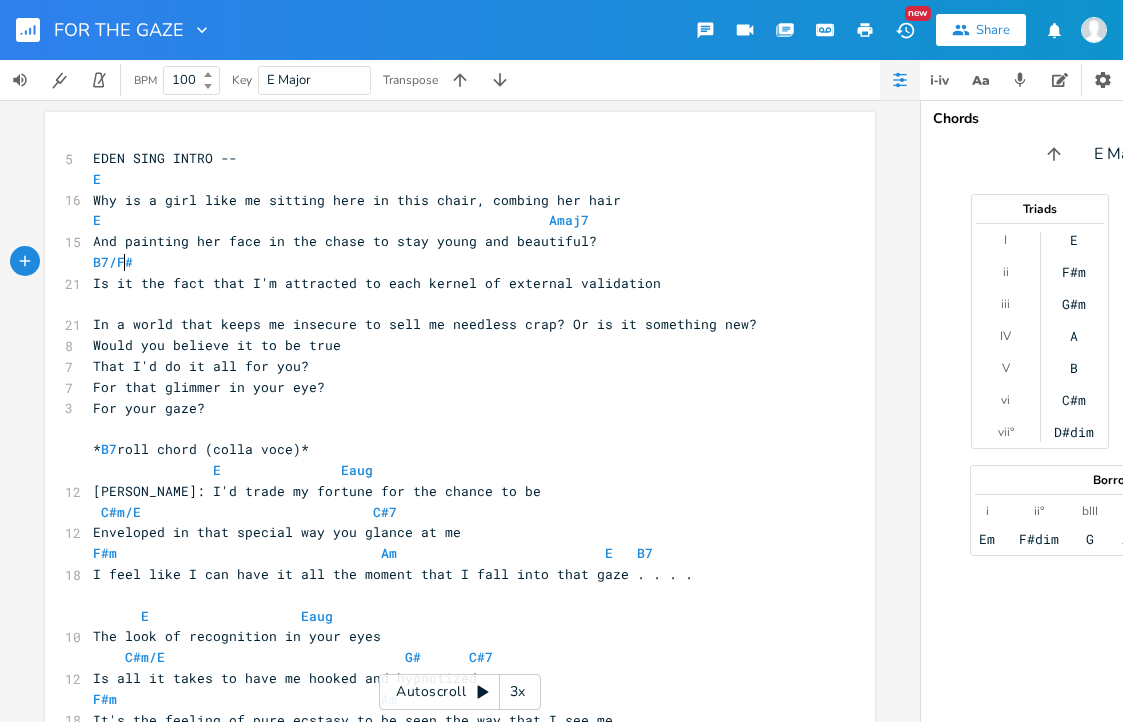 click on "B7/F#" at bounding box center [450, 262] 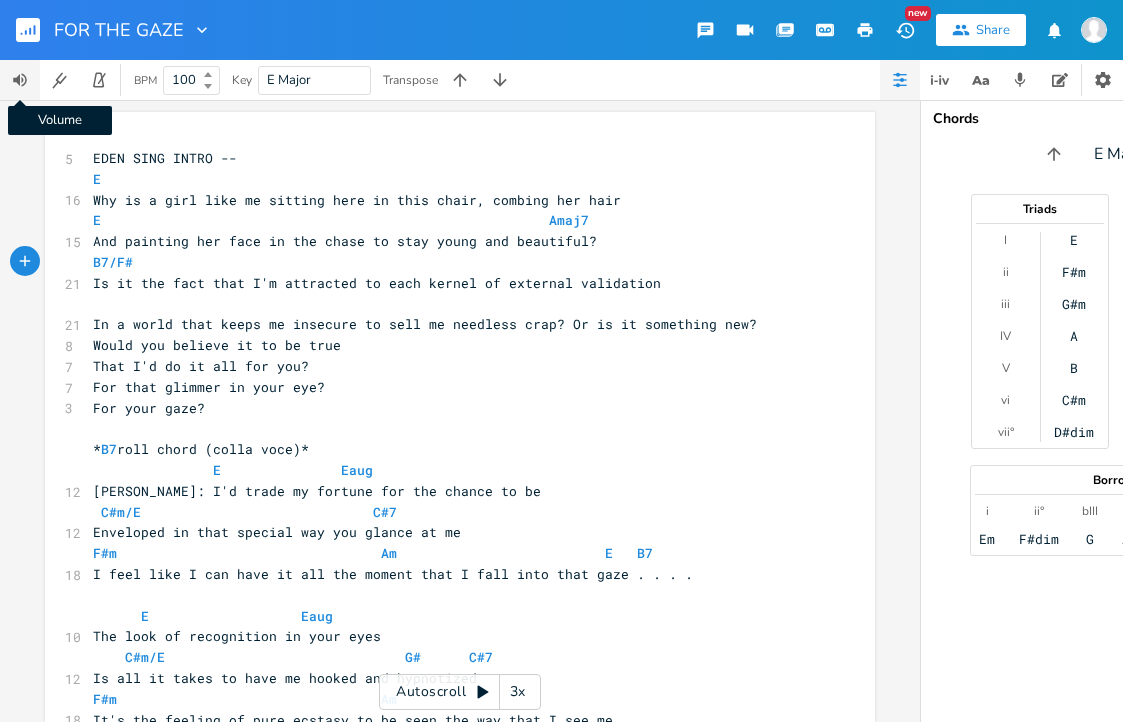 click 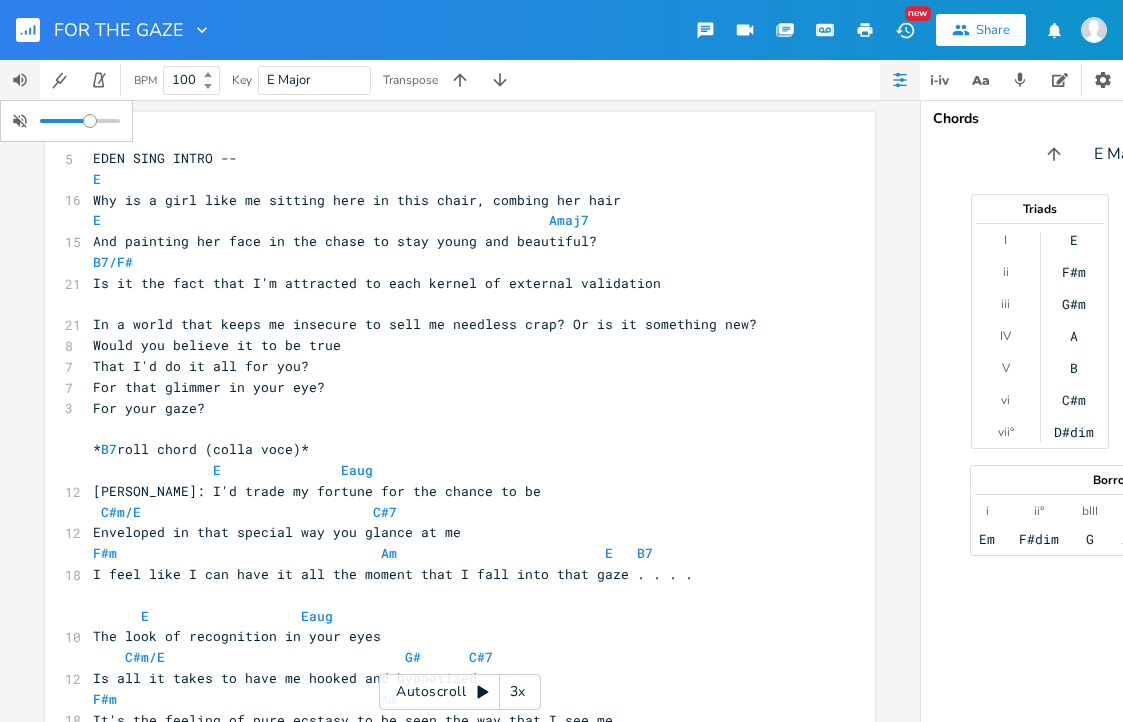 click 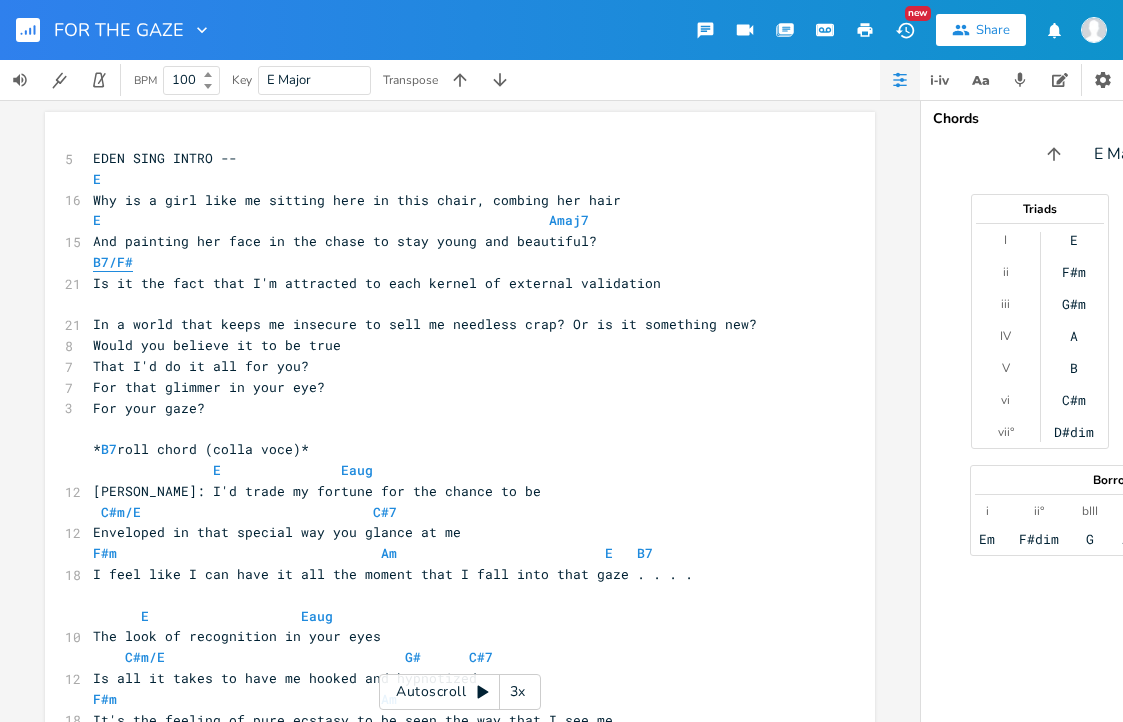 click on "B7/F#" at bounding box center (113, 262) 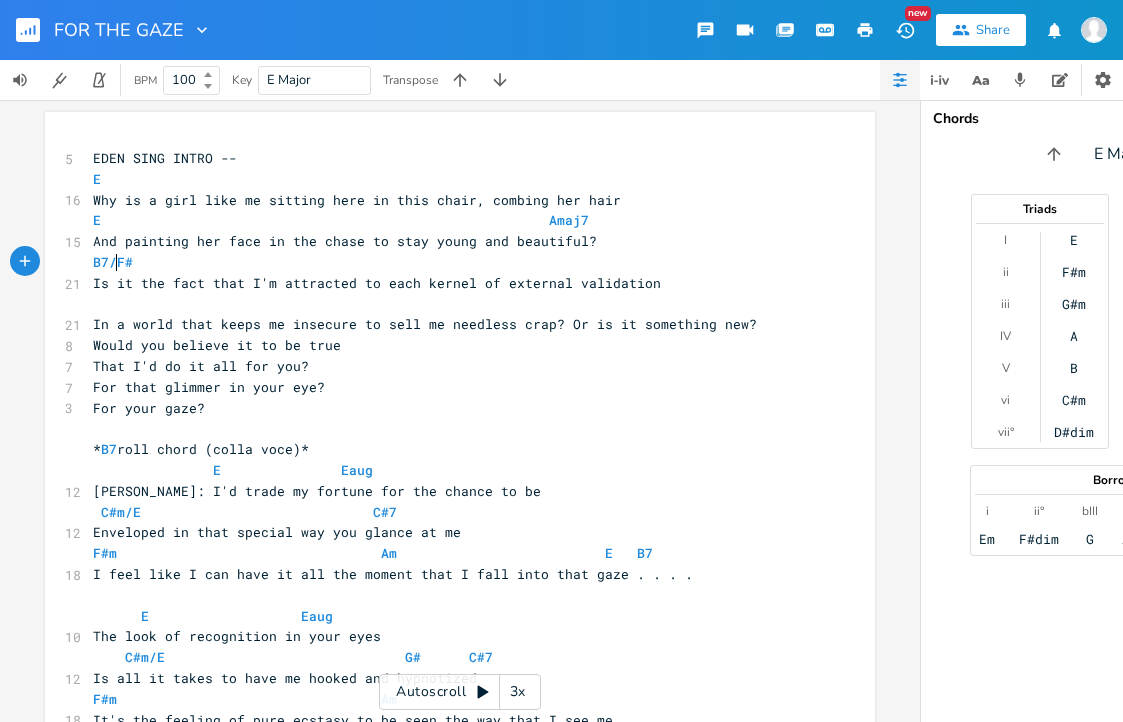 click on "​" at bounding box center [450, 304] 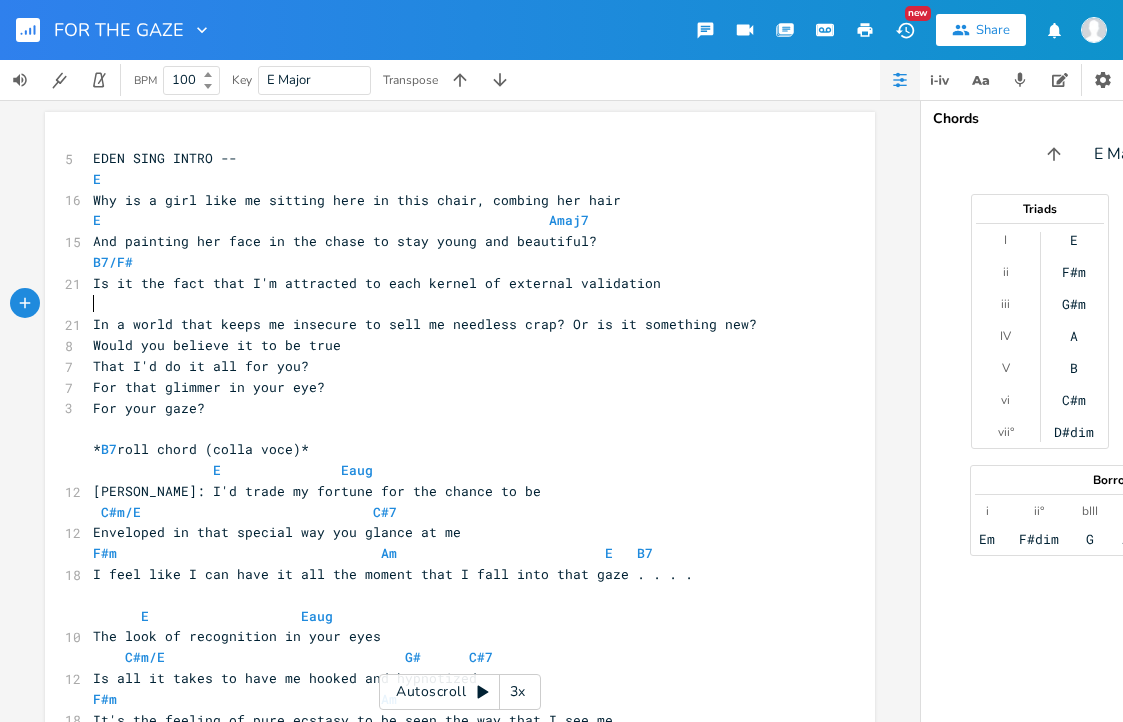 click on "​" at bounding box center [450, 304] 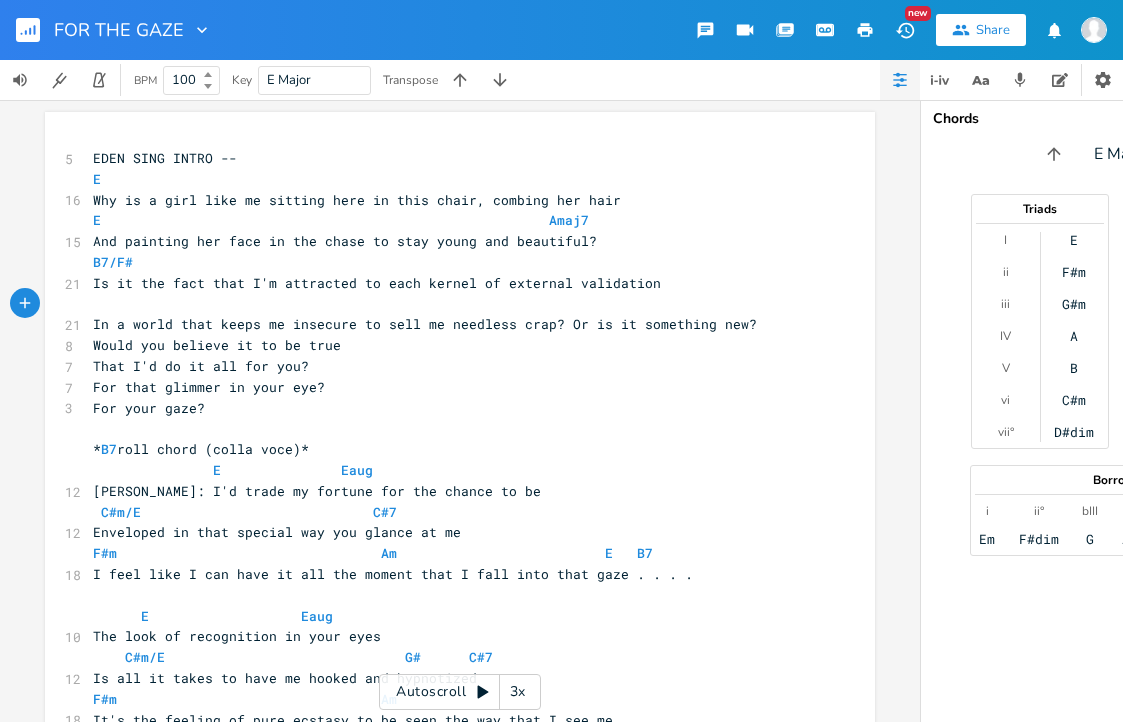 click on "​" at bounding box center (450, 304) 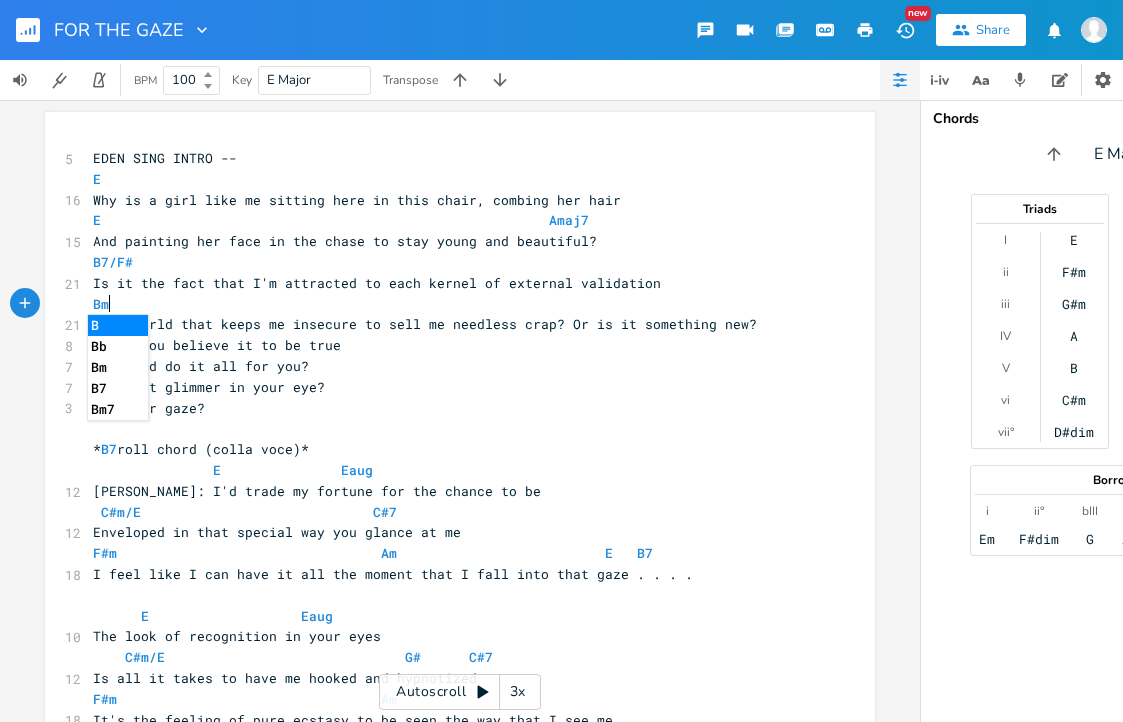 scroll, scrollTop: 0, scrollLeft: 26, axis: horizontal 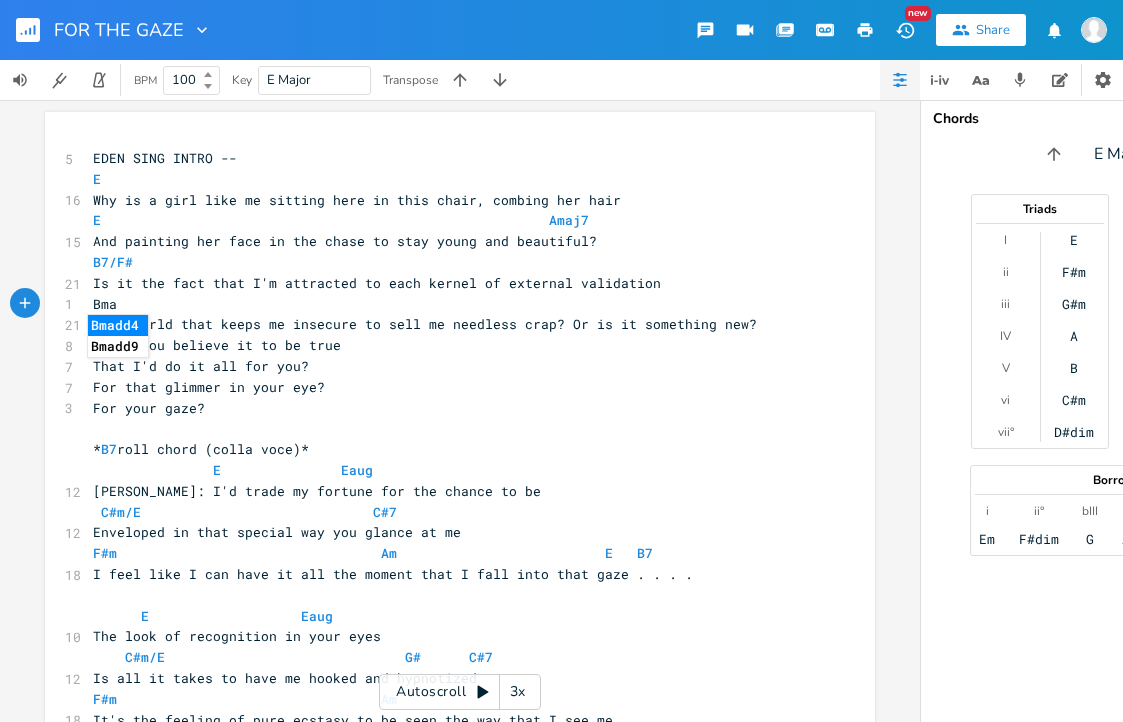 type on "Bmaj7" 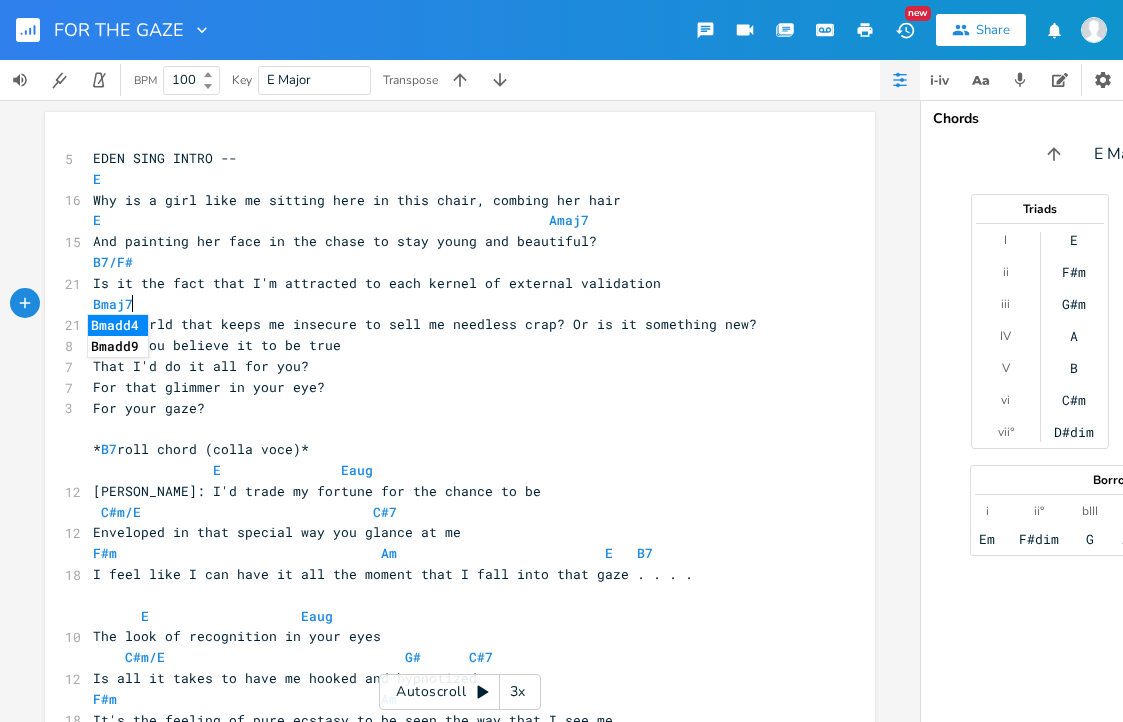 scroll, scrollTop: 0, scrollLeft: 37, axis: horizontal 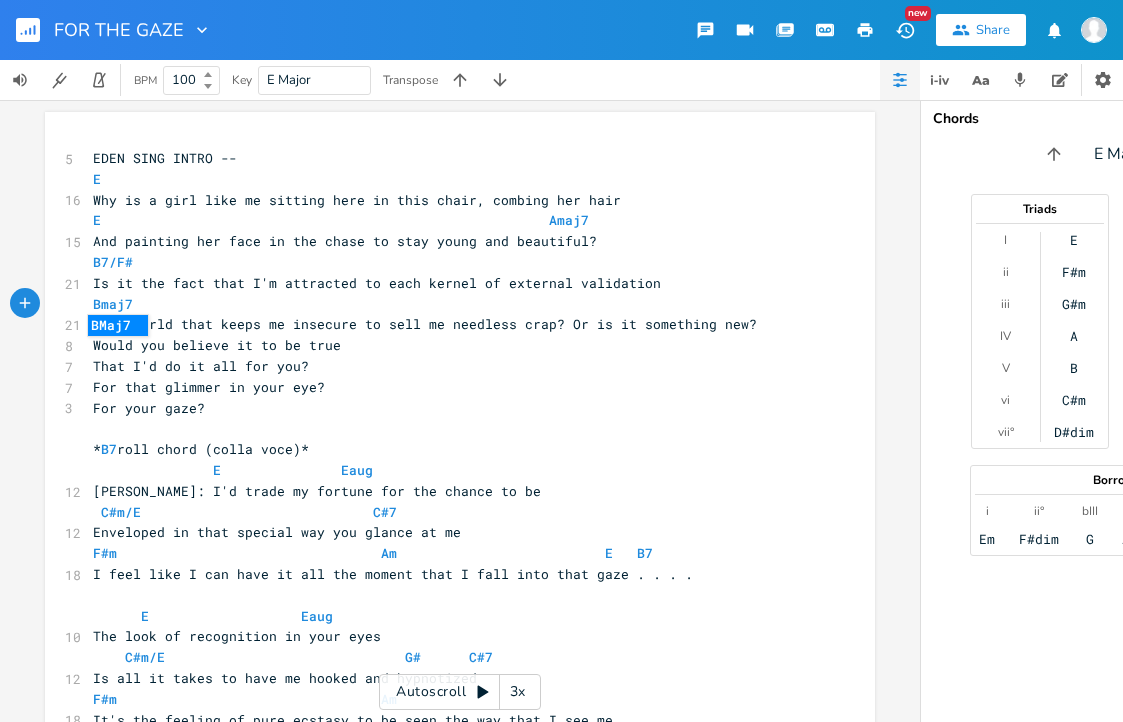 click on "Bmaj7" at bounding box center [450, 304] 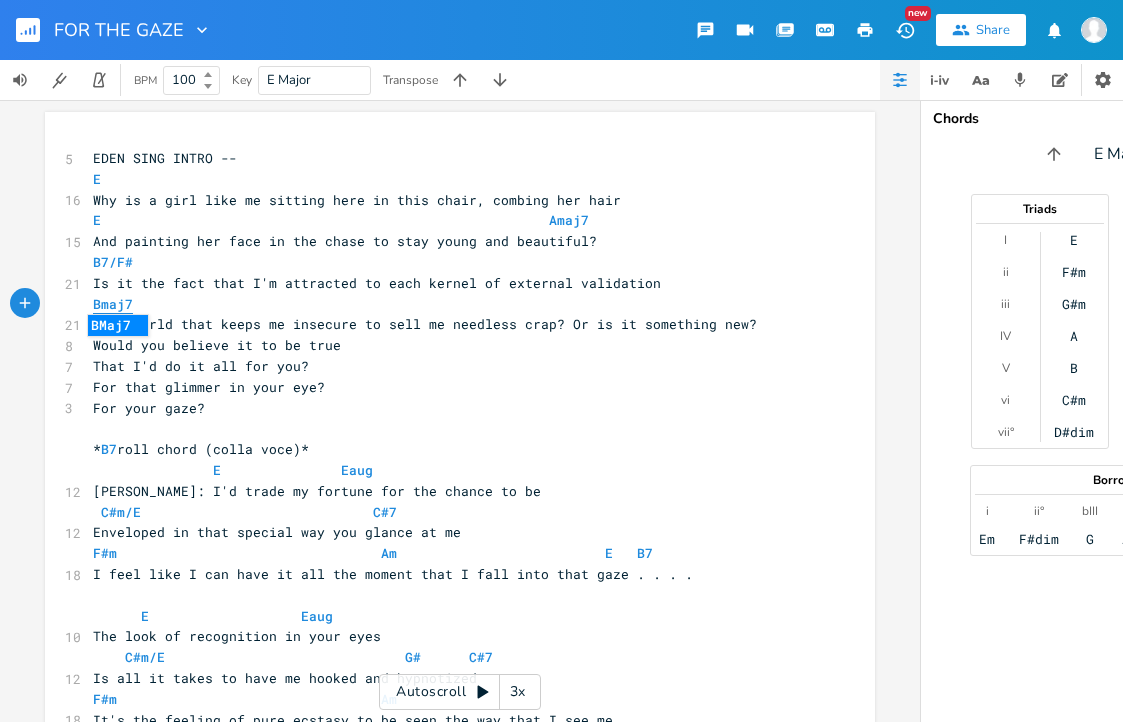 click on "Bmaj7" at bounding box center (113, 304) 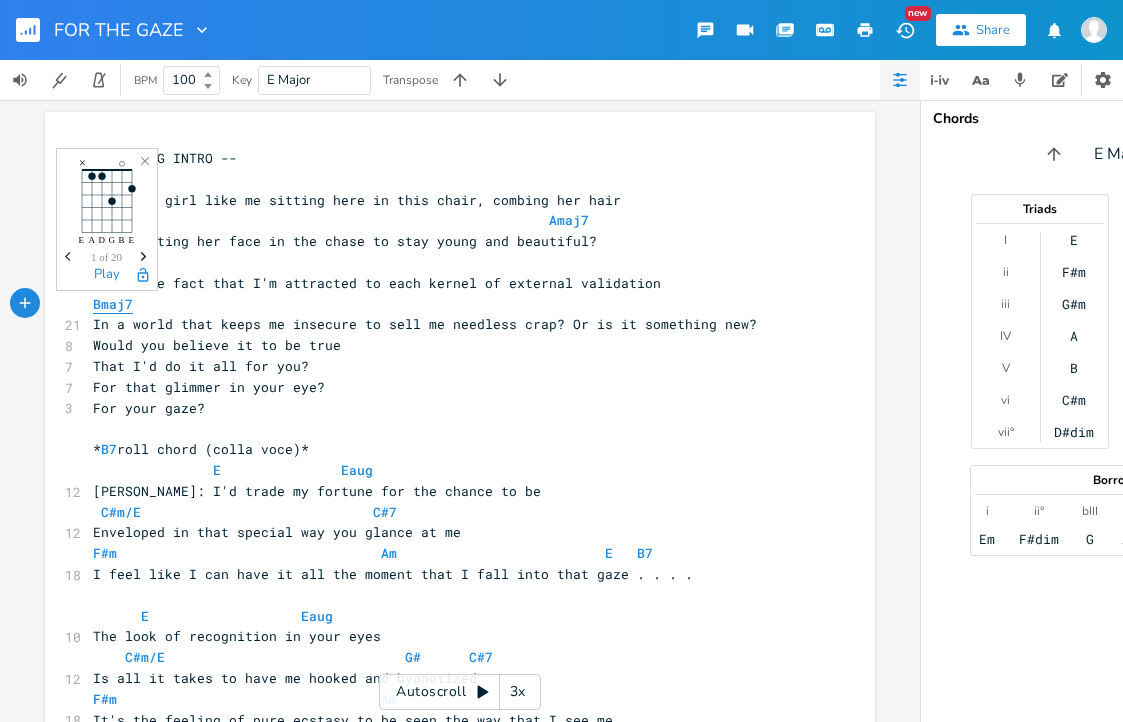 click on "Bmaj7" at bounding box center [113, 304] 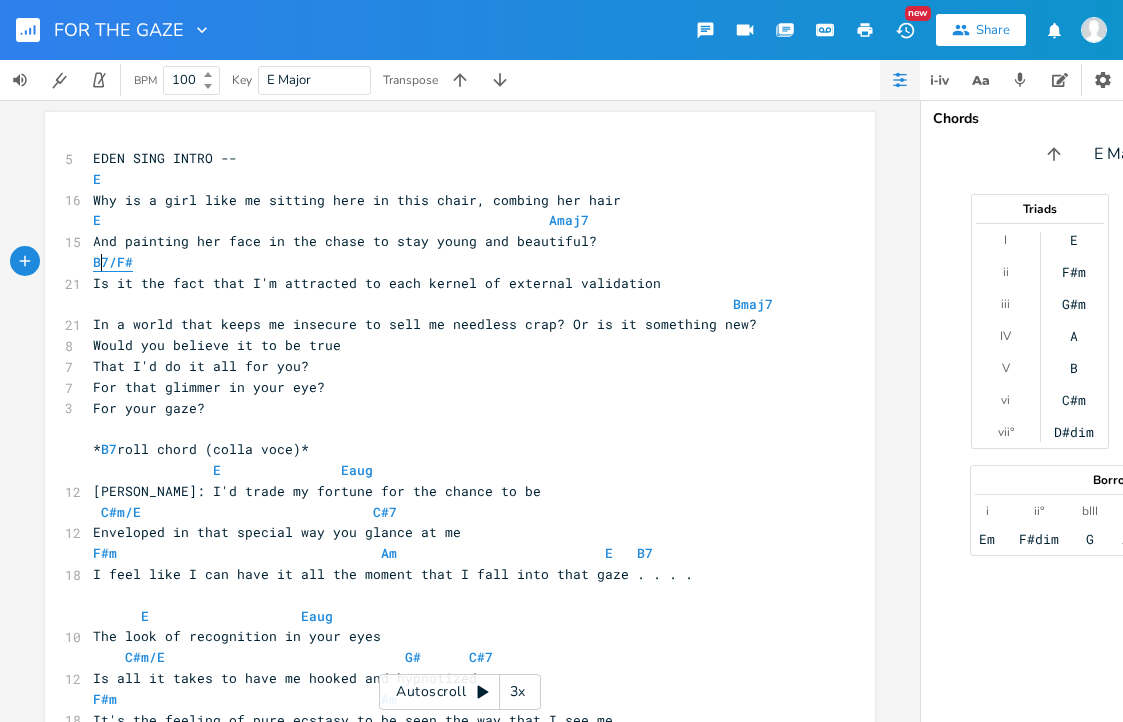 click on "B7/F#" at bounding box center [113, 262] 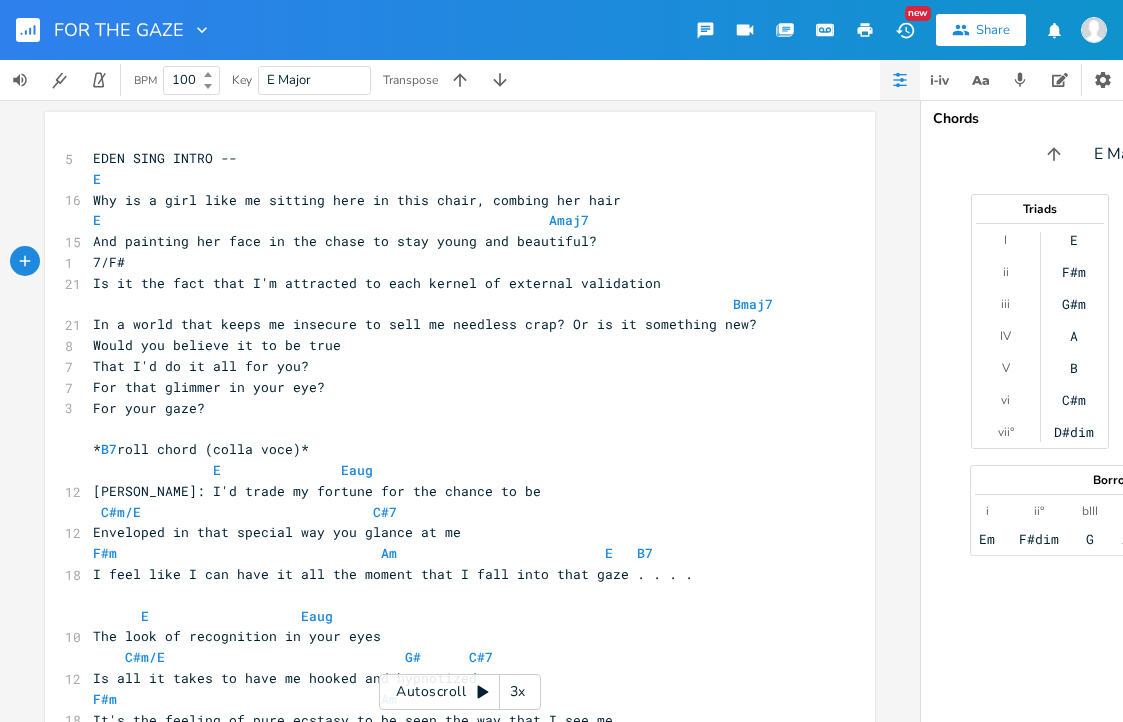 type on "E" 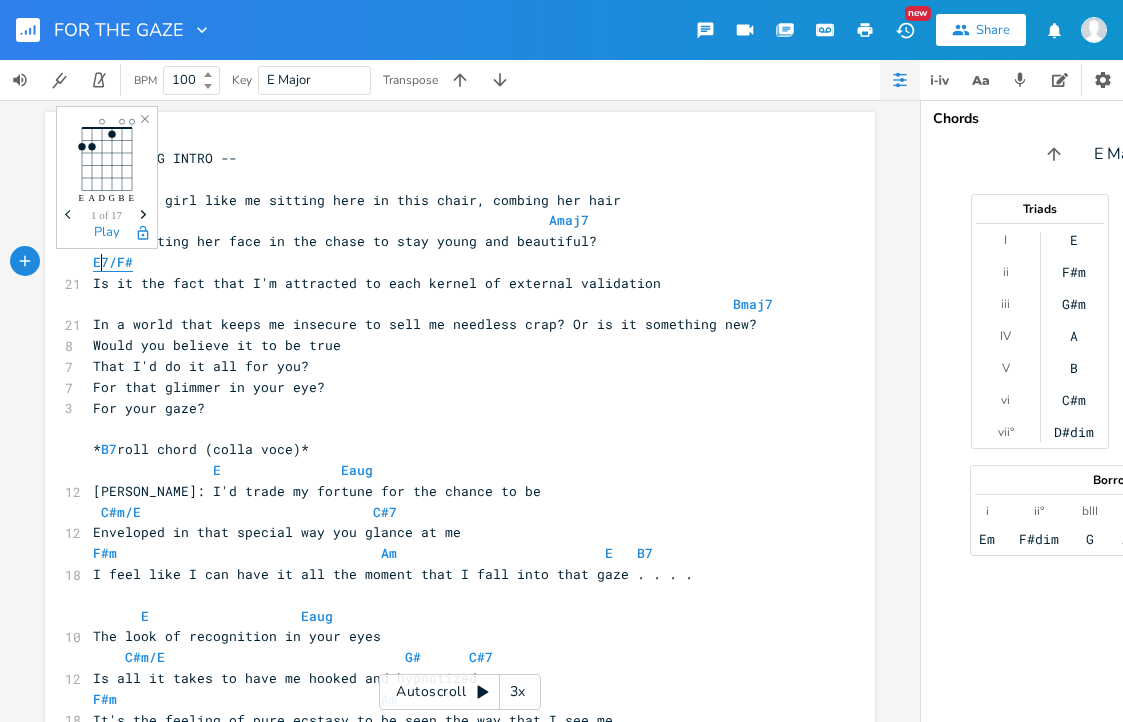 click on "E7/F#" at bounding box center [113, 262] 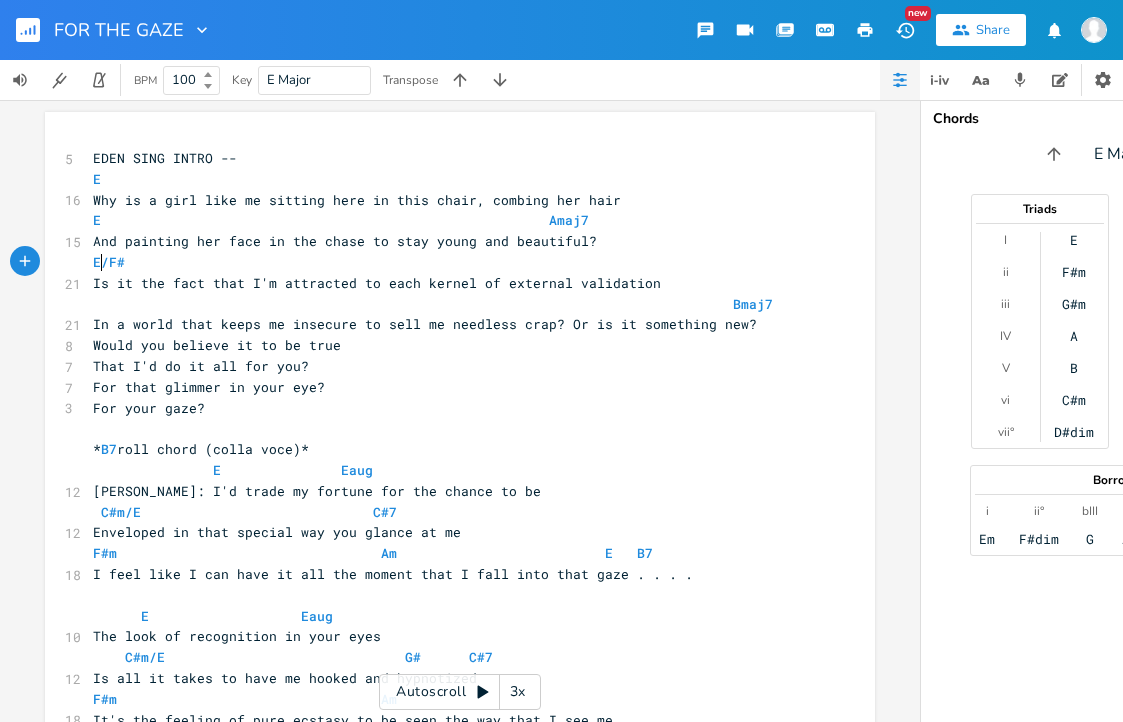 click on "And painting her face in the chase to stay young and beautiful?" at bounding box center (345, 241) 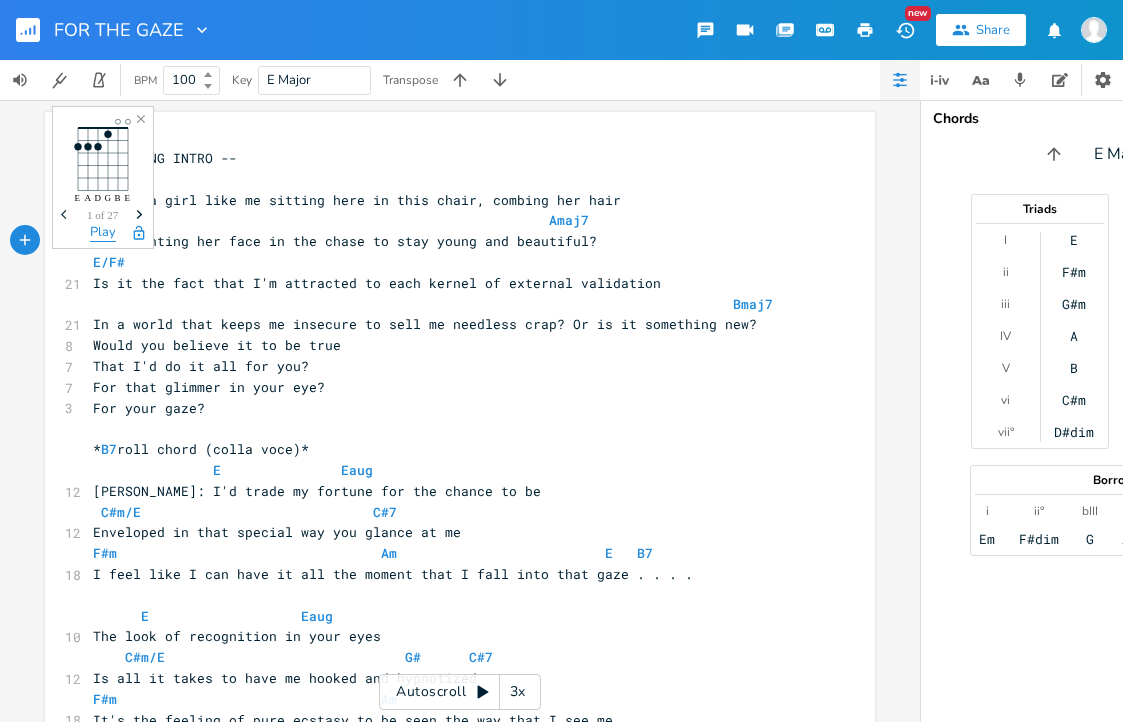 click on "Play" at bounding box center [103, 233] 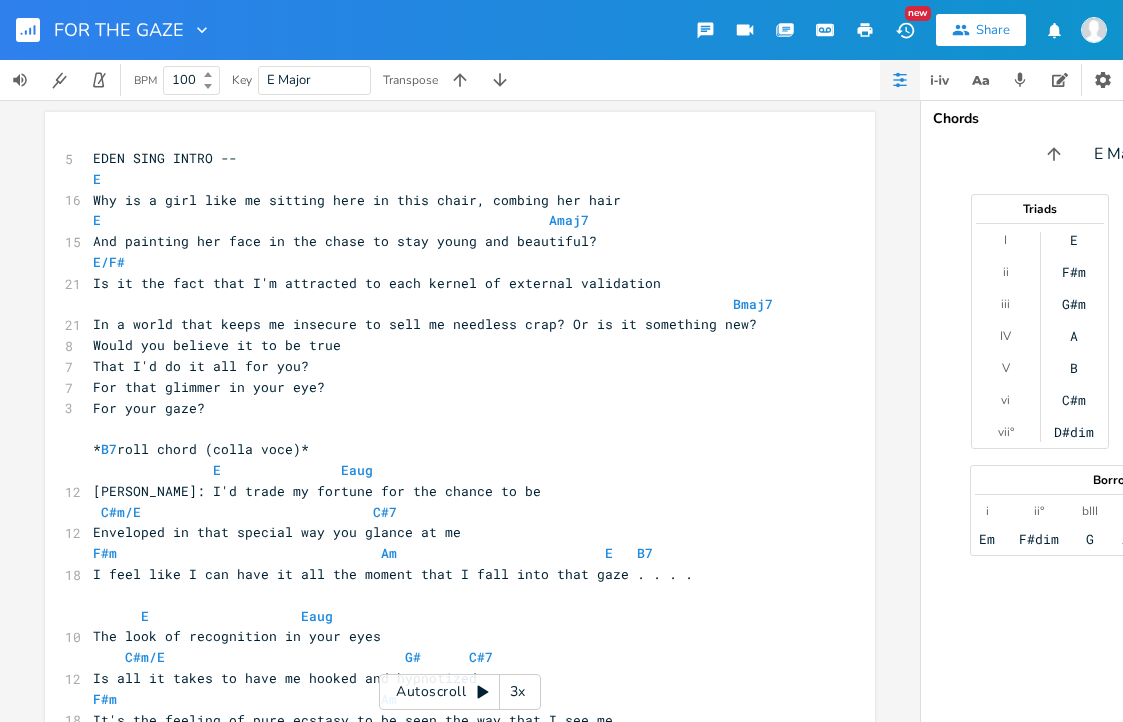 click on "In a world that keeps me insecure to sell me needless crap? Or is it something new?" at bounding box center [450, 324] 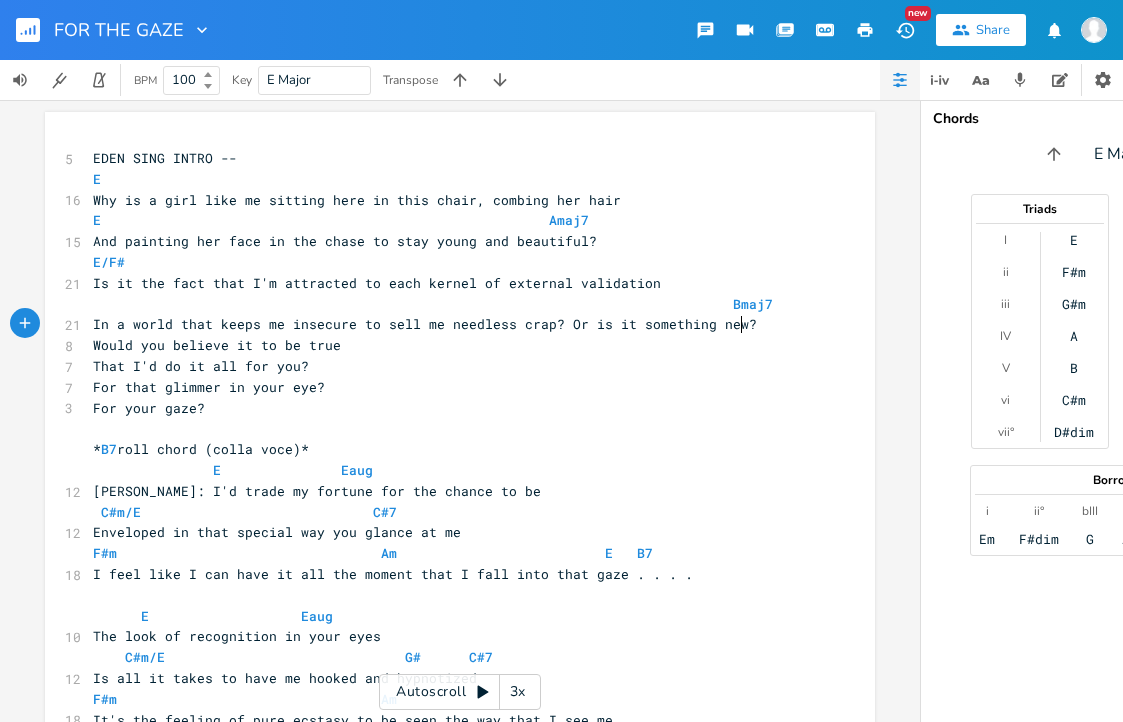 scroll, scrollTop: 0, scrollLeft: 0, axis: both 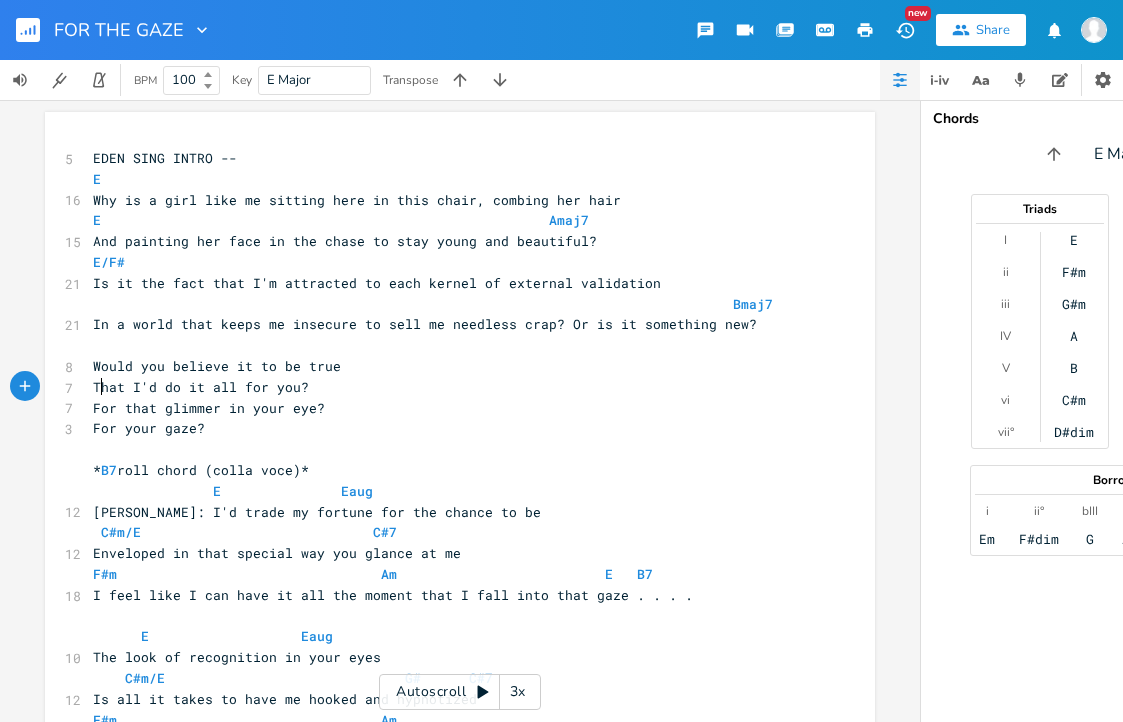 click on "That I'd do it all for you?" at bounding box center [201, 387] 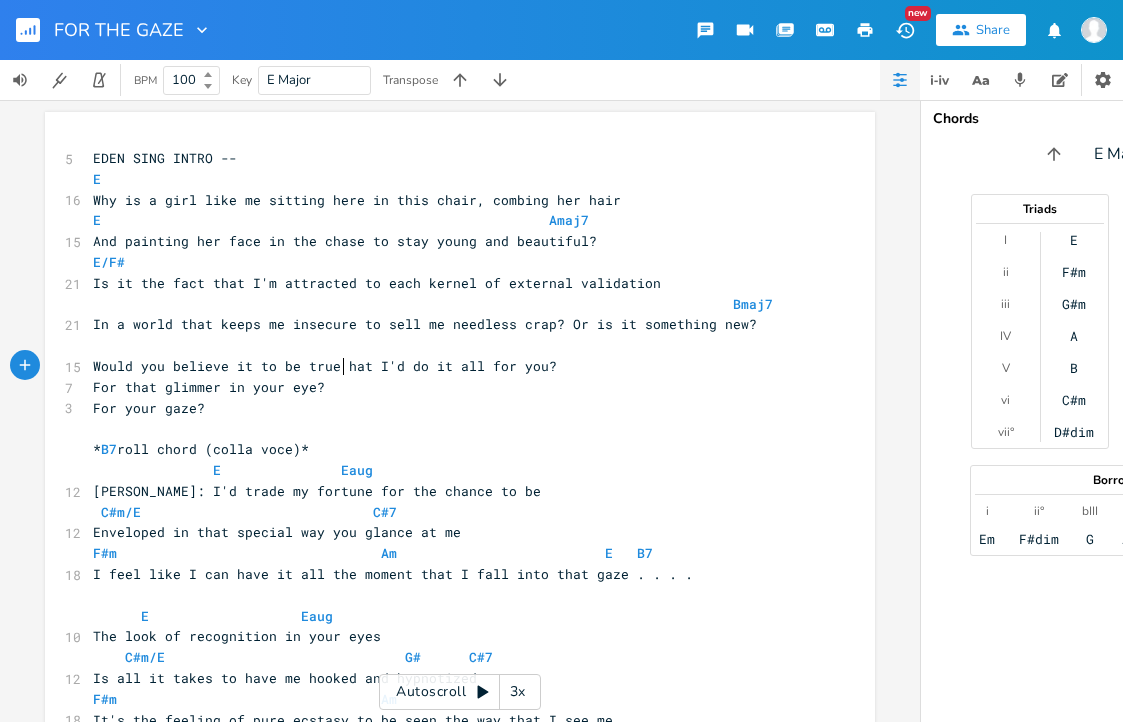 type on "t" 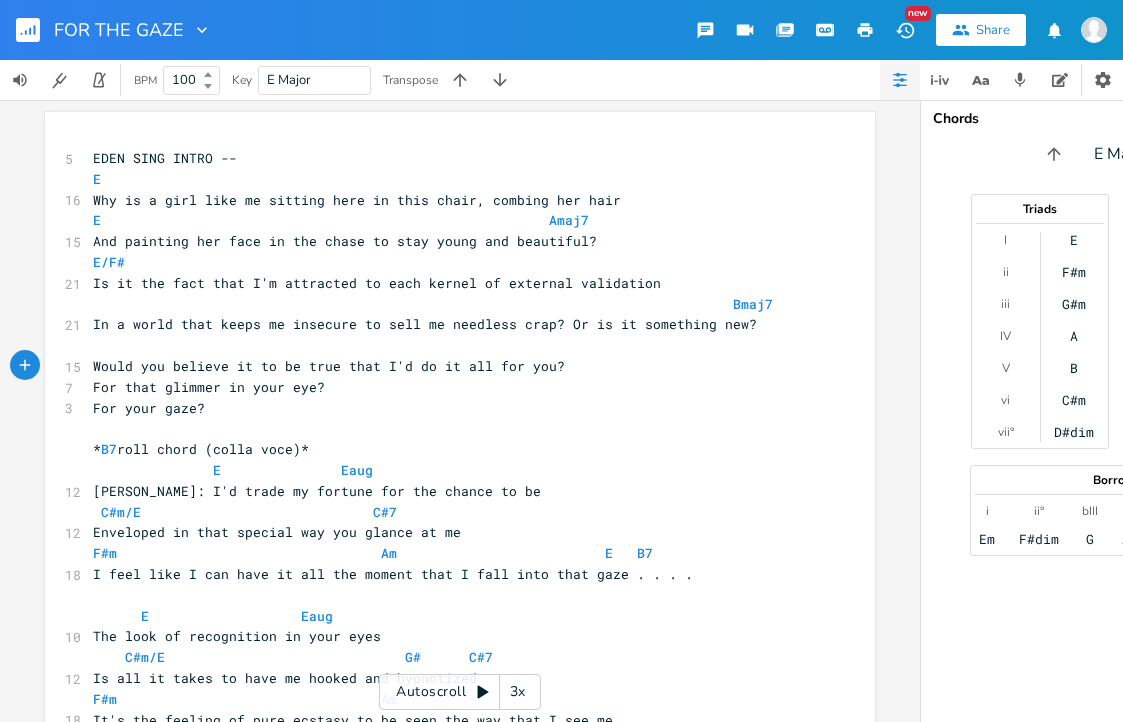click on "Would you believe it to be true that I'd do it all for you?" at bounding box center (329, 366) 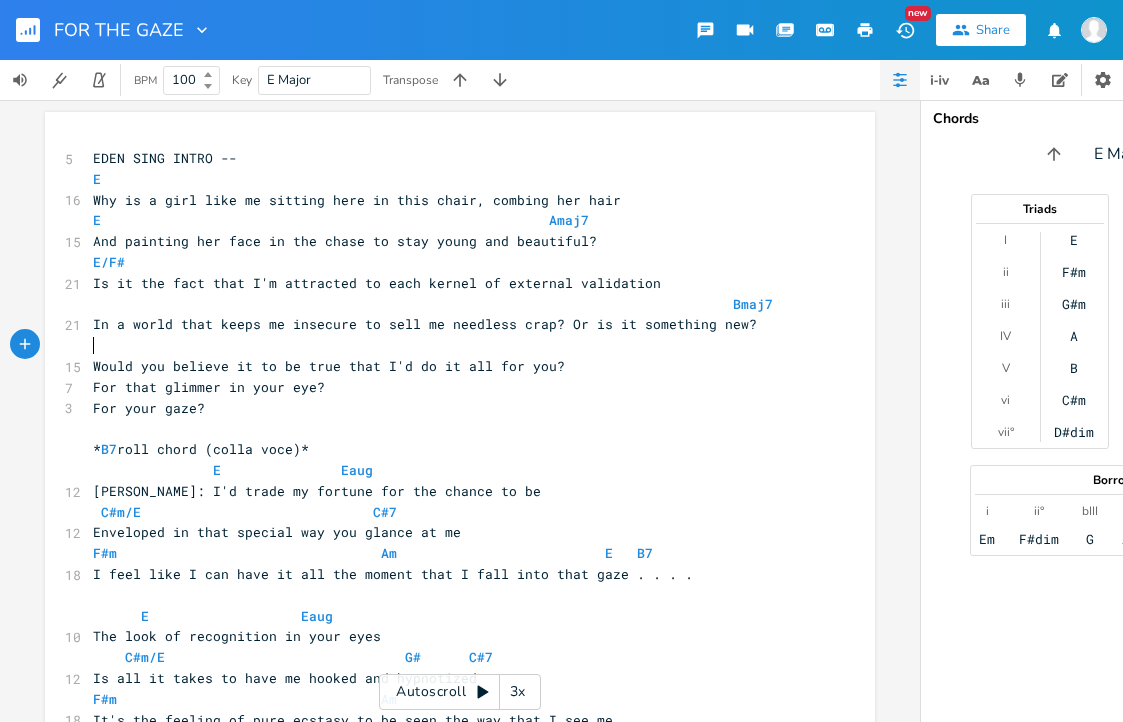click on "​" at bounding box center (450, 345) 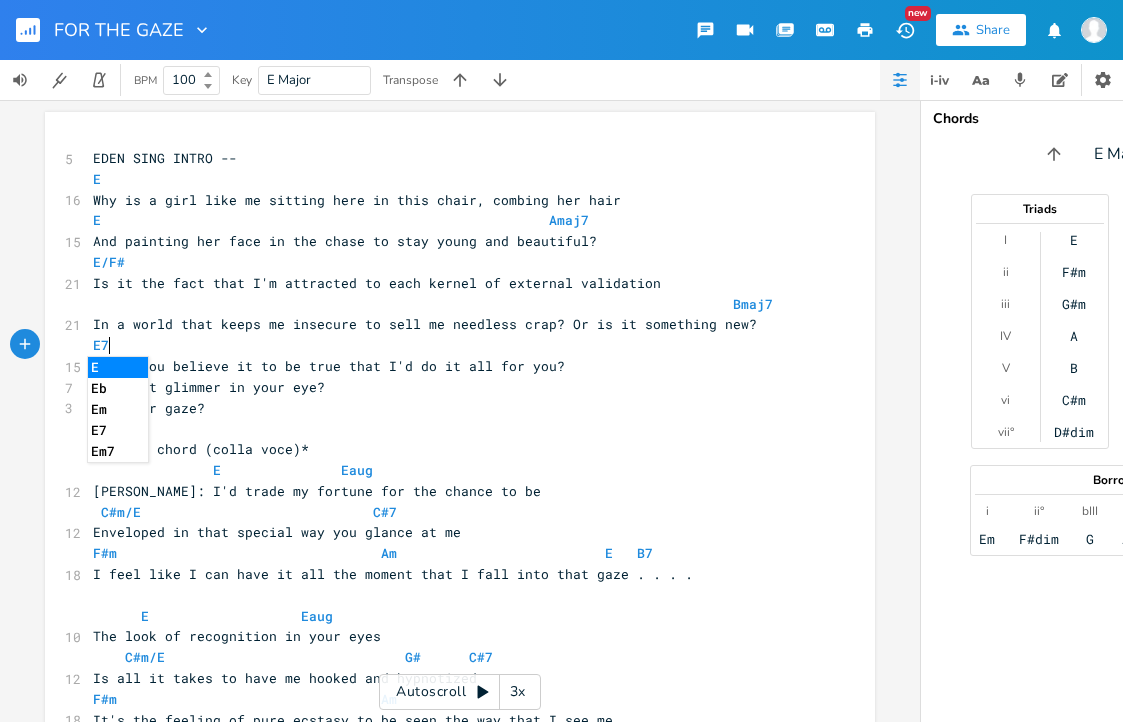 scroll, scrollTop: 0, scrollLeft: 17, axis: horizontal 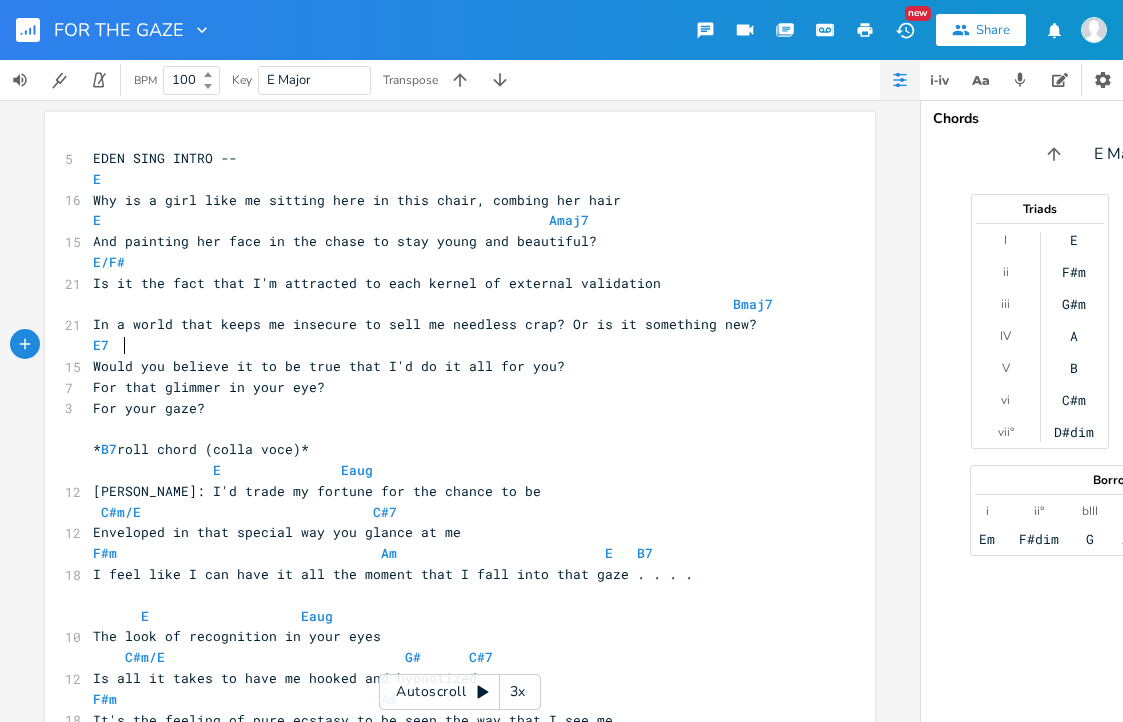 type on "E7" 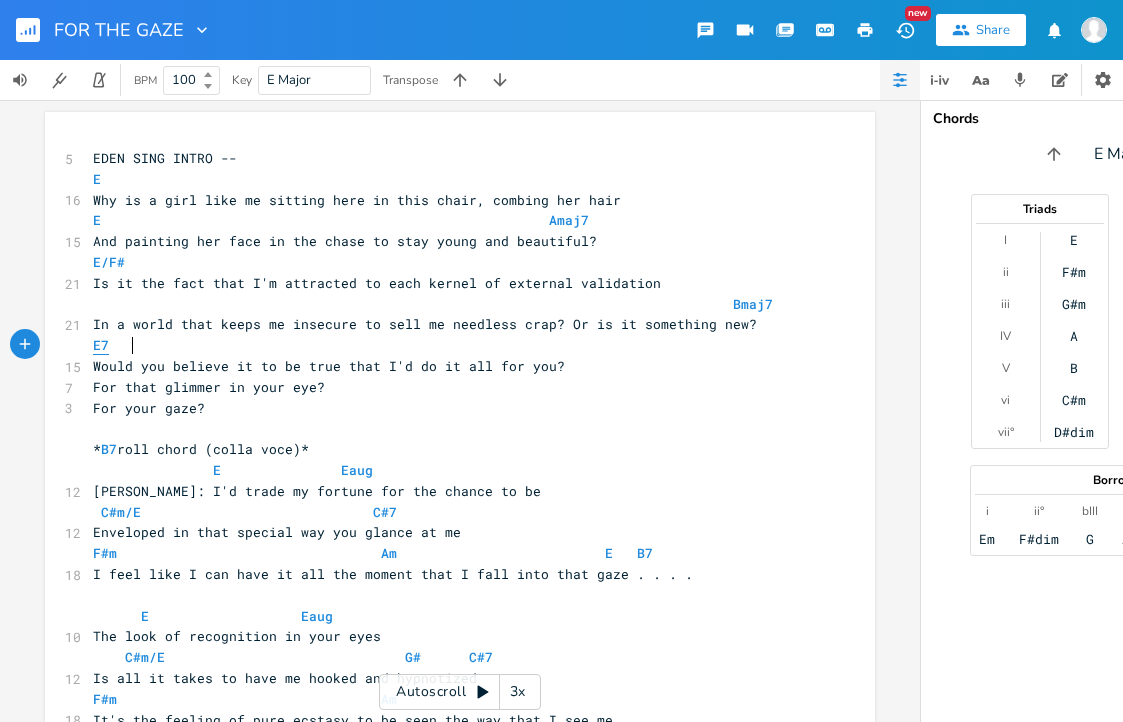 click on "E7" at bounding box center [101, 345] 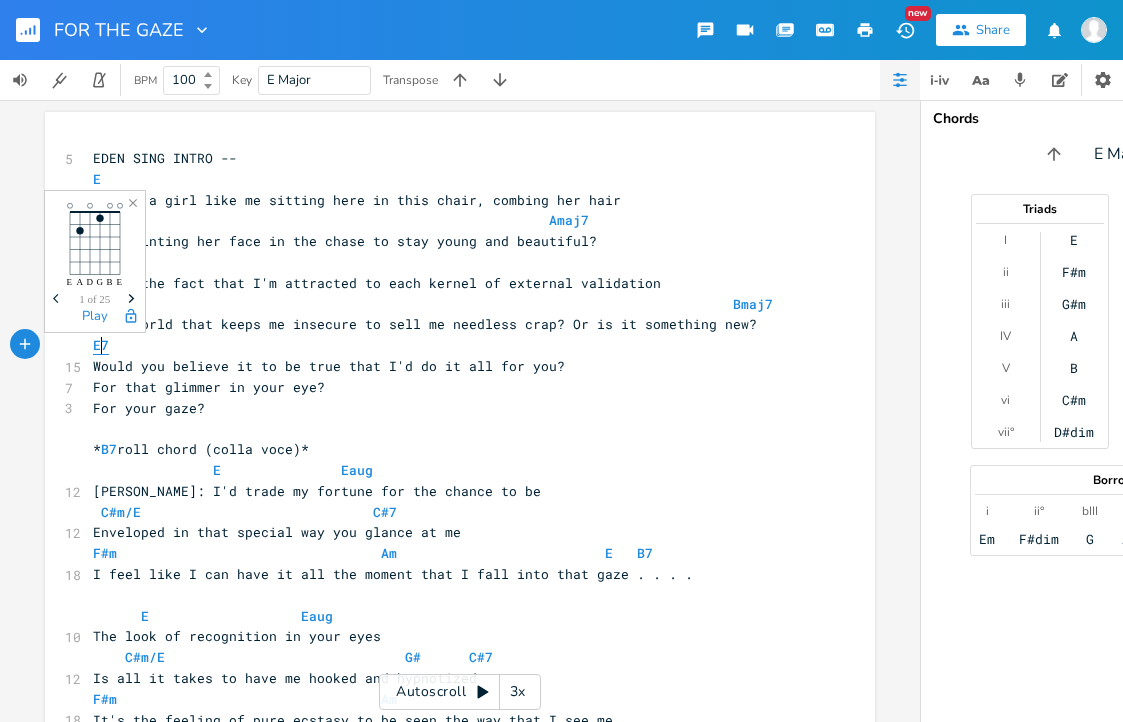 type on "b" 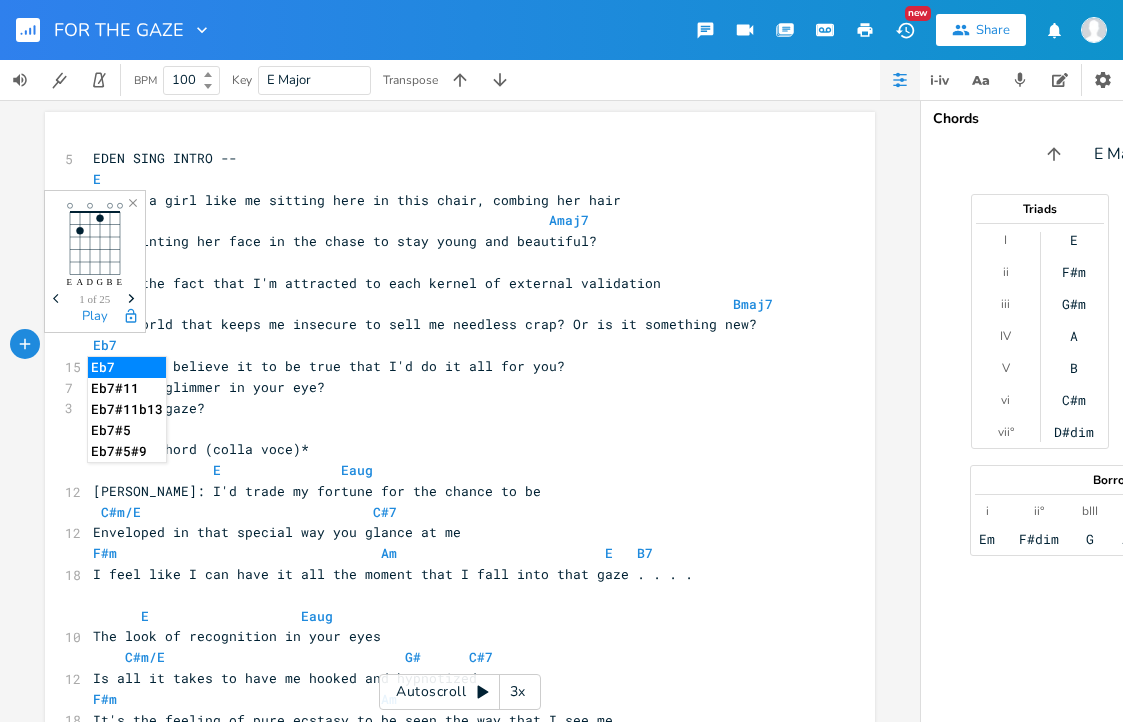 click on "Eb7" at bounding box center [450, 345] 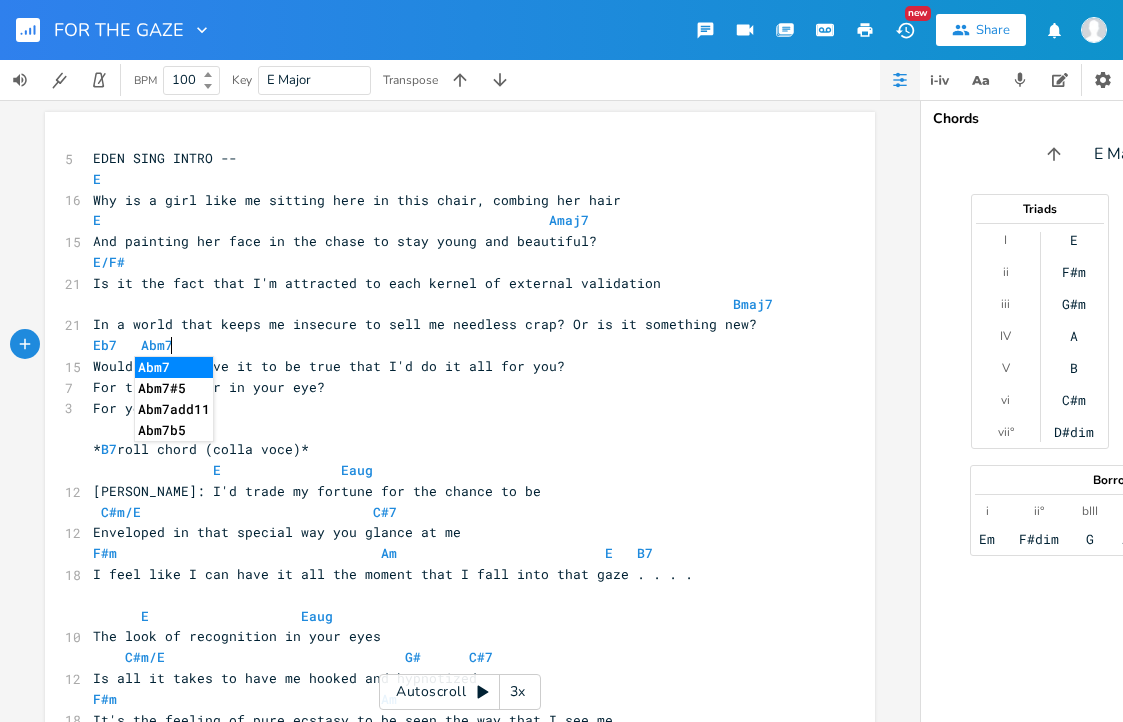 scroll, scrollTop: 0, scrollLeft: 39, axis: horizontal 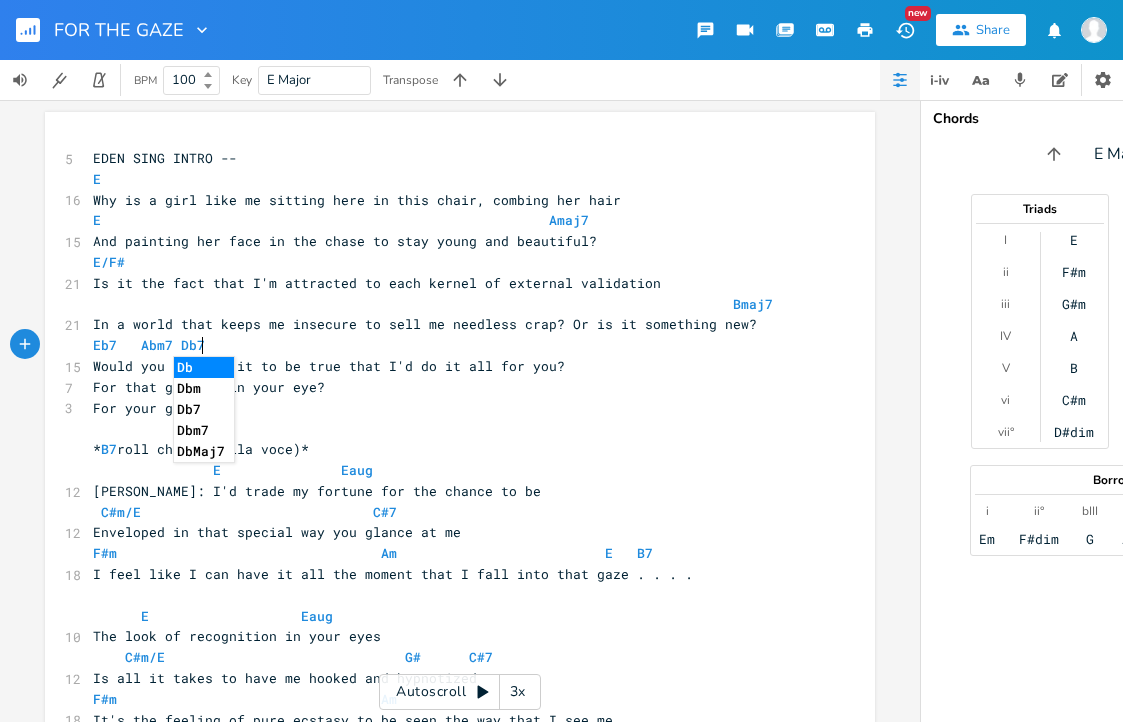 type on "Abm7 Db7" 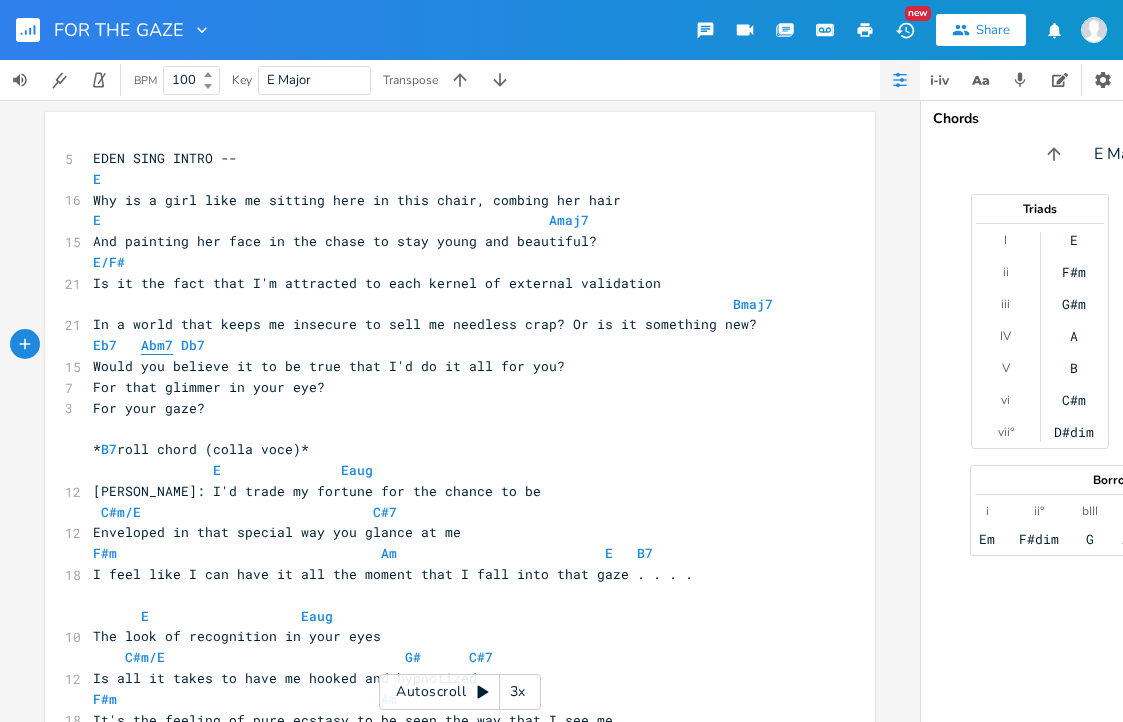 click on "Abm7" at bounding box center (157, 345) 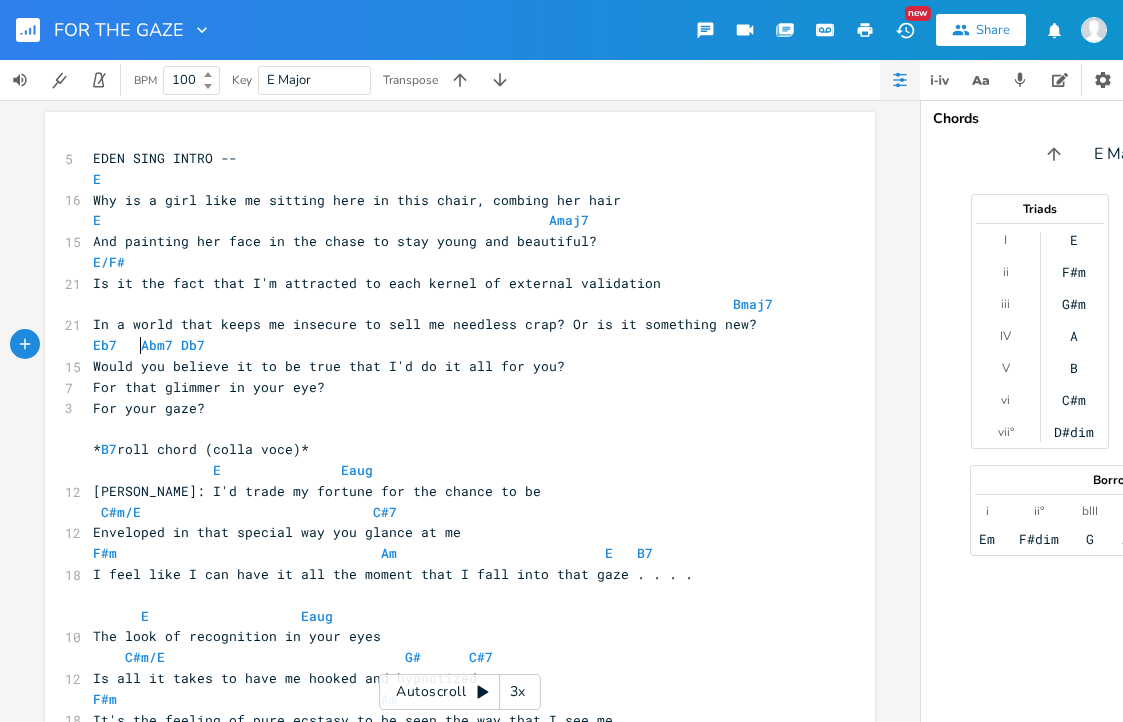 click on "Eb7     Abm7   Db7" at bounding box center (450, 345) 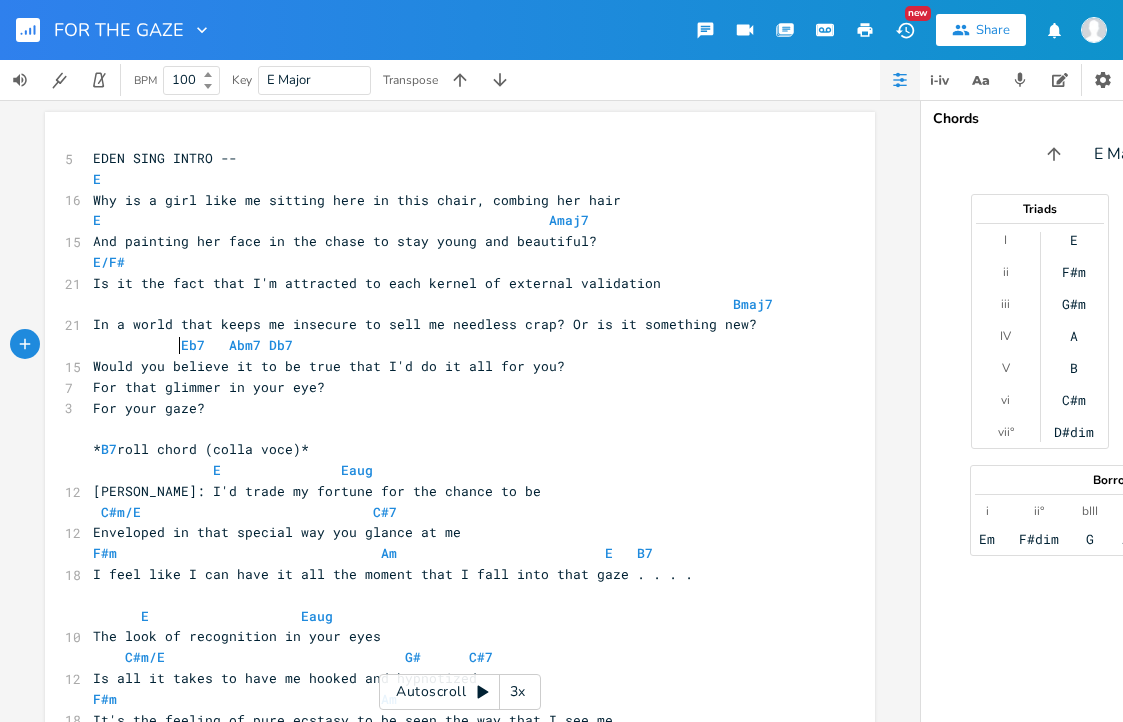 scroll, scrollTop: 0, scrollLeft: 36, axis: horizontal 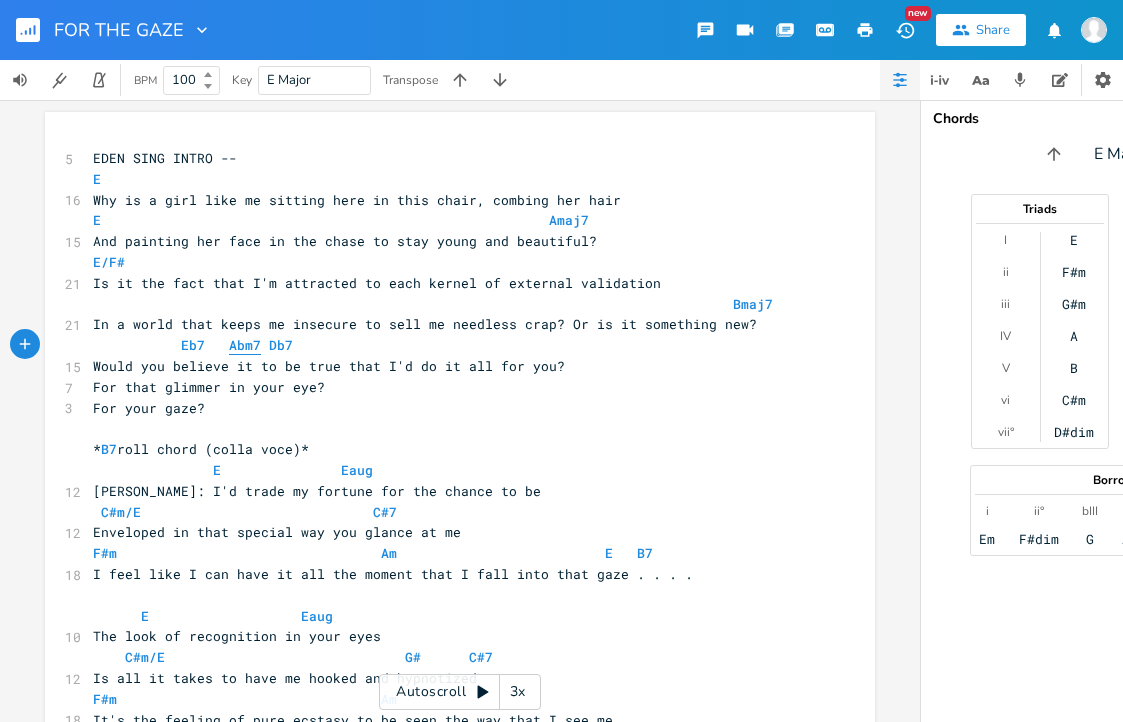 click on "Abm7" at bounding box center [245, 345] 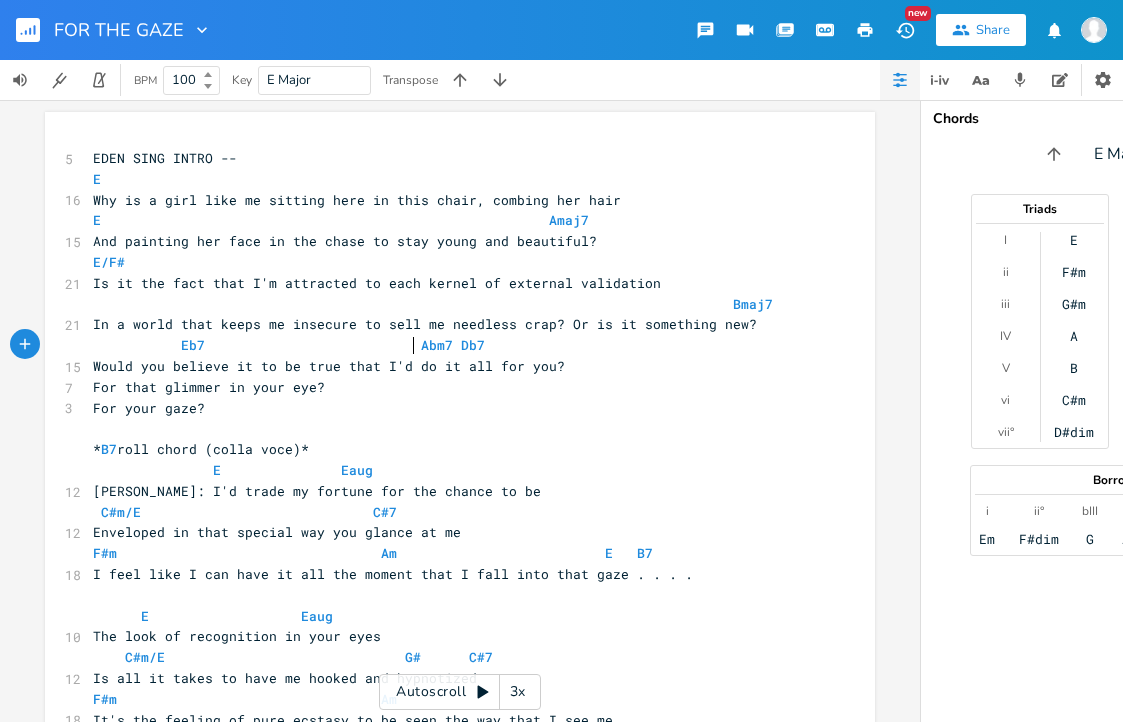 scroll, scrollTop: 0, scrollLeft: 85, axis: horizontal 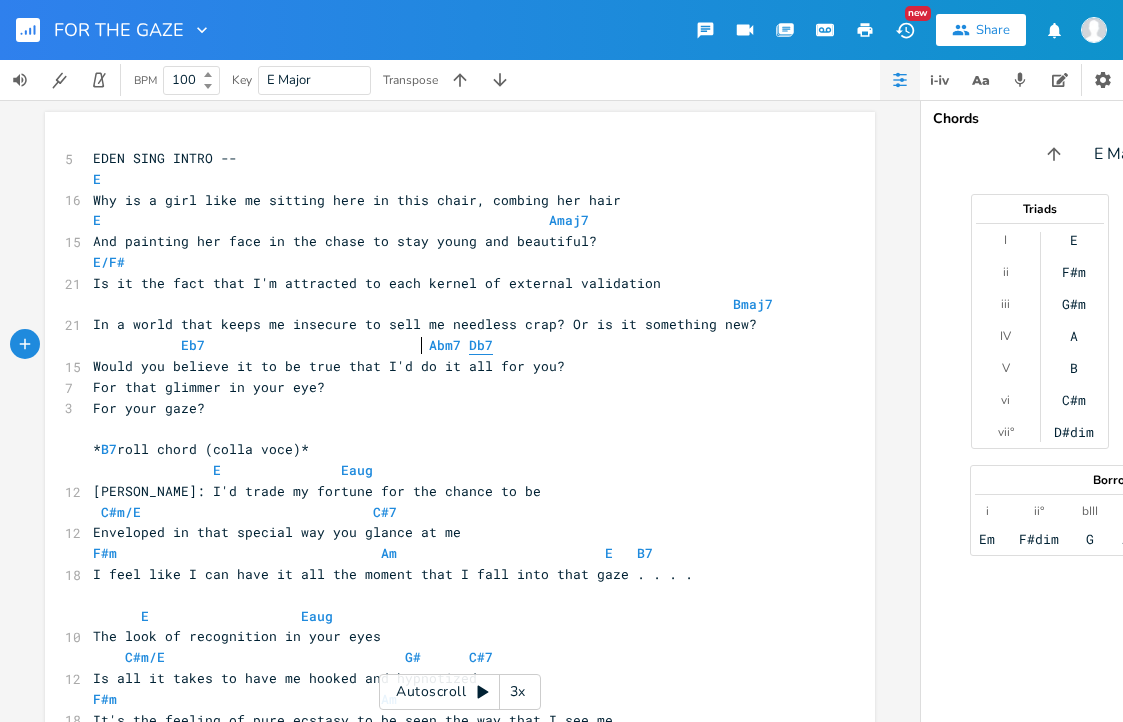 click on "Db7" at bounding box center (481, 345) 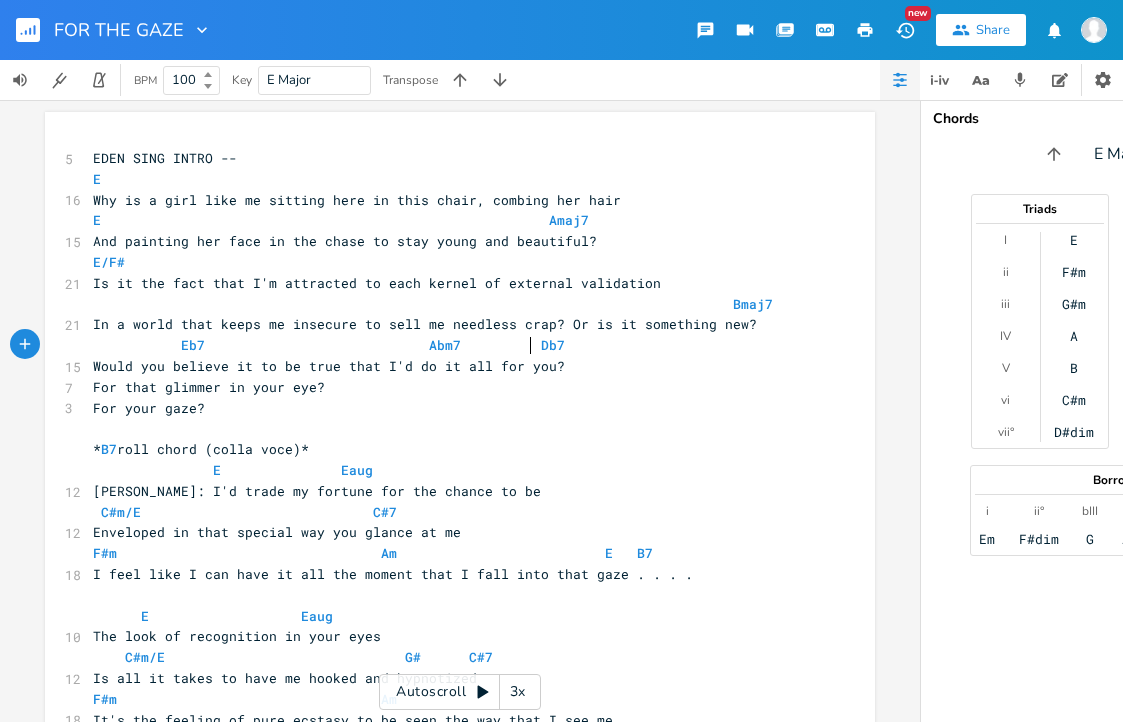 scroll, scrollTop: 0, scrollLeft: 33, axis: horizontal 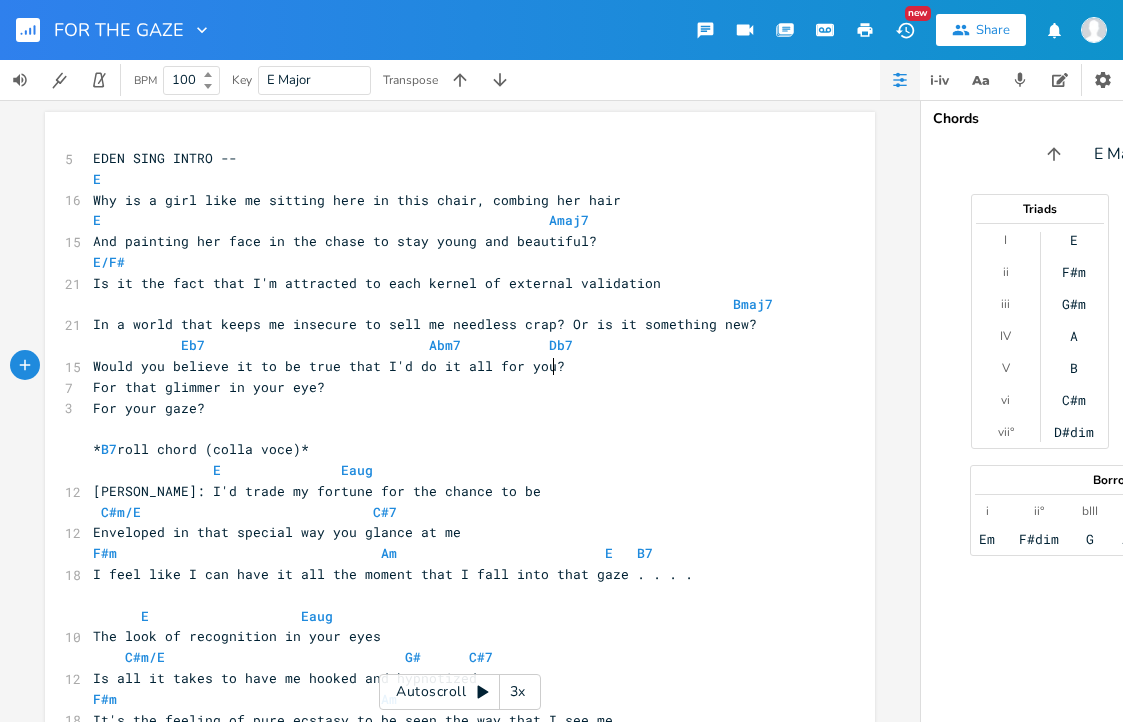 click on "Would you believe it to be true that I'd do it all for you?" at bounding box center (450, 366) 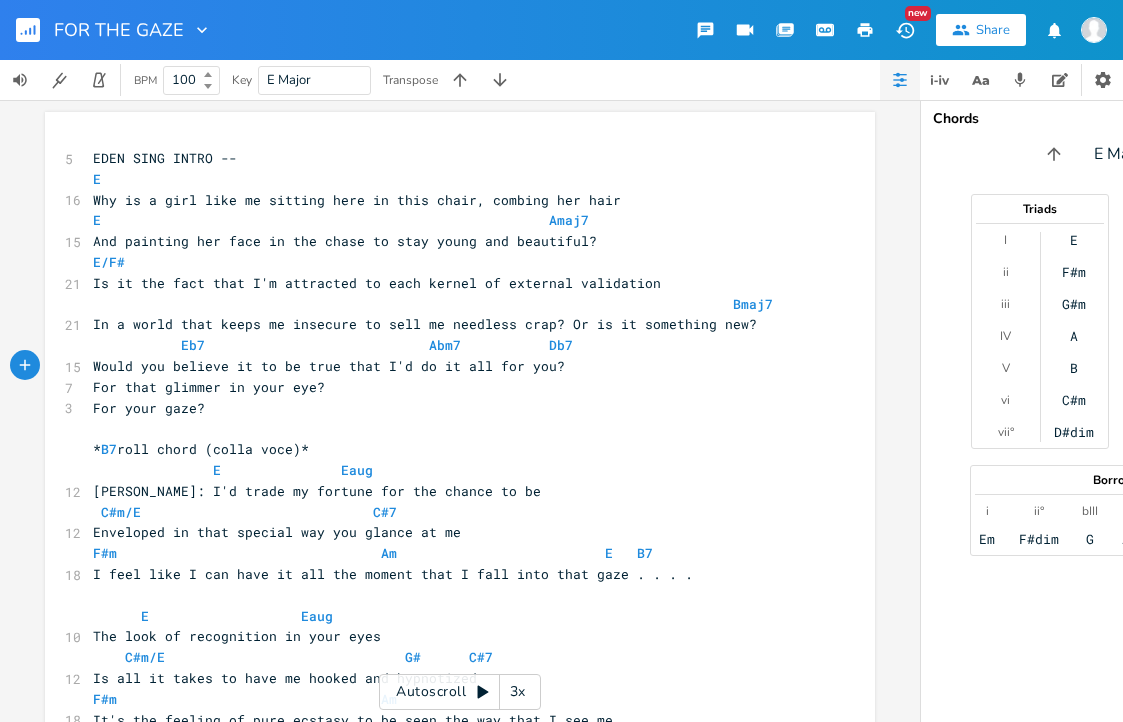 click on "For your gaze?" at bounding box center [149, 408] 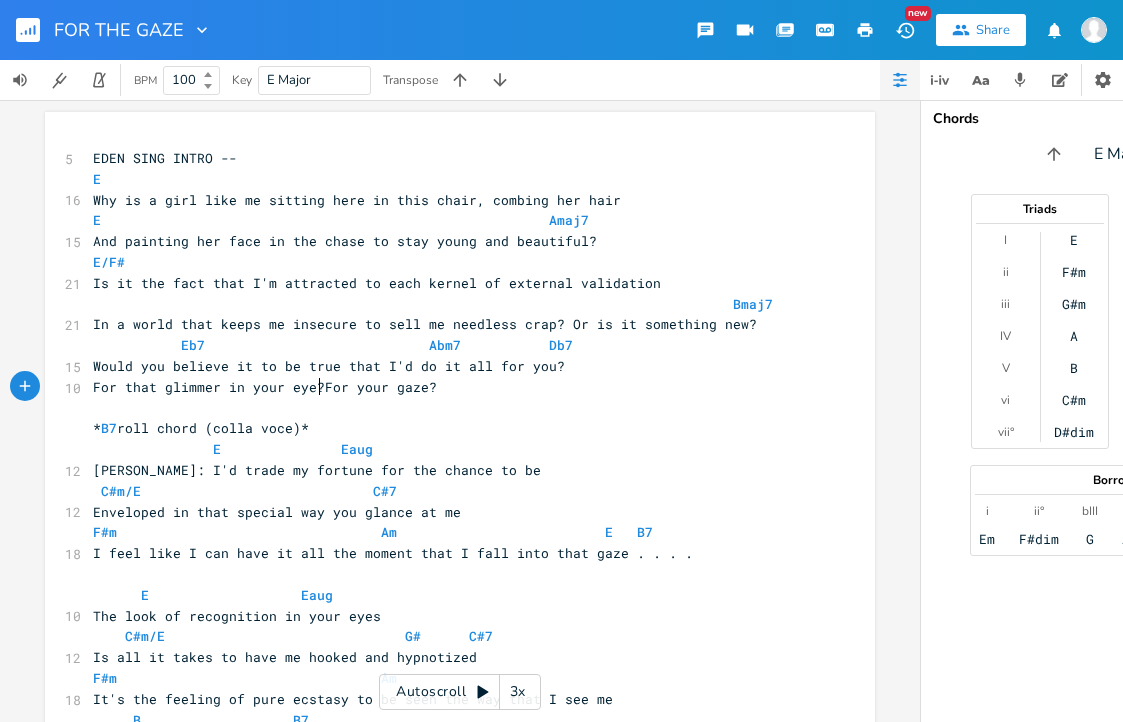 scroll, scrollTop: 0, scrollLeft: 4, axis: horizontal 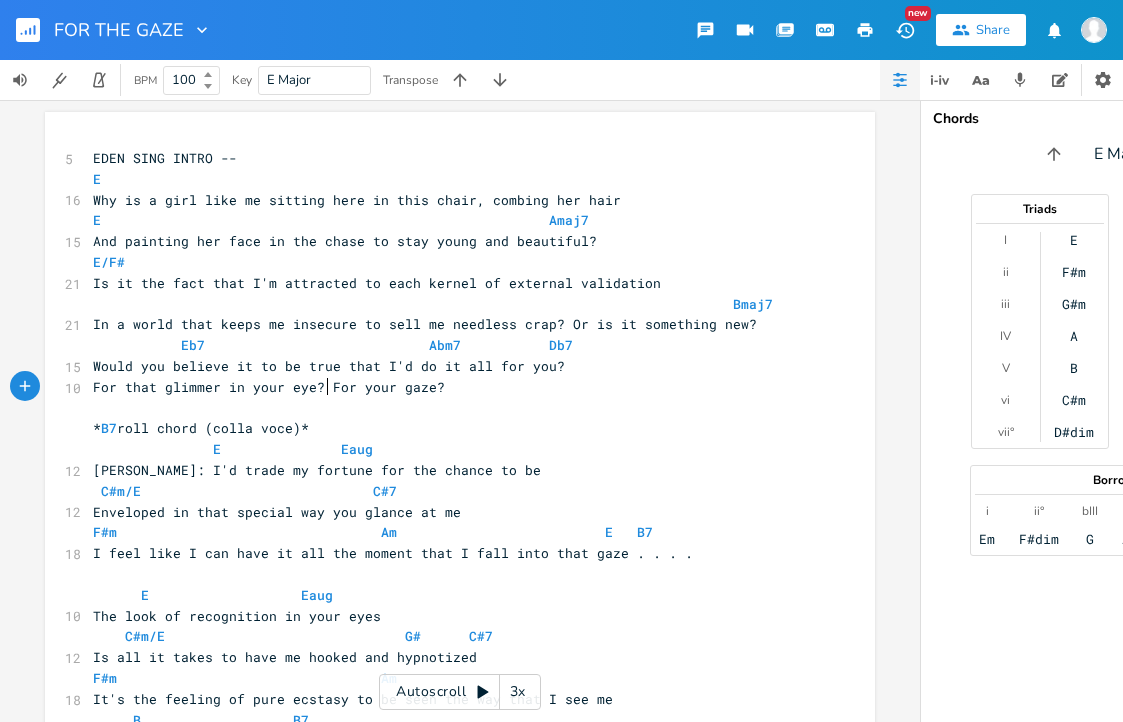 click on "For that glimmer in your eye? For your gaze?" at bounding box center [269, 387] 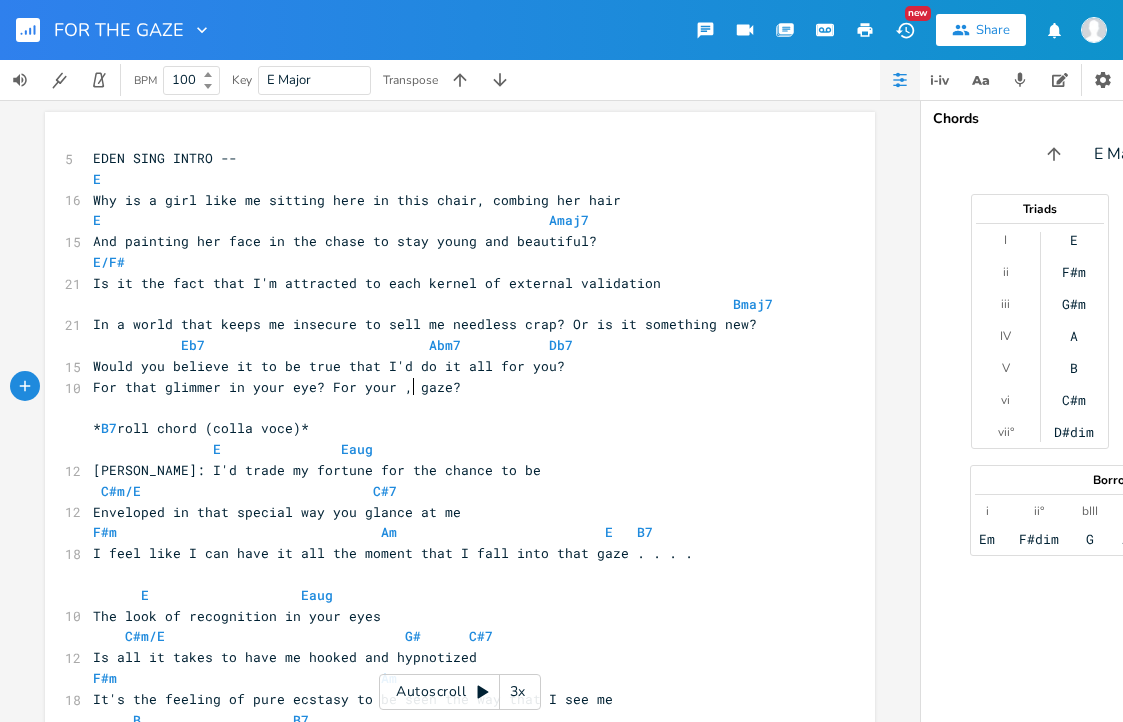 type on ", ." 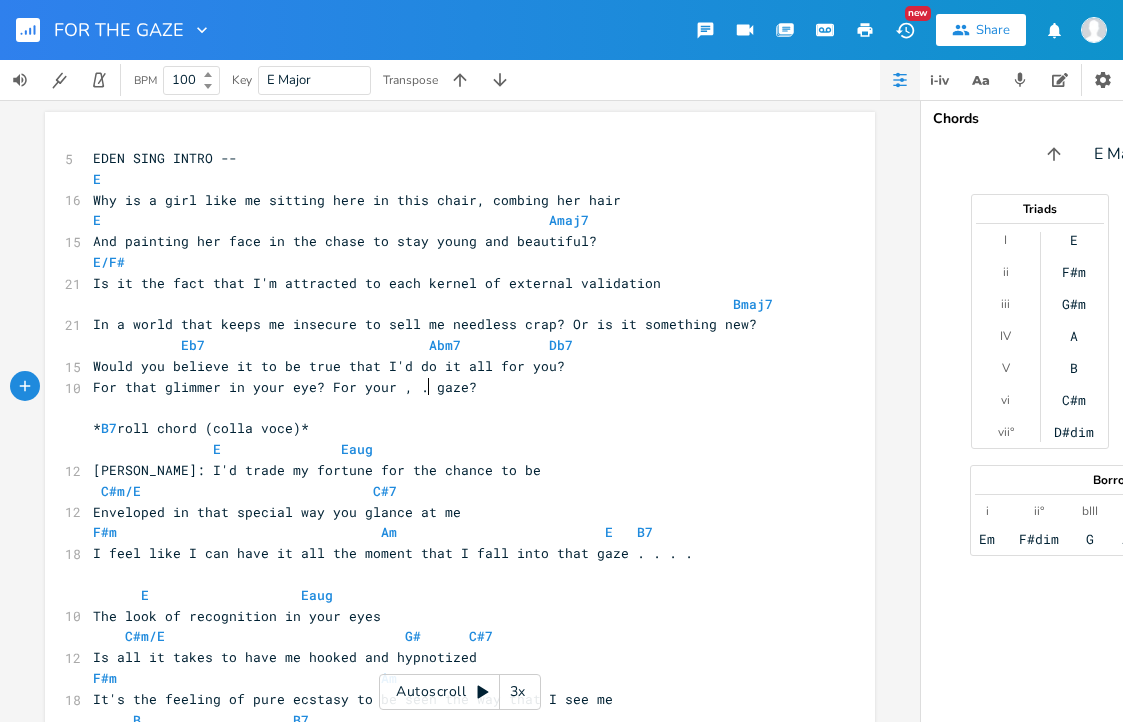 scroll, scrollTop: 0, scrollLeft: 11, axis: horizontal 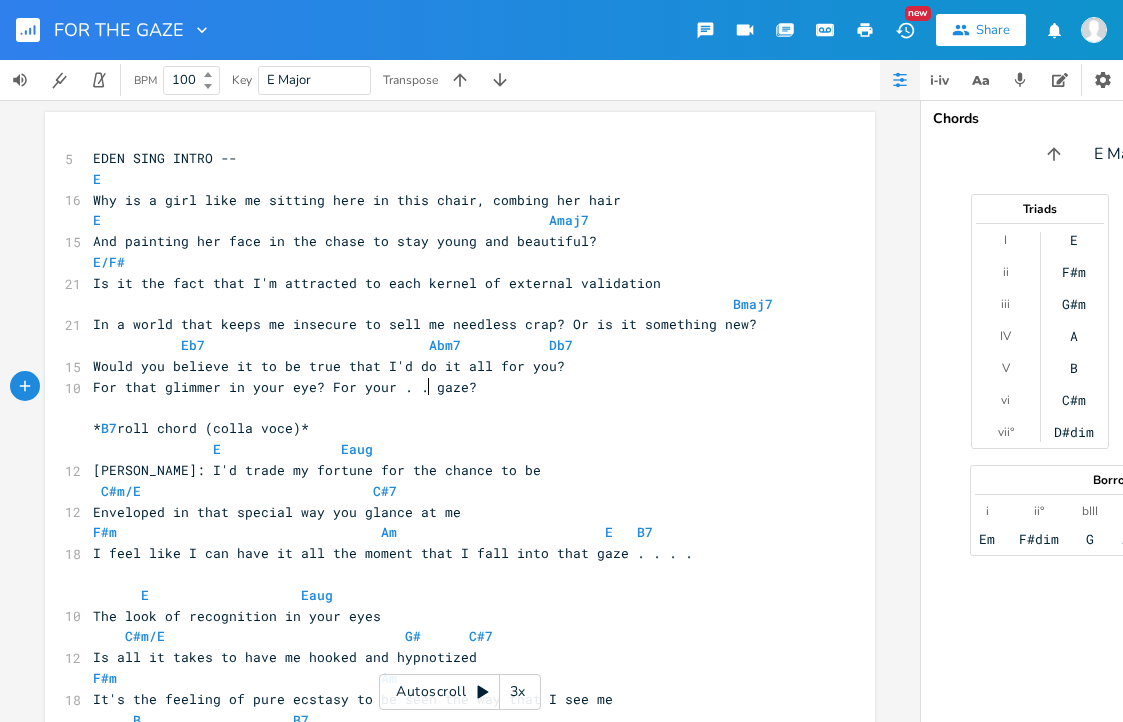 type on ". . ." 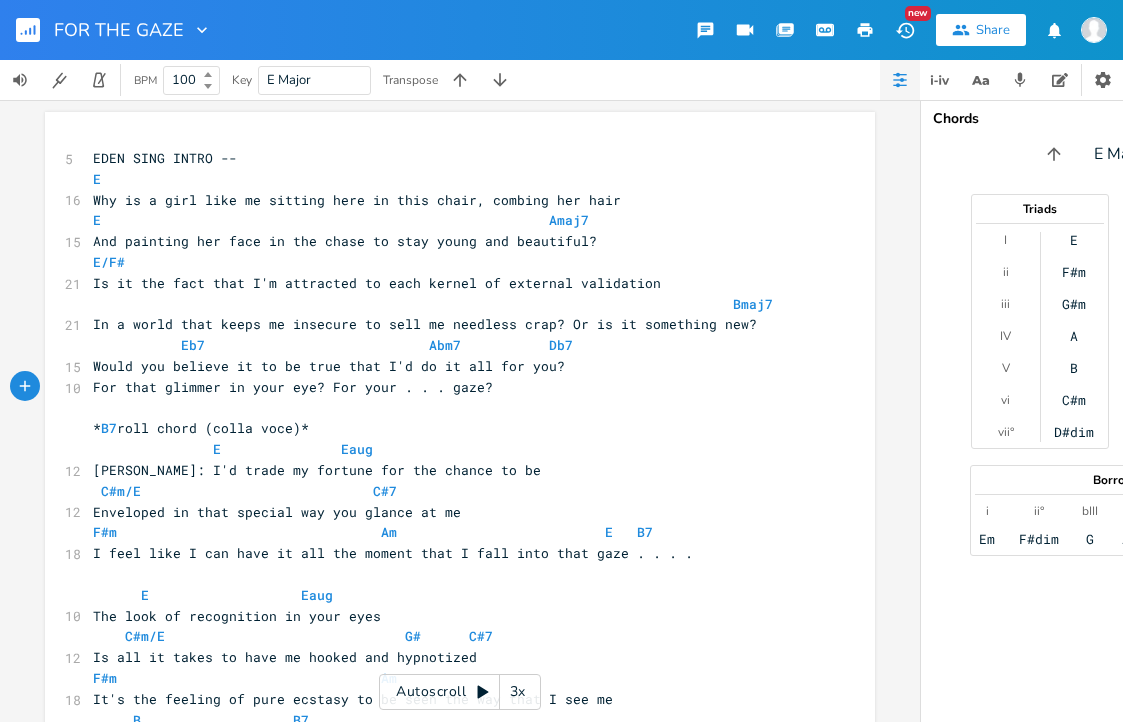click on "Would you believe it to be true that I'd do it all for you?" at bounding box center [450, 366] 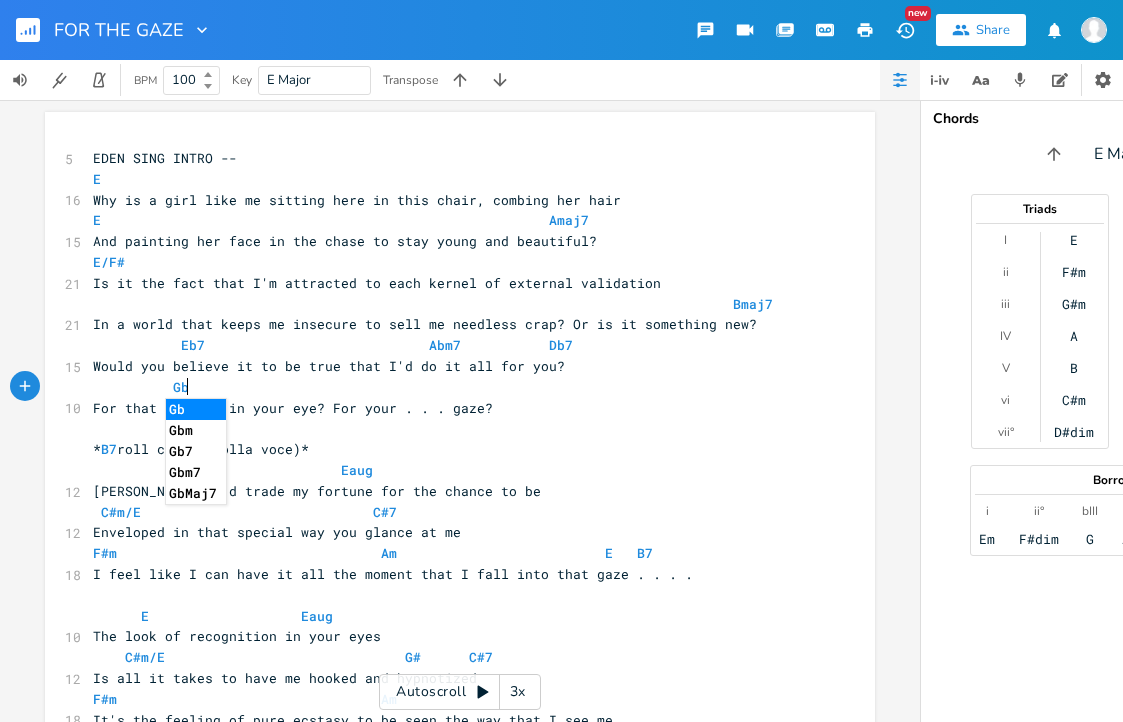 scroll, scrollTop: 0, scrollLeft: 61, axis: horizontal 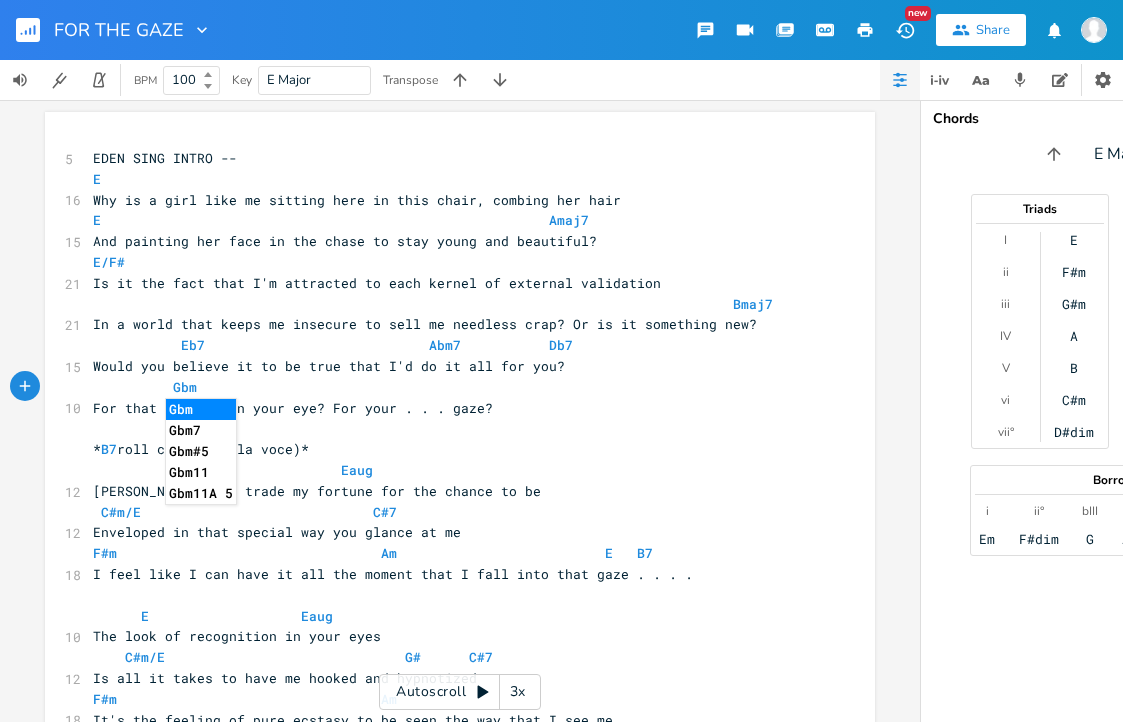 type on "Gbm" 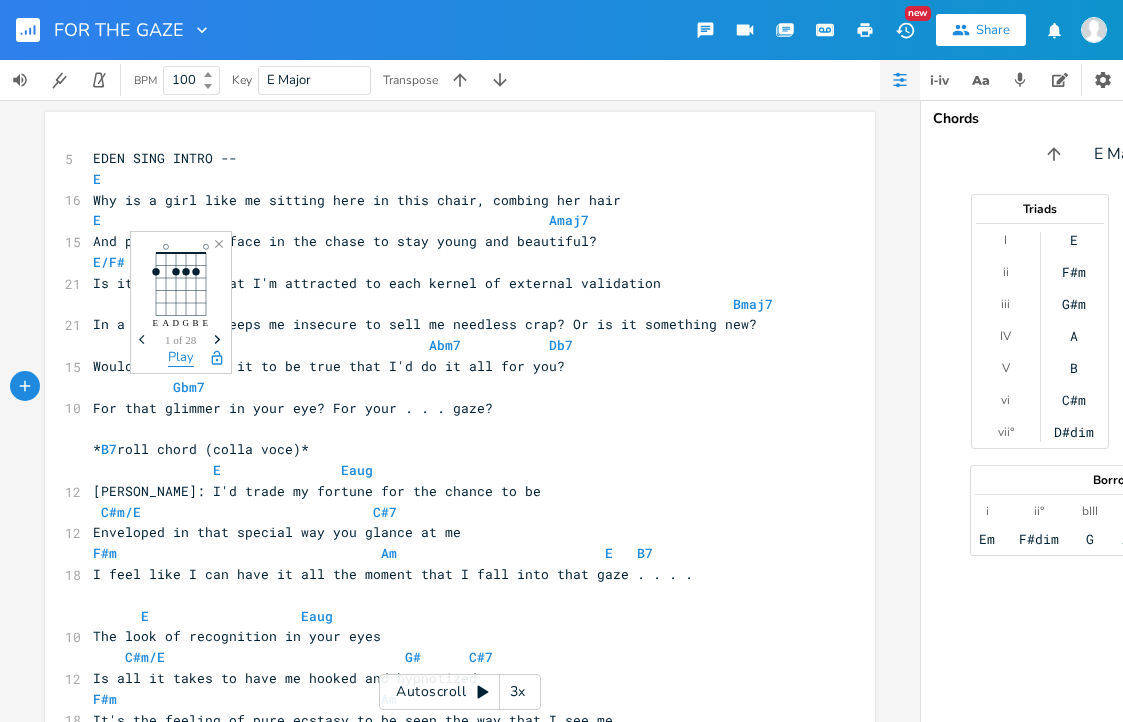 click on "Play" at bounding box center (181, 358) 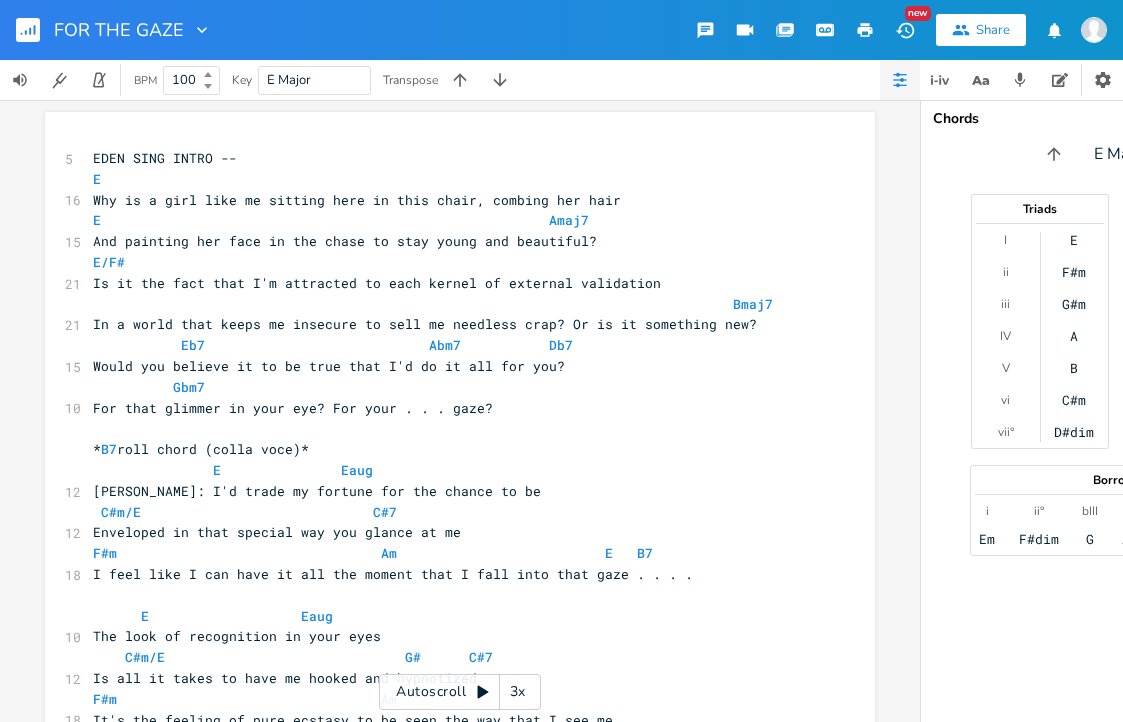 click on "Gbm7" at bounding box center [450, 387] 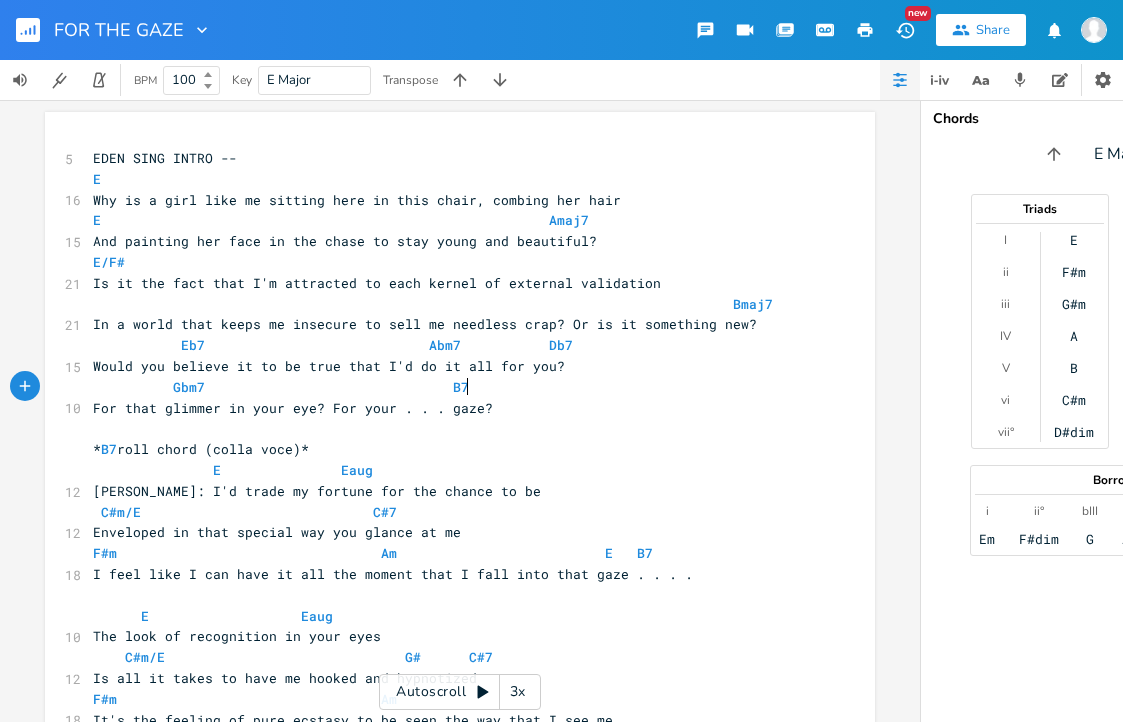 scroll, scrollTop: 0, scrollLeft: 125, axis: horizontal 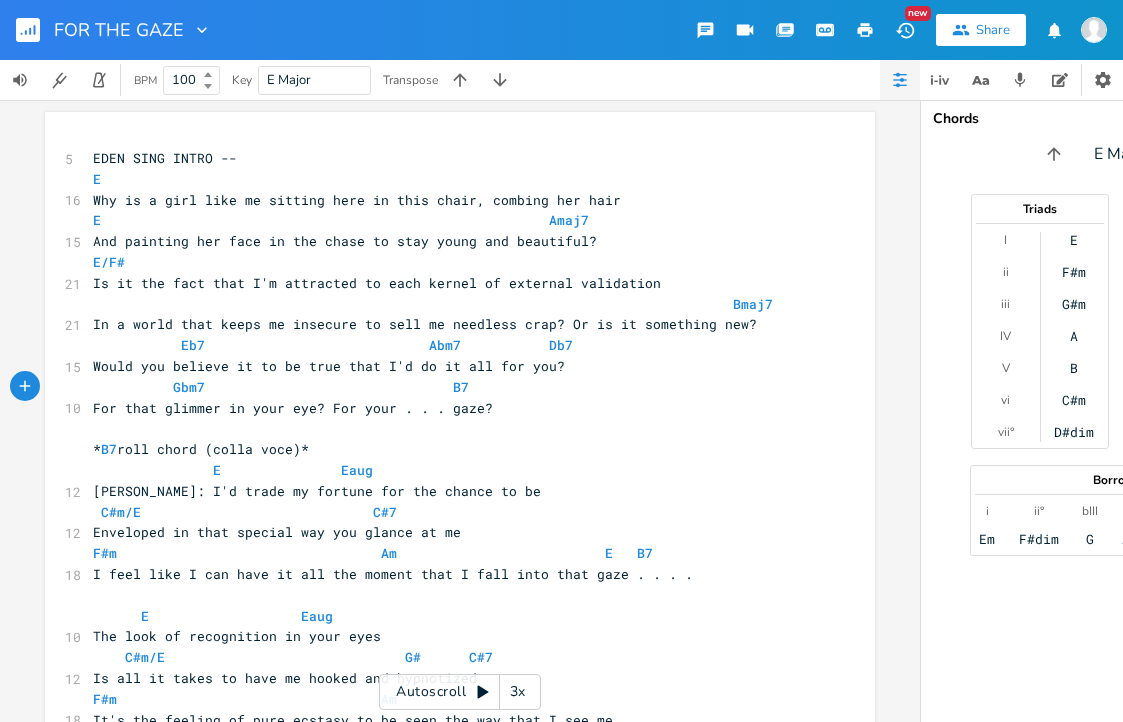 type on "B7" 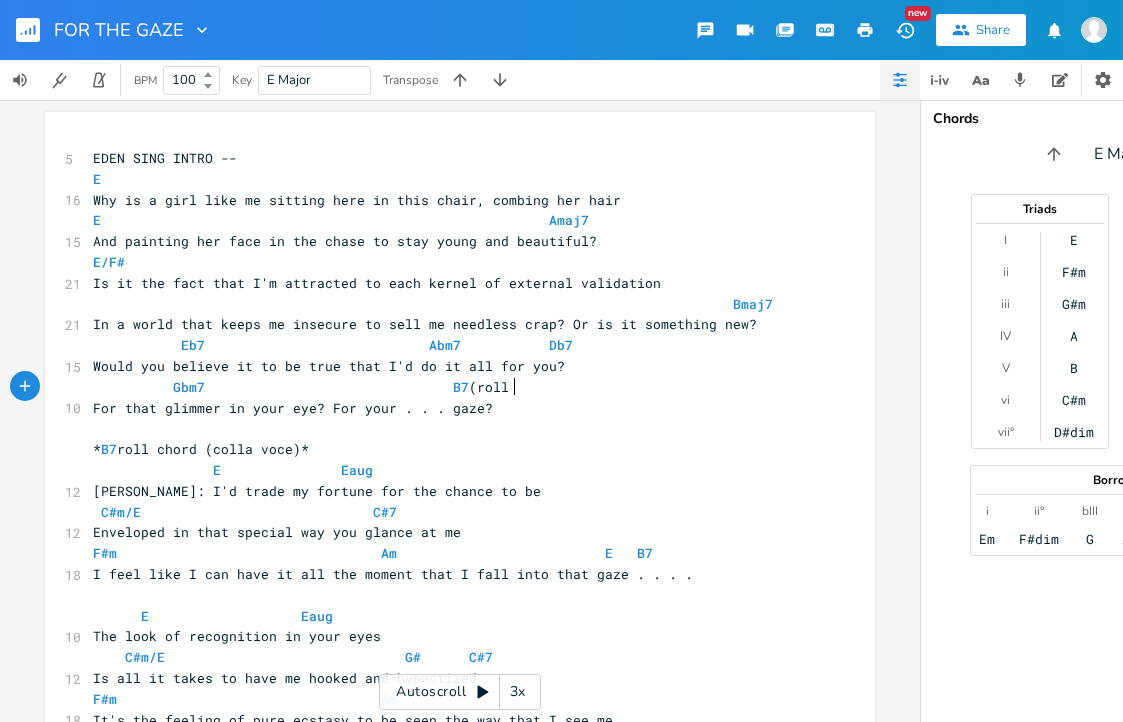 type on "(roll go" 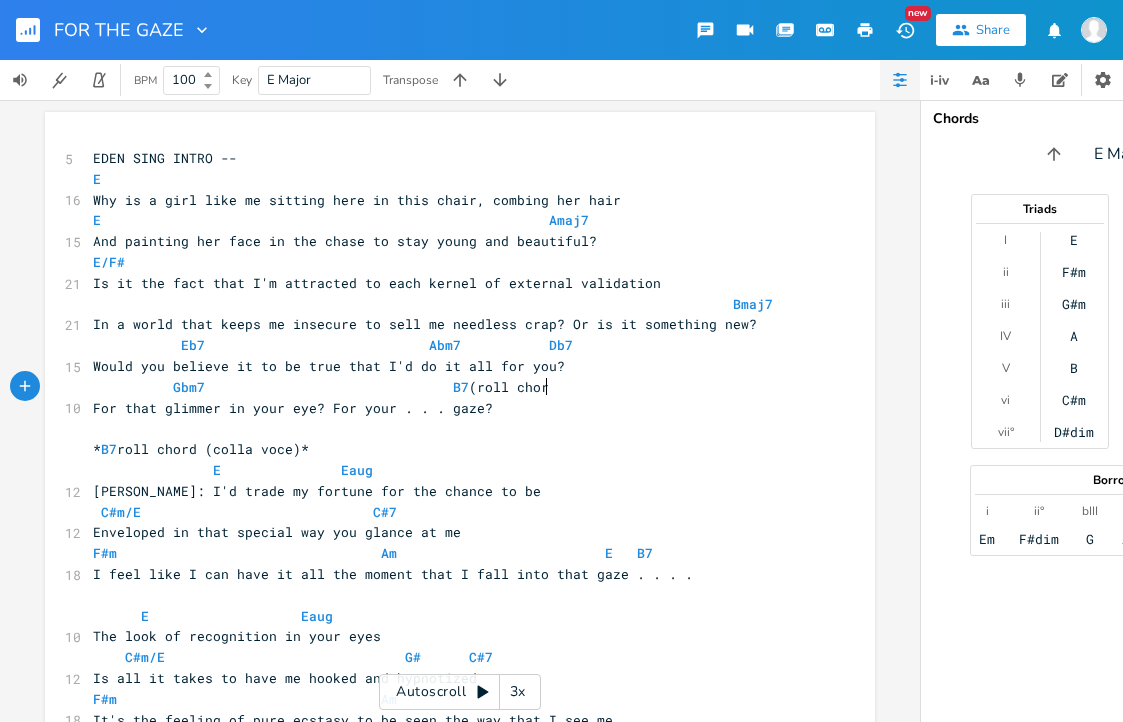 type on "chord)" 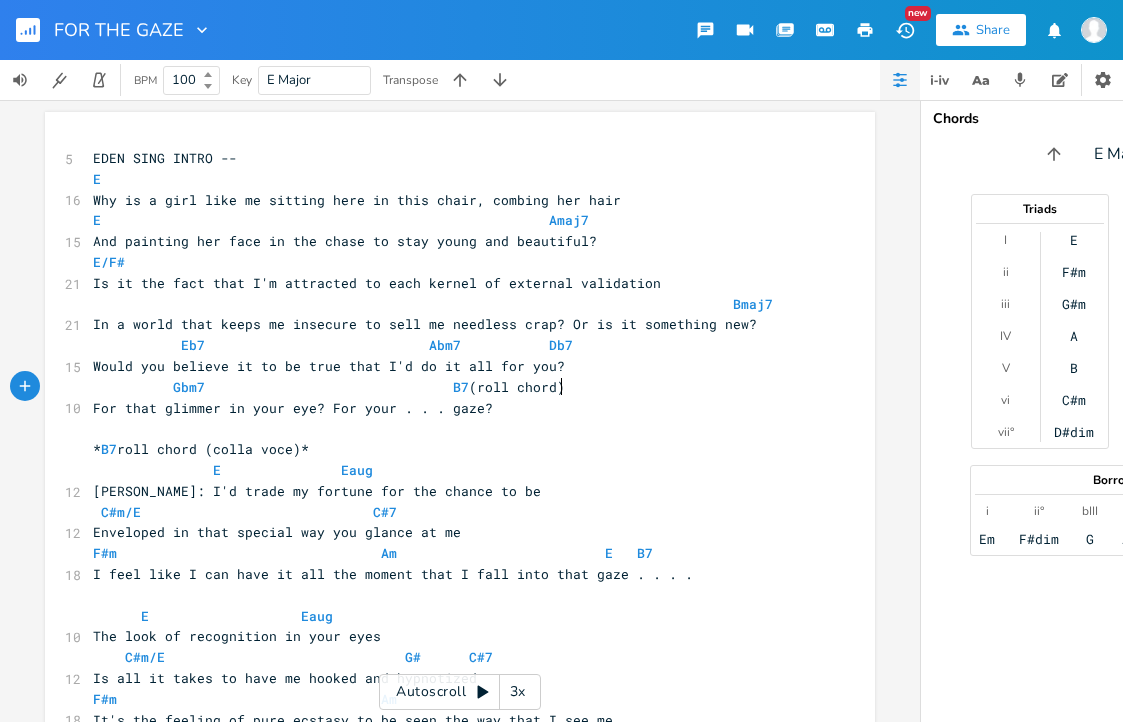 scroll, scrollTop: 0, scrollLeft: 37, axis: horizontal 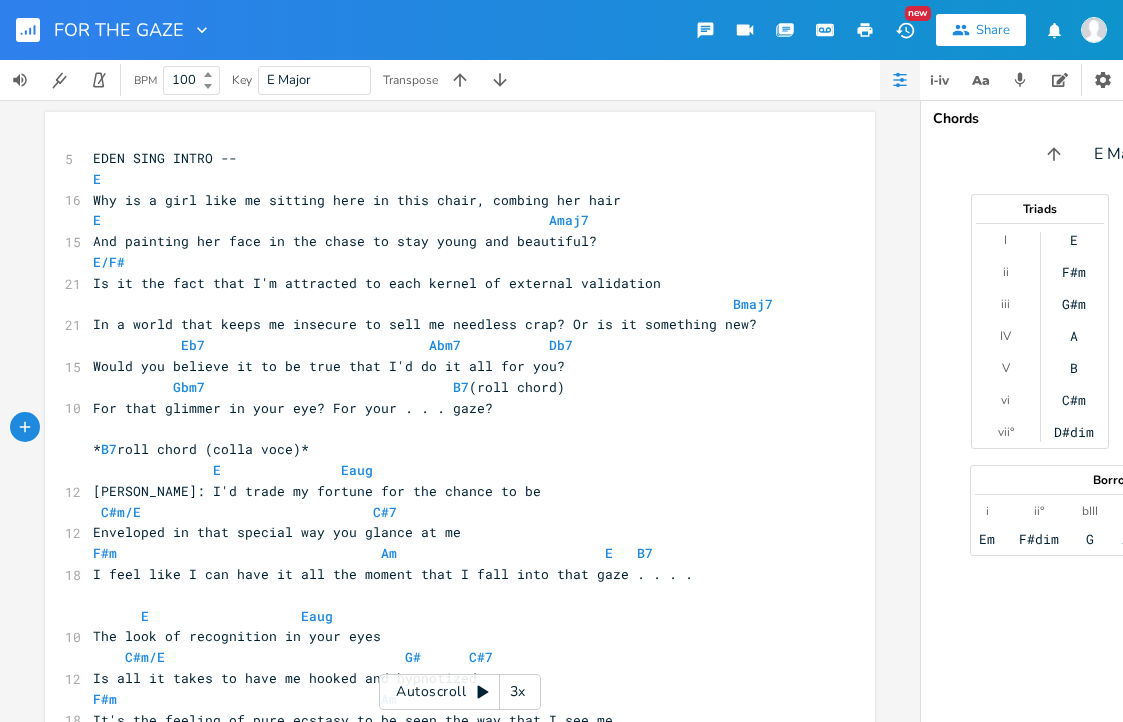 drag, startPoint x: 338, startPoint y: 437, endPoint x: 79, endPoint y: 439, distance: 259.00772 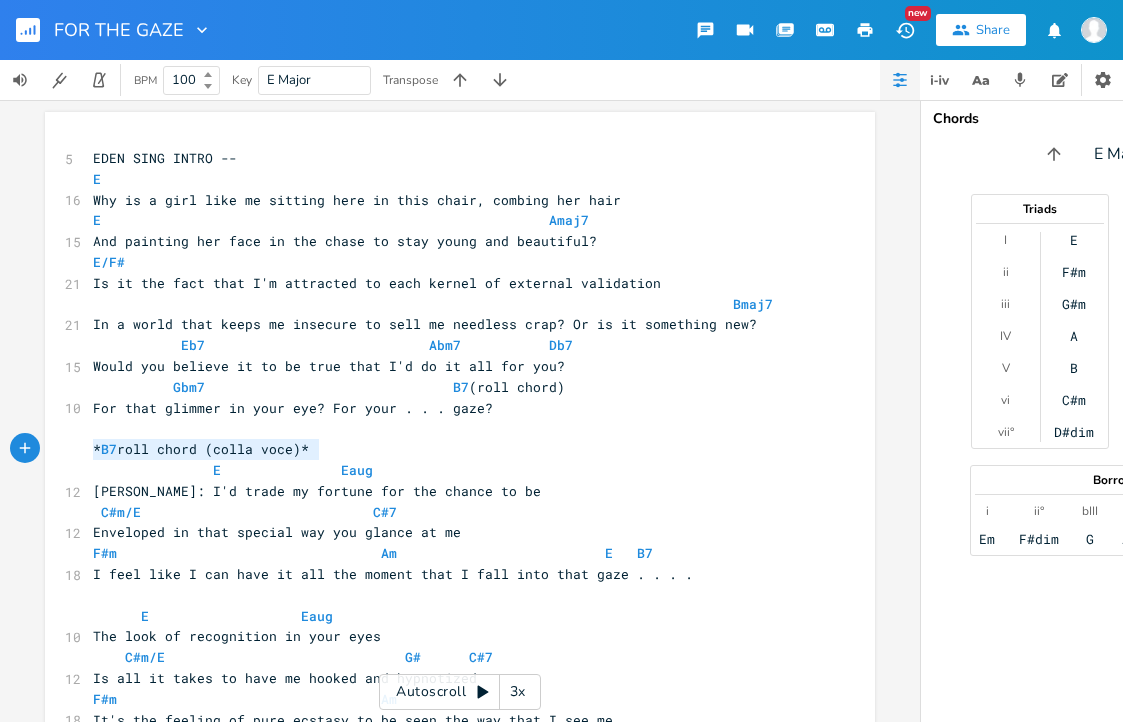 type on "* B7 roll chord (colla voce)*" 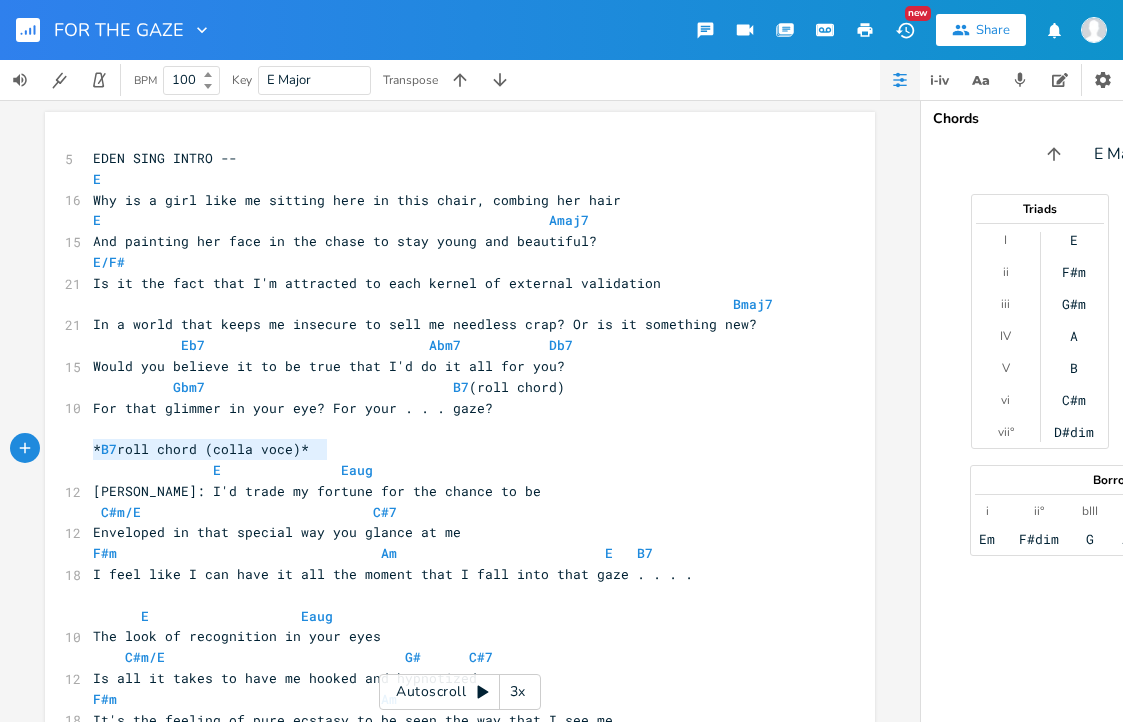 drag, startPoint x: 84, startPoint y: 450, endPoint x: 368, endPoint y: 453, distance: 284.01584 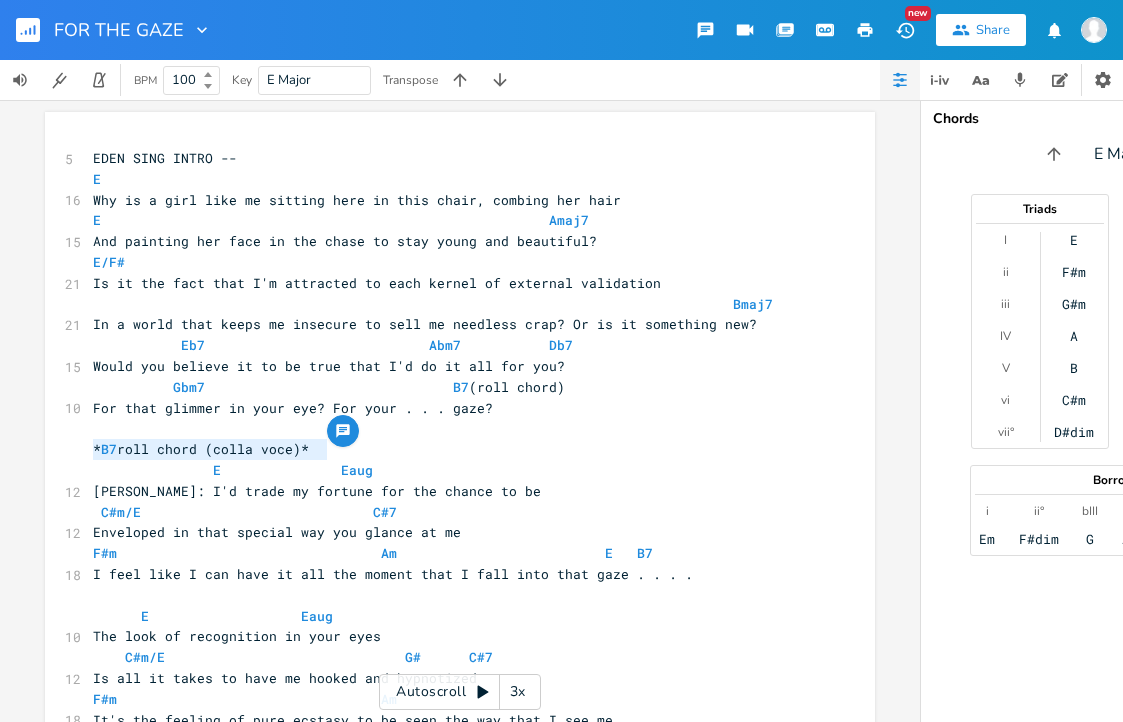 type 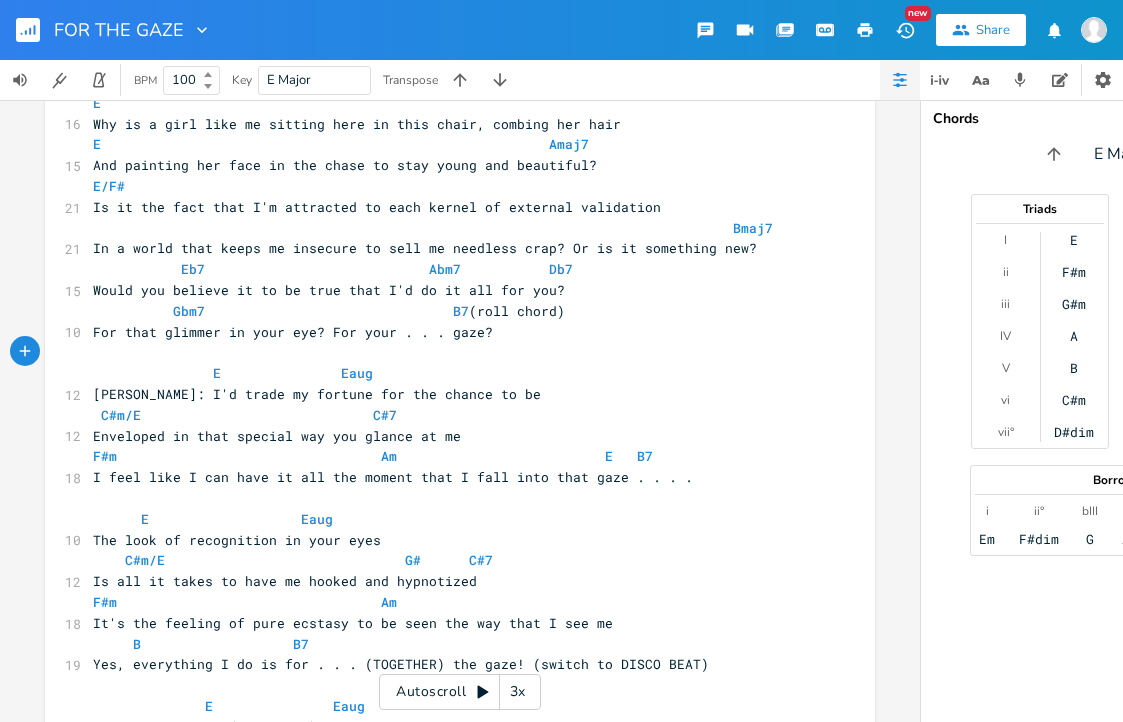 scroll, scrollTop: 79, scrollLeft: 0, axis: vertical 